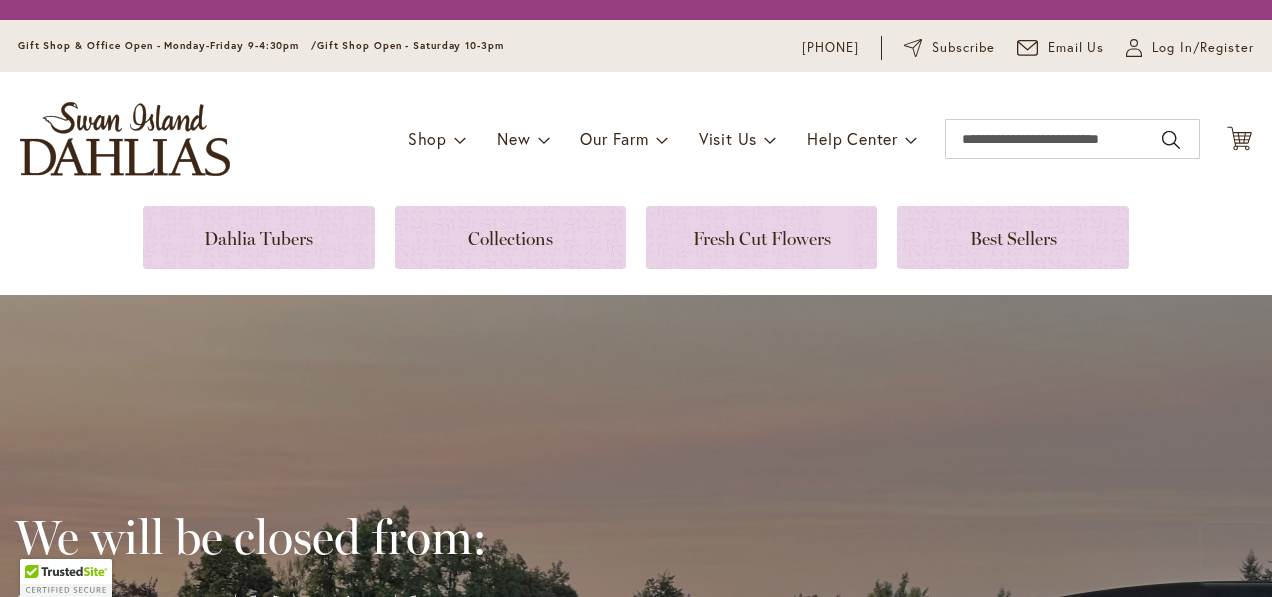 scroll, scrollTop: 0, scrollLeft: 0, axis: both 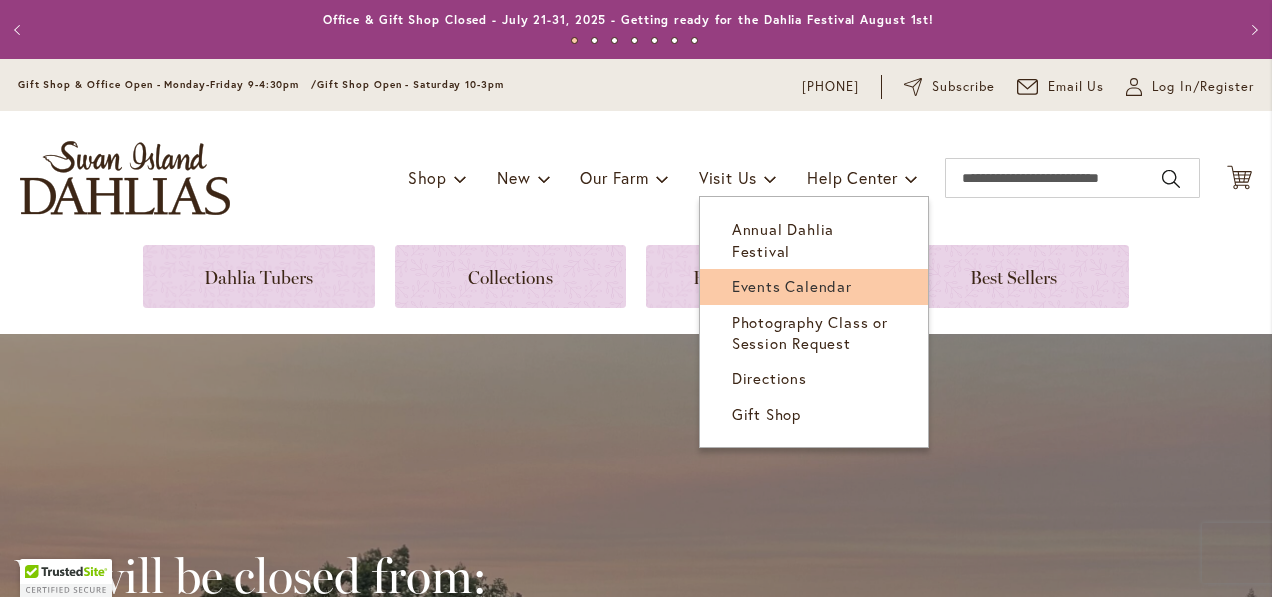 type on "*******" 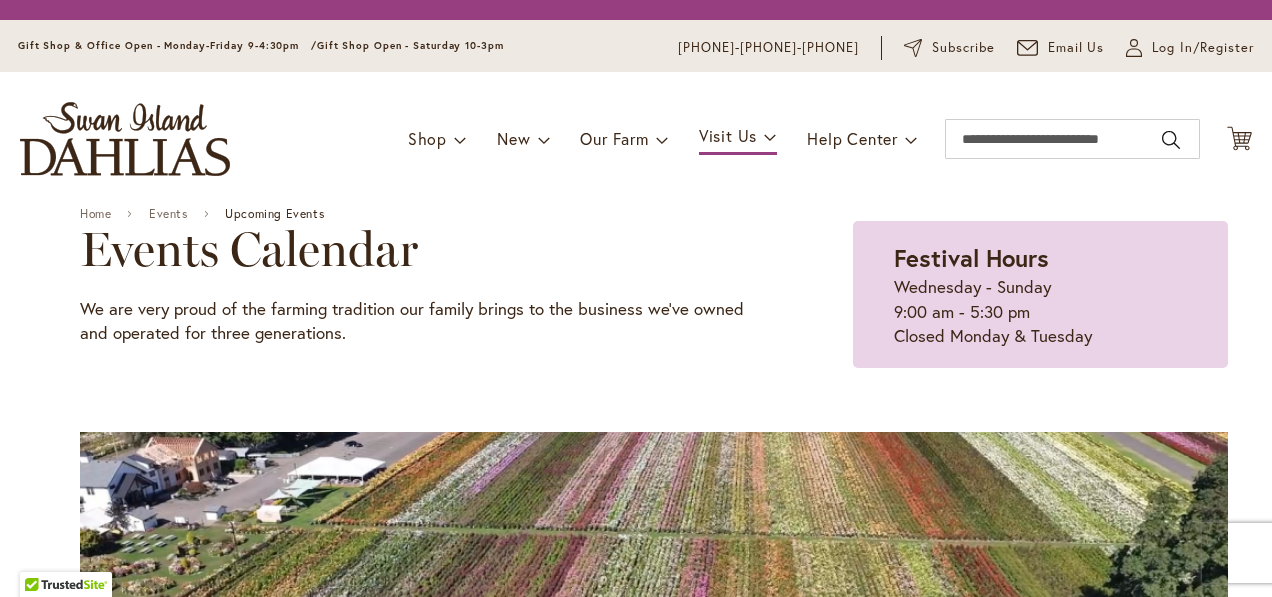 scroll, scrollTop: 0, scrollLeft: 0, axis: both 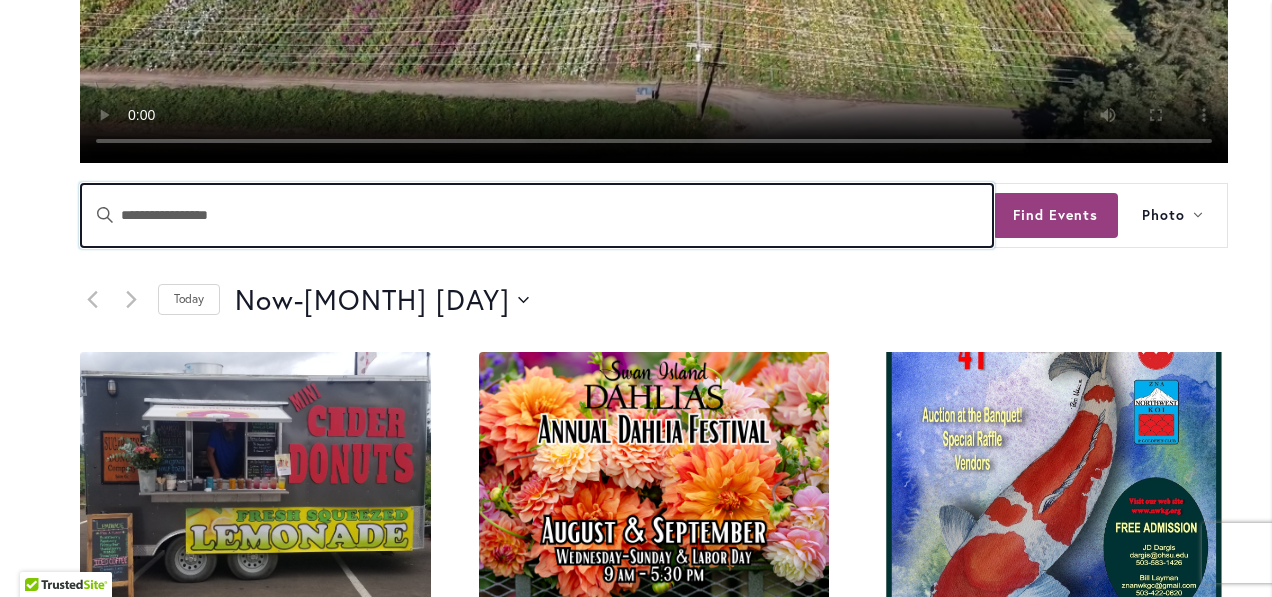 click on "Enter Keyword. Search for Events by Keyword." at bounding box center [537, 215] 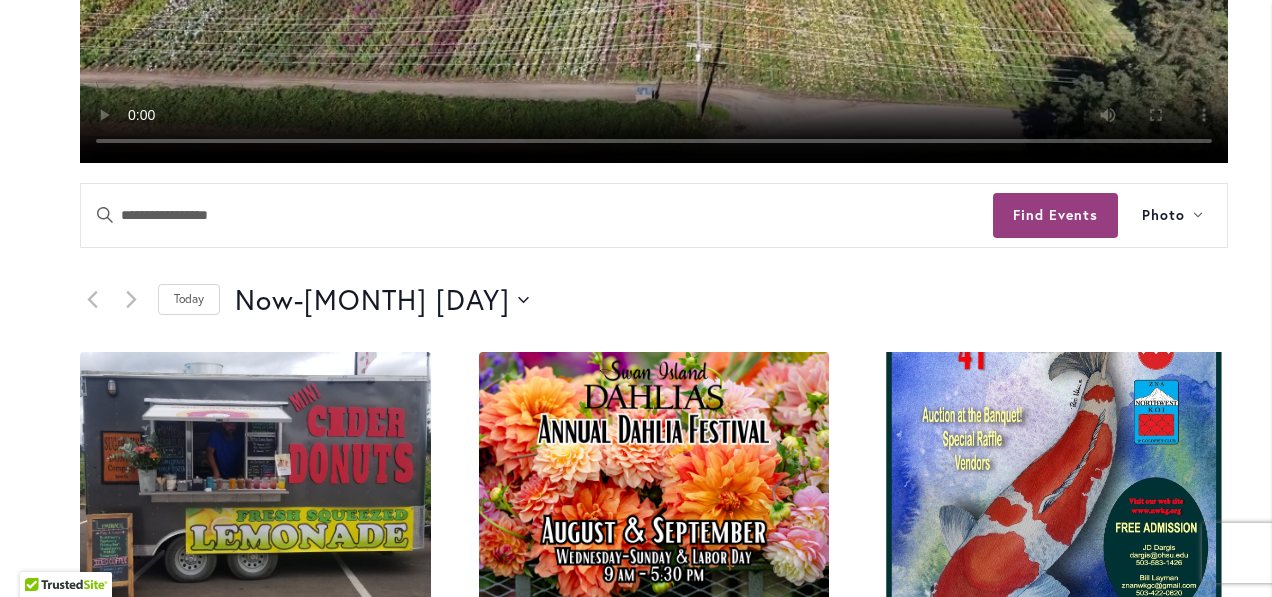 type on "*******" 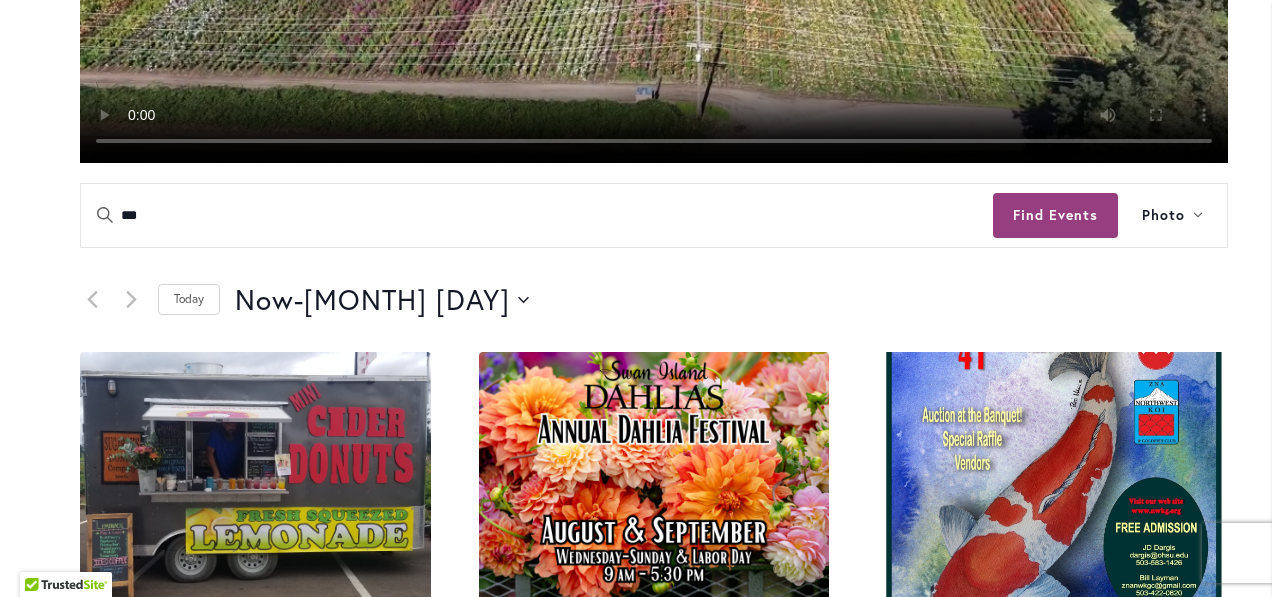 type on "***" 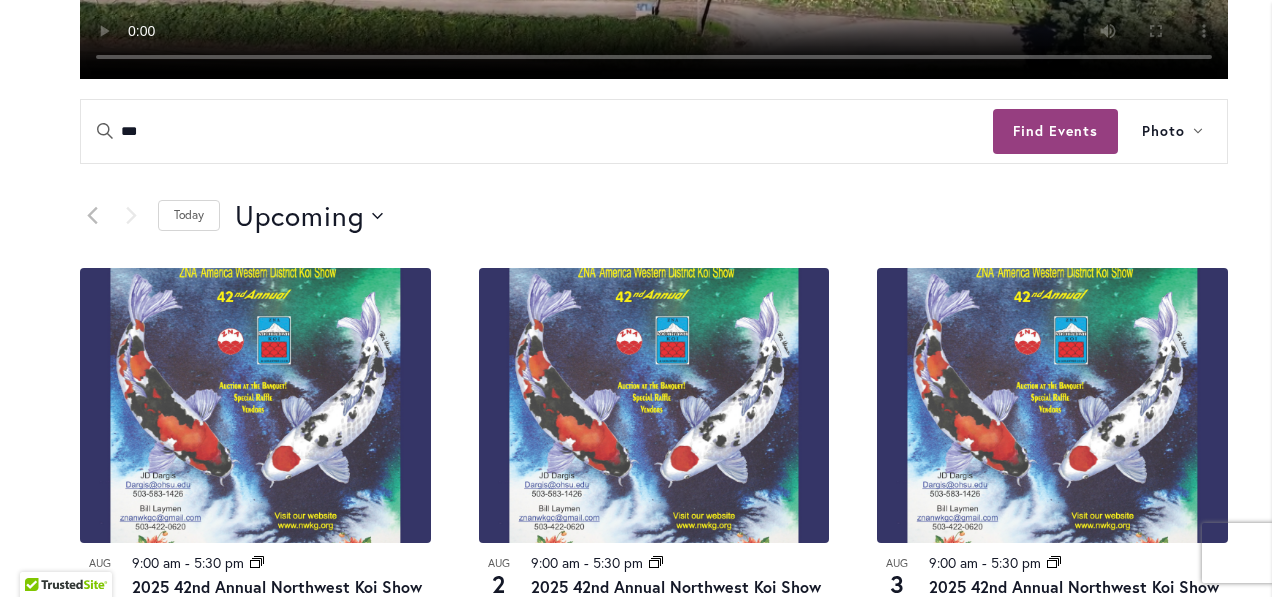 scroll, scrollTop: 938, scrollLeft: 0, axis: vertical 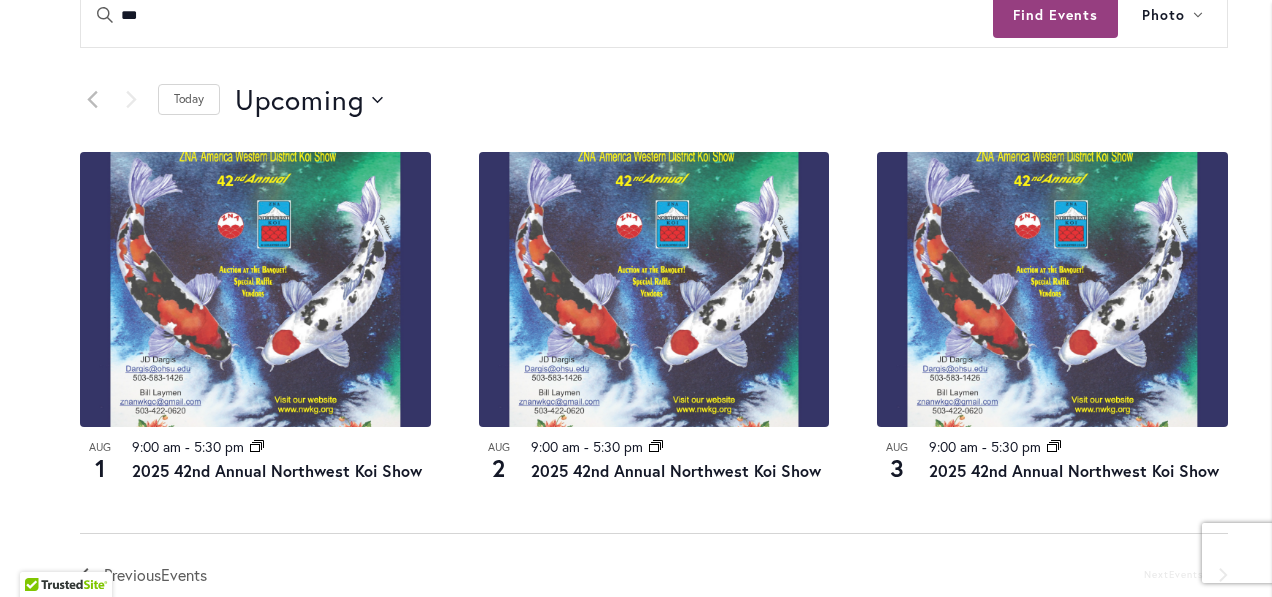 click on "Upcoming
Upcoming
Select date.
*********" at bounding box center (731, 100) 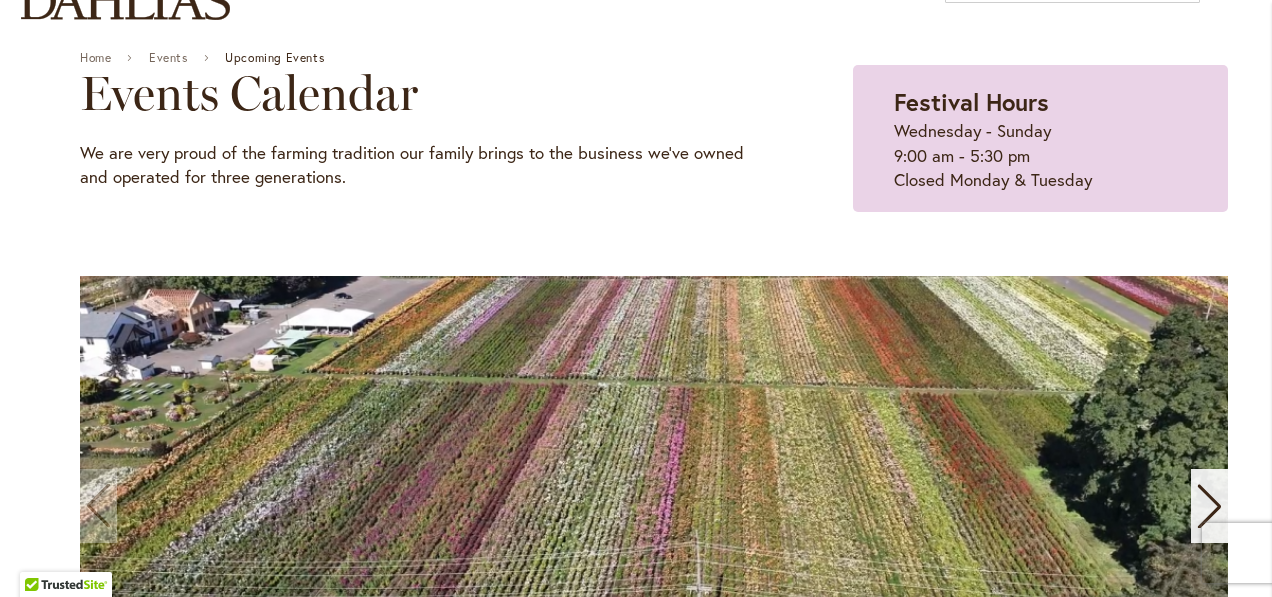scroll, scrollTop: 38, scrollLeft: 0, axis: vertical 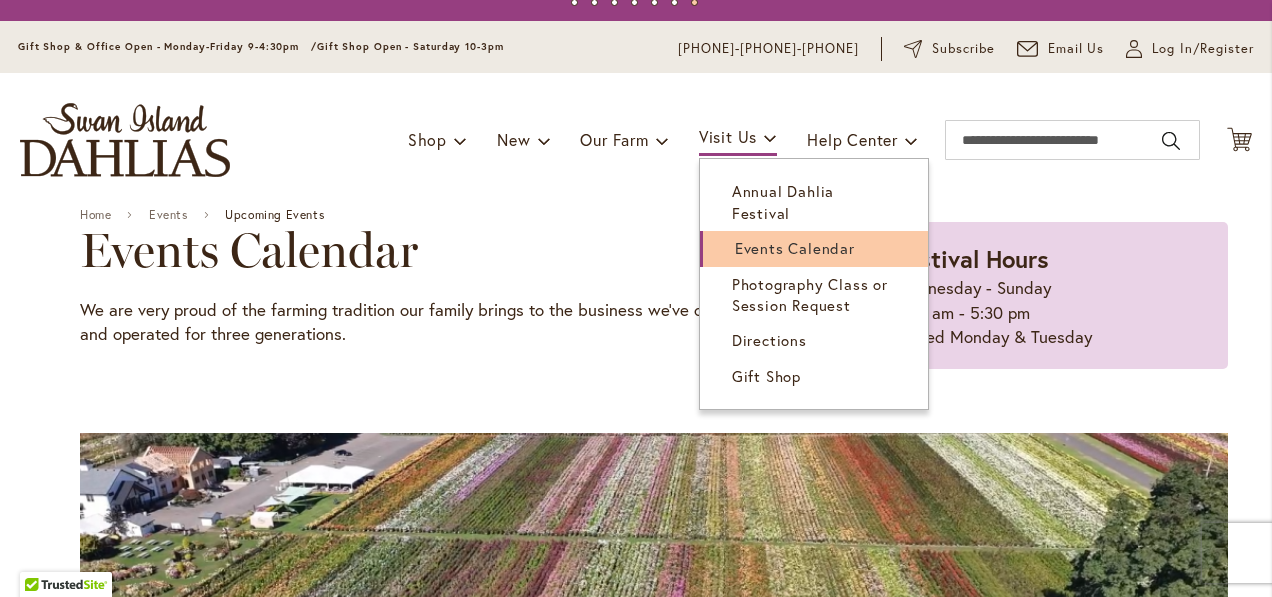 click on "Events Calendar" at bounding box center [814, 248] 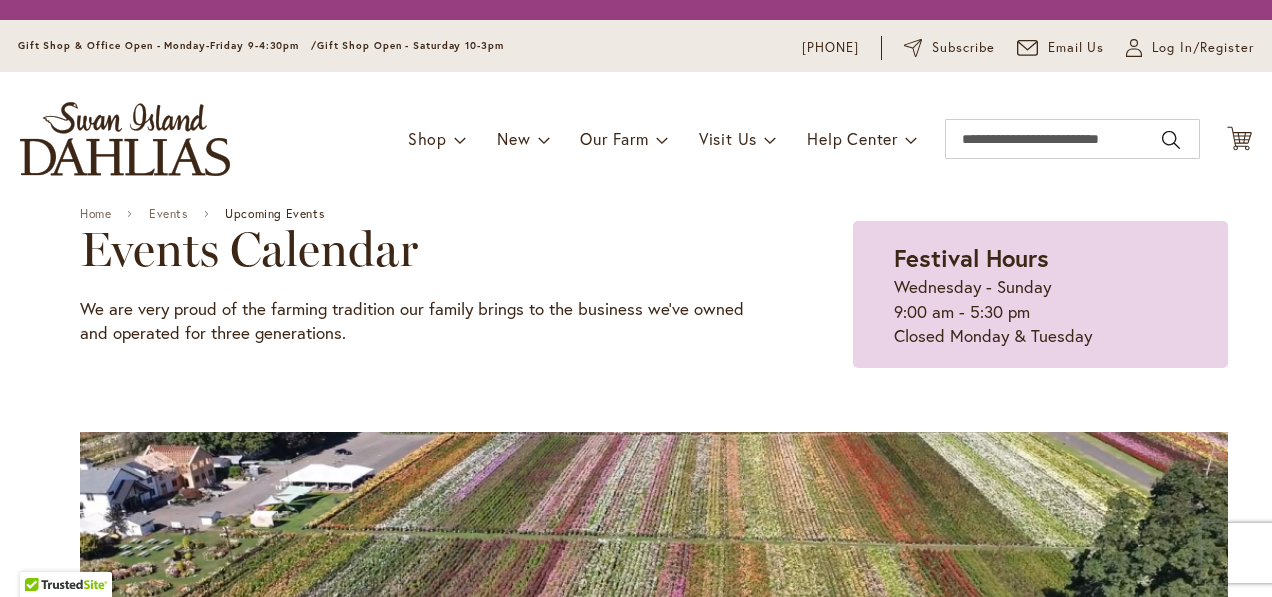 scroll, scrollTop: 0, scrollLeft: 0, axis: both 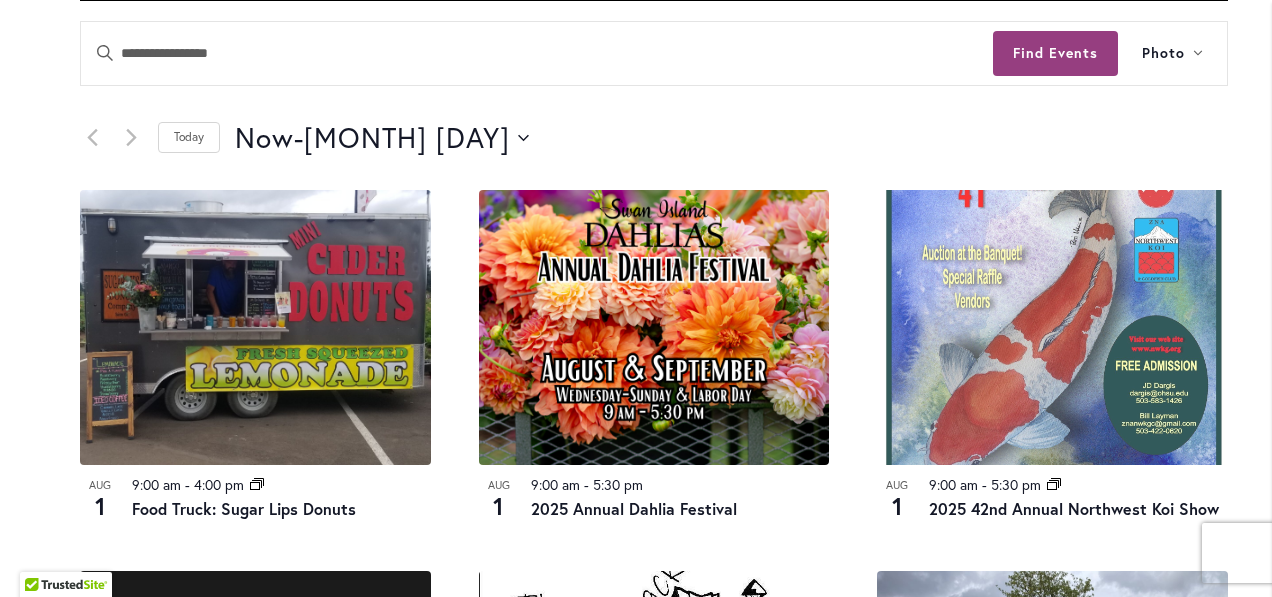 type on "*******" 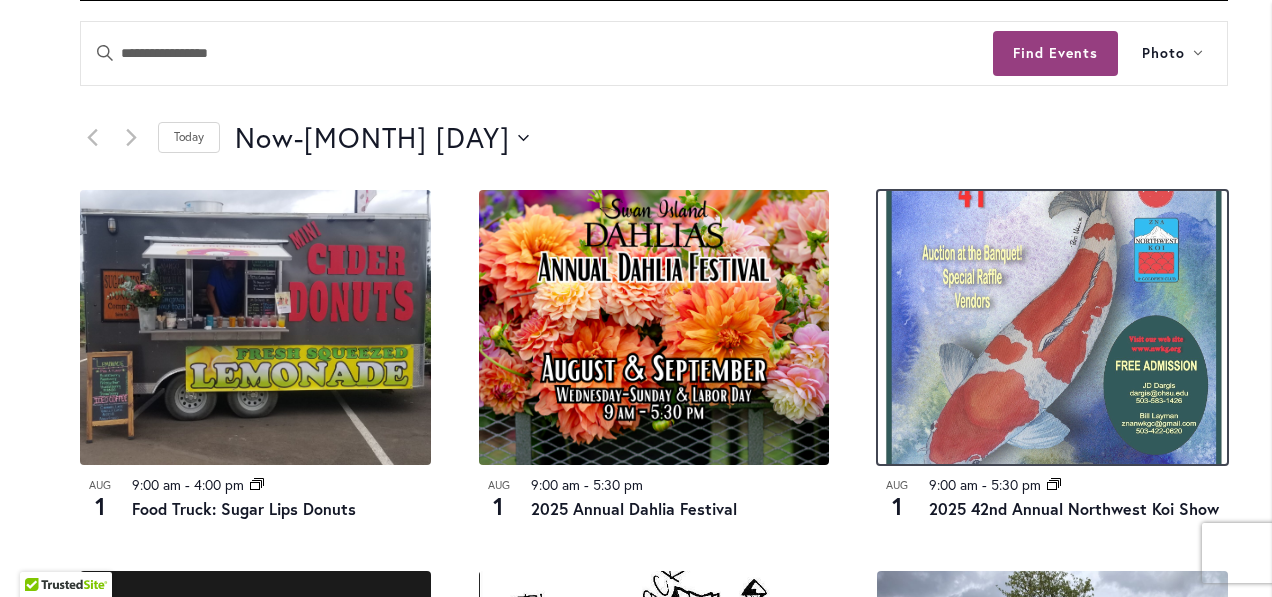 click at bounding box center [1052, 327] 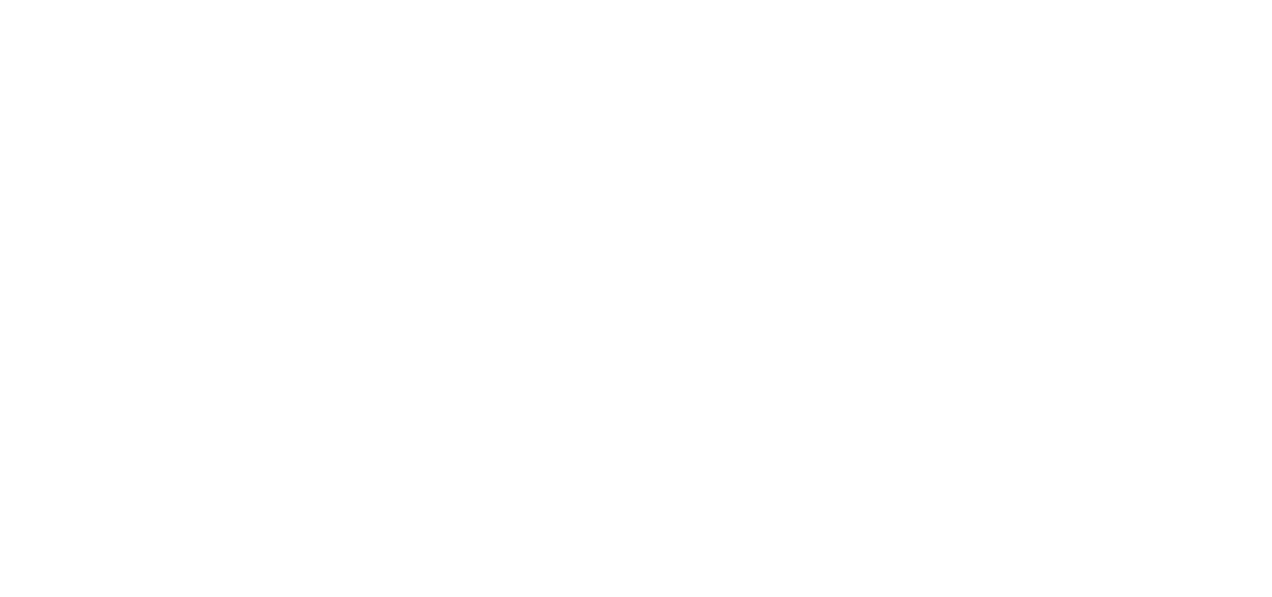 scroll, scrollTop: 0, scrollLeft: 0, axis: both 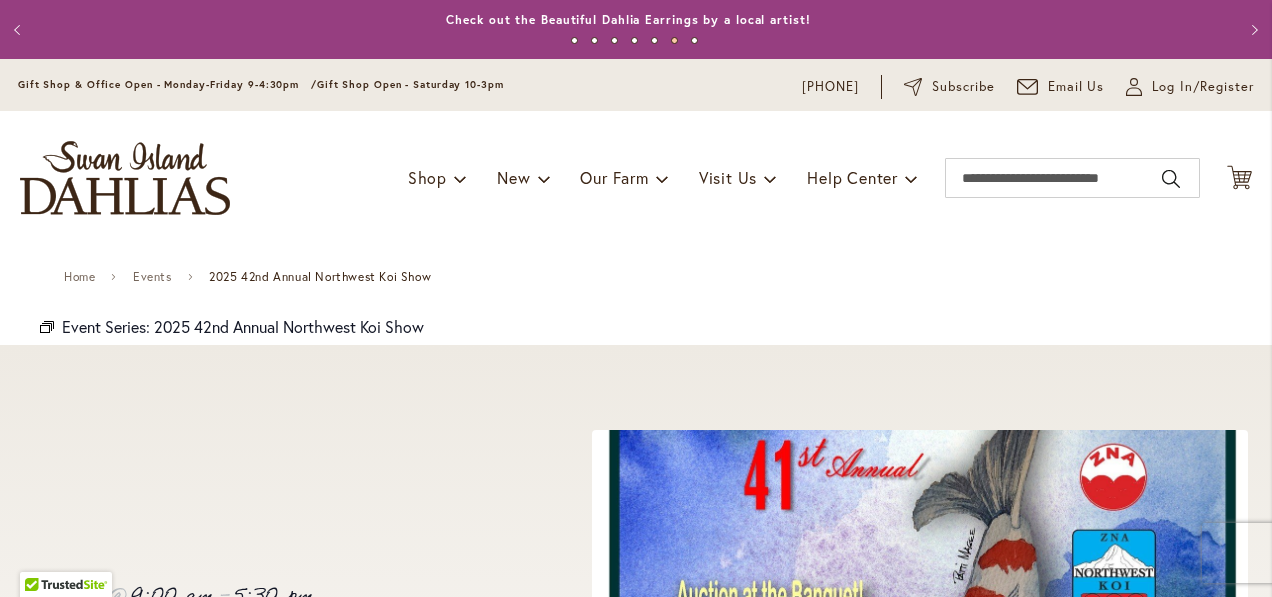 type on "*******" 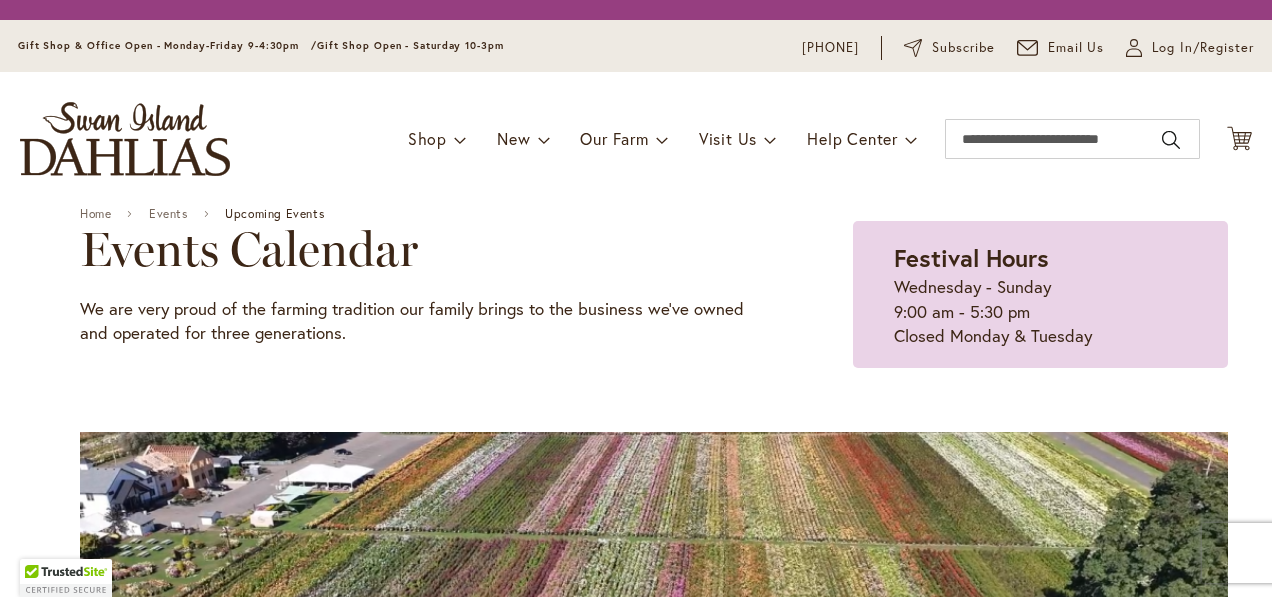 scroll, scrollTop: 0, scrollLeft: 0, axis: both 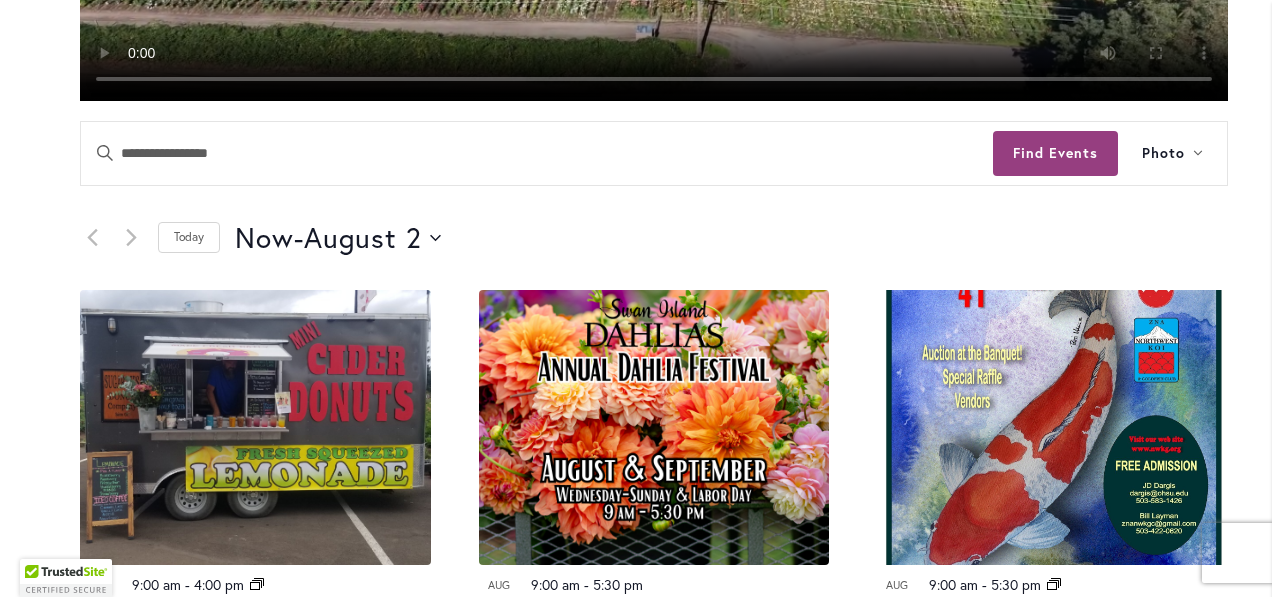 type on "*******" 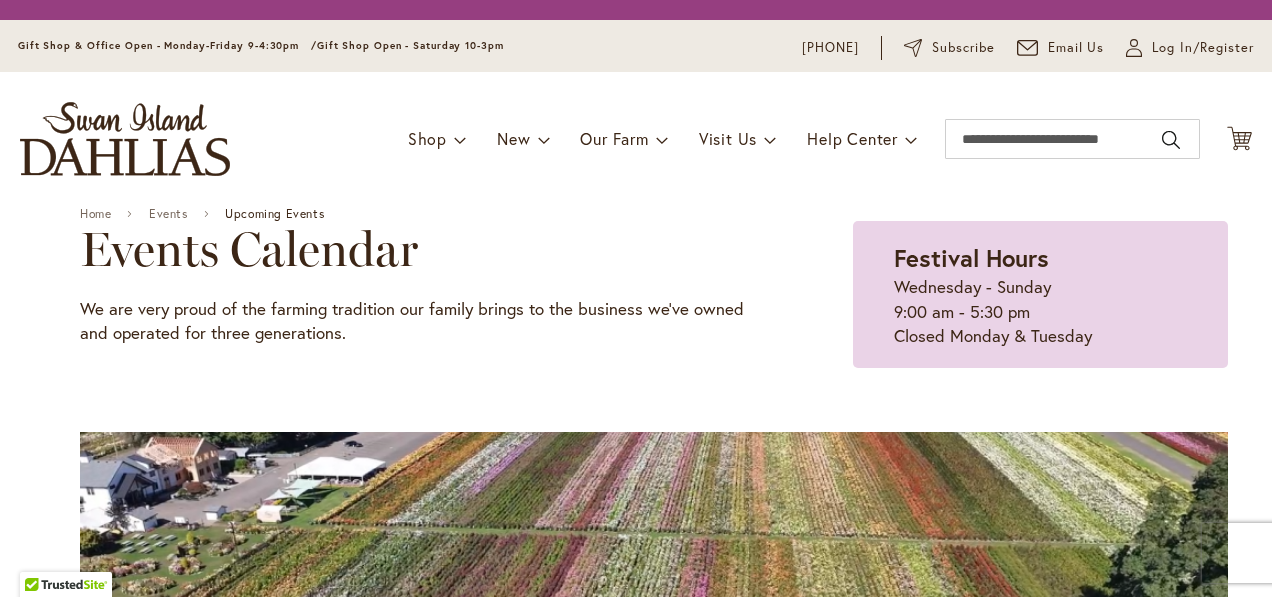 scroll, scrollTop: 0, scrollLeft: 0, axis: both 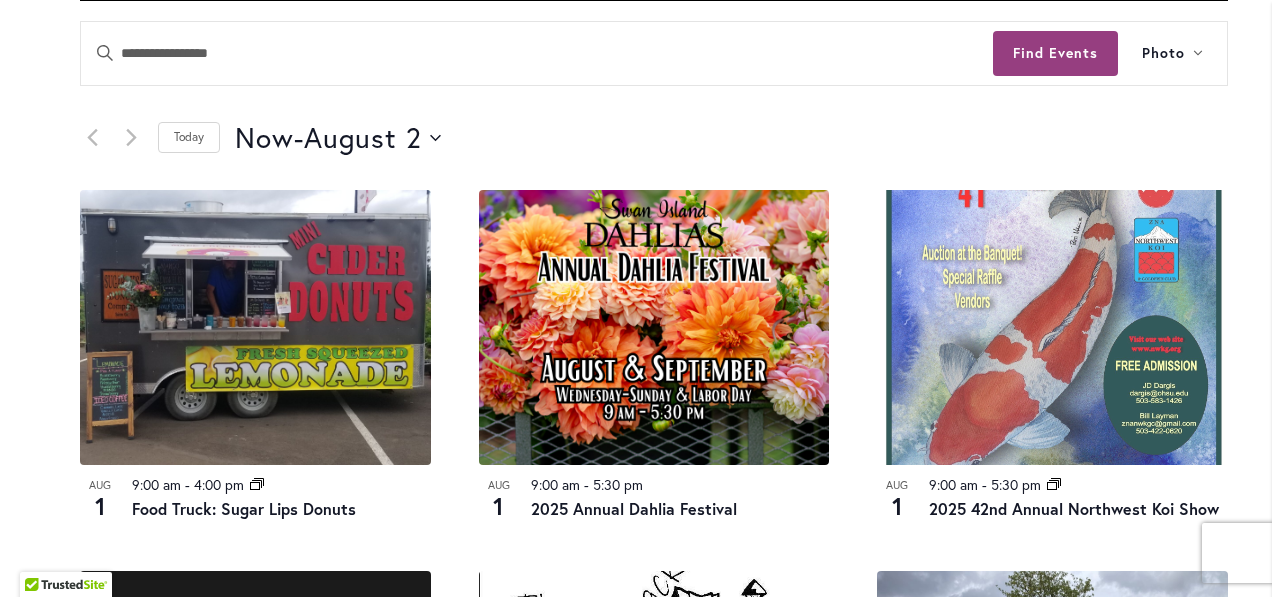 type on "*******" 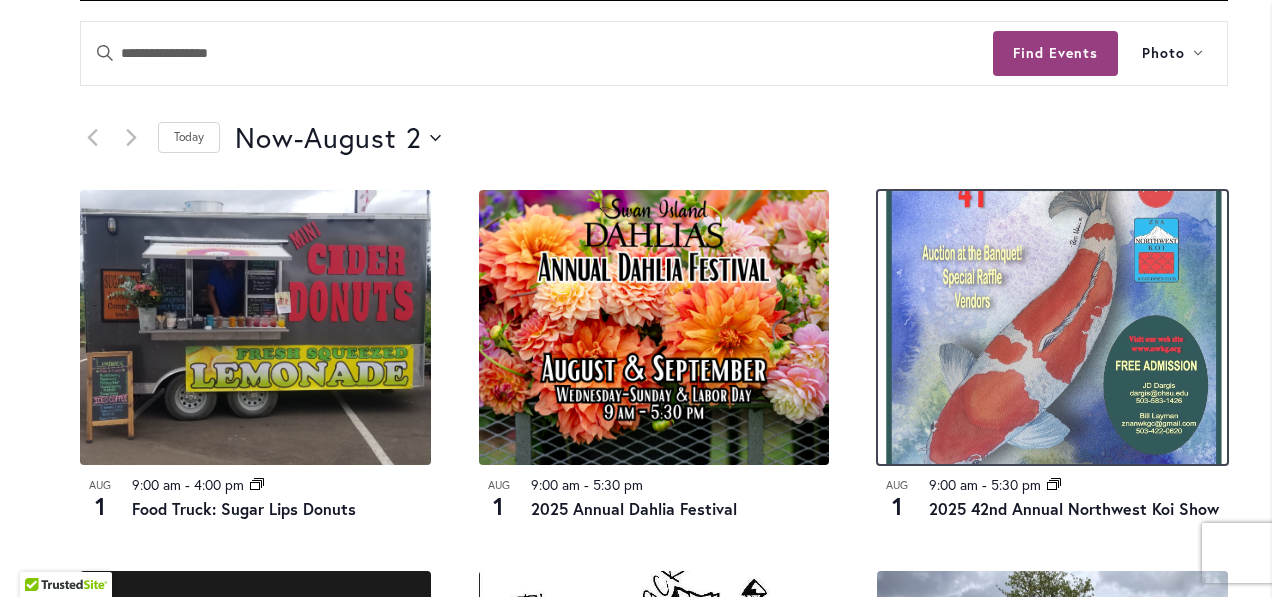 click at bounding box center [1052, 327] 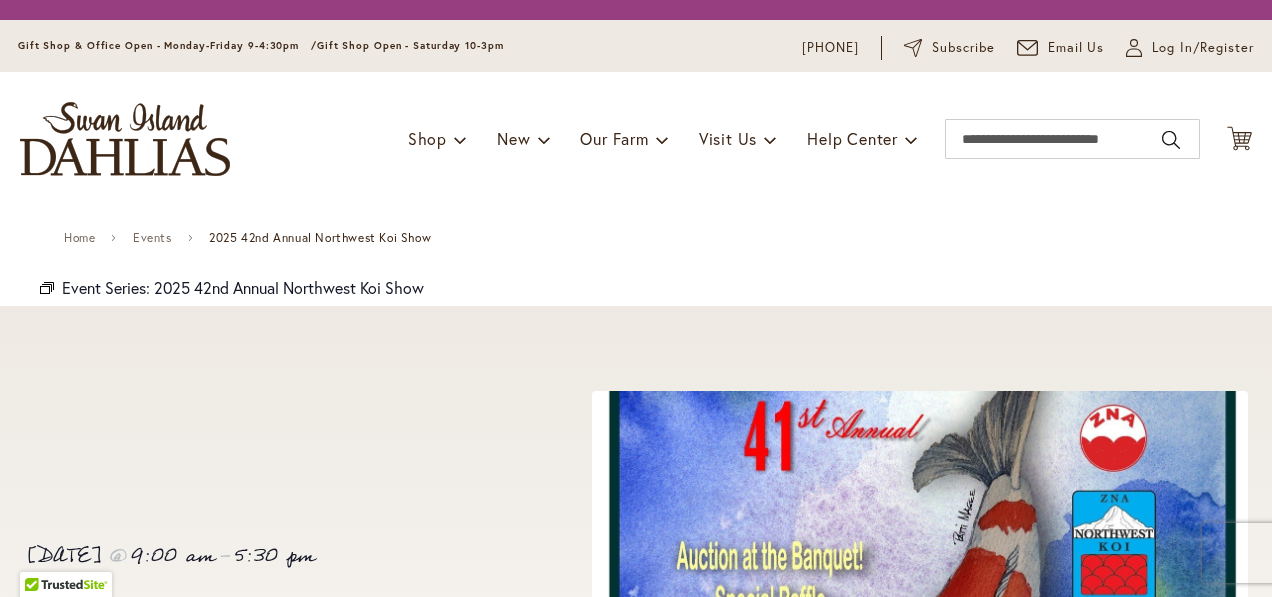 scroll, scrollTop: 0, scrollLeft: 0, axis: both 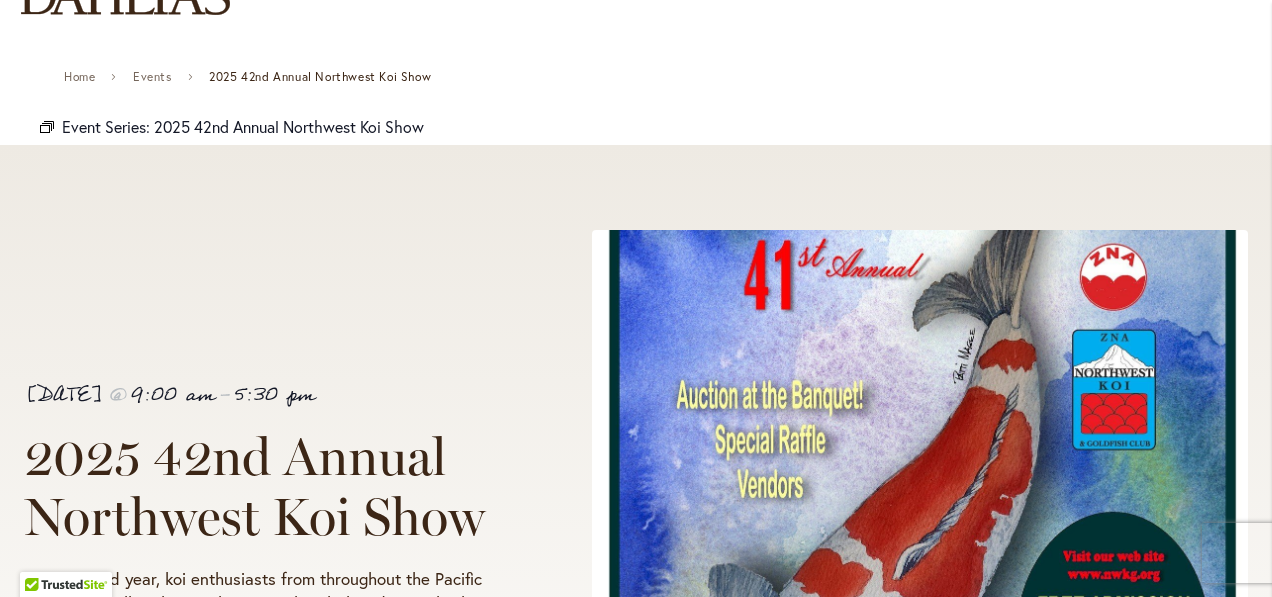 type on "*******" 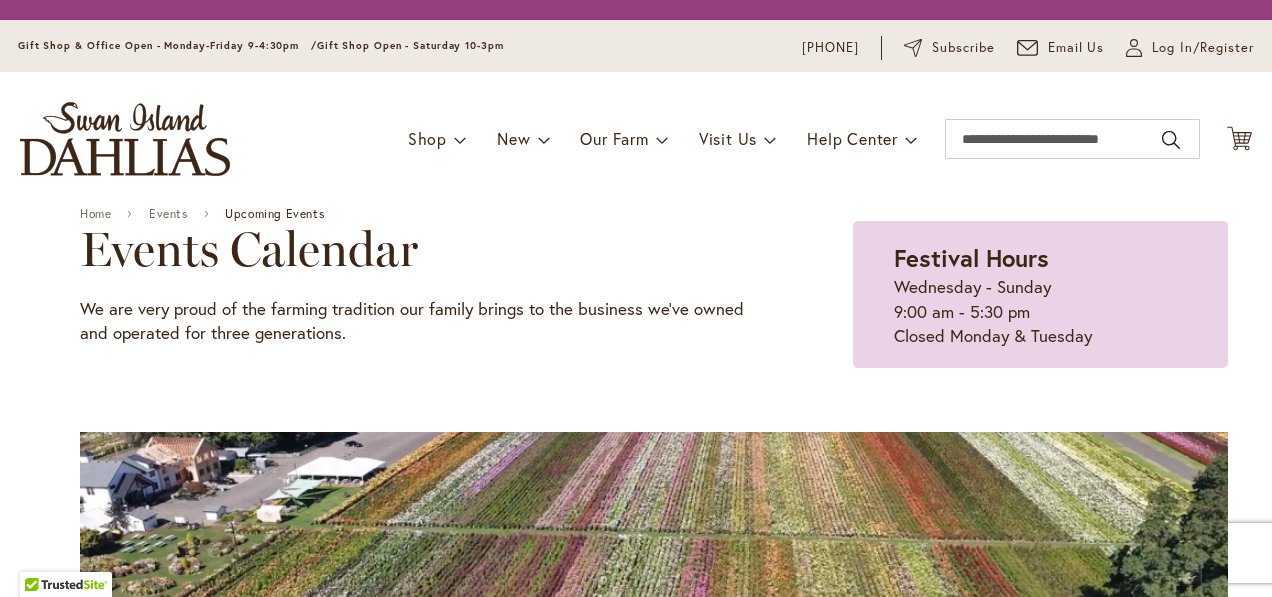 scroll, scrollTop: 0, scrollLeft: 0, axis: both 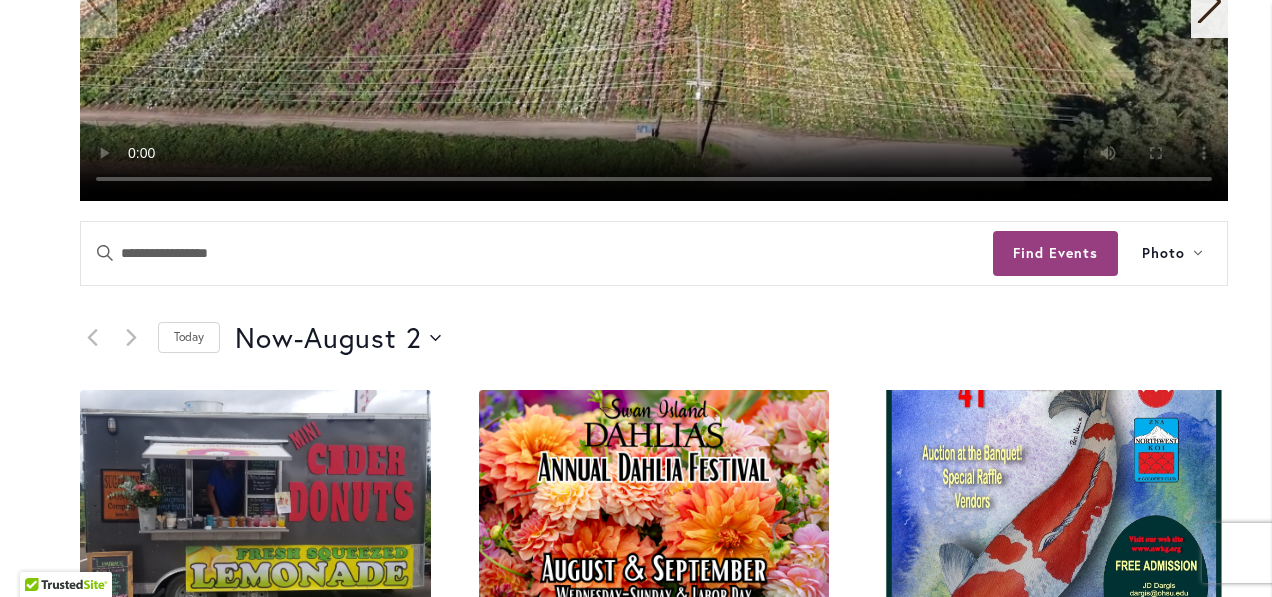 type on "*******" 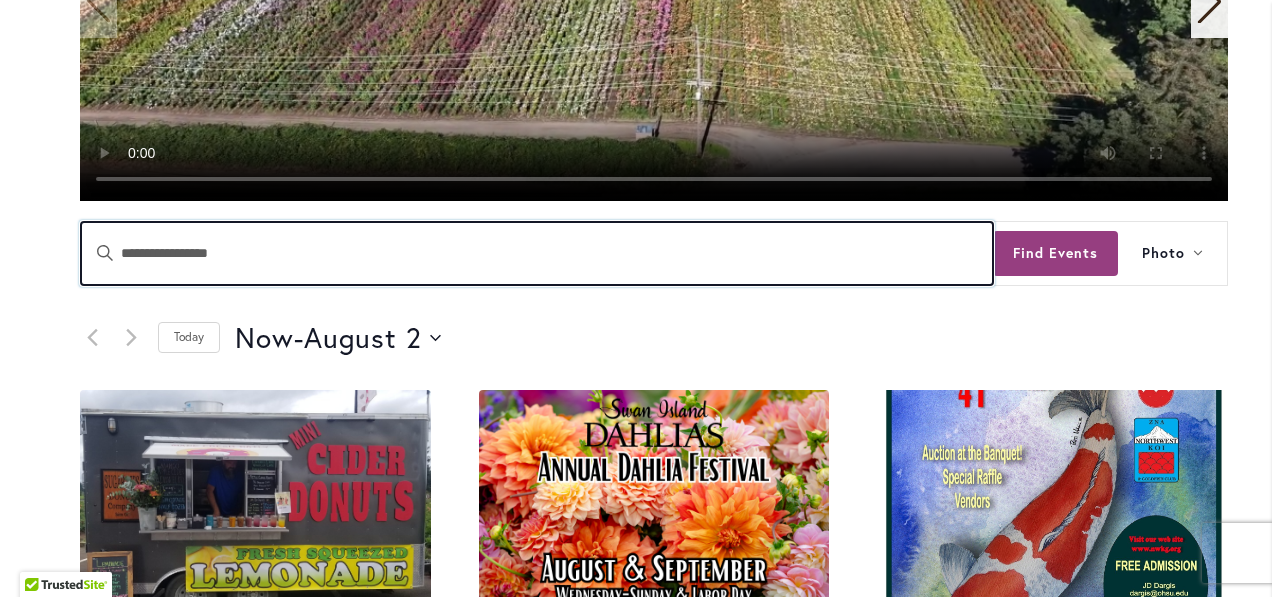click on "Enter Keyword. Search for Events by Keyword." at bounding box center (537, 253) 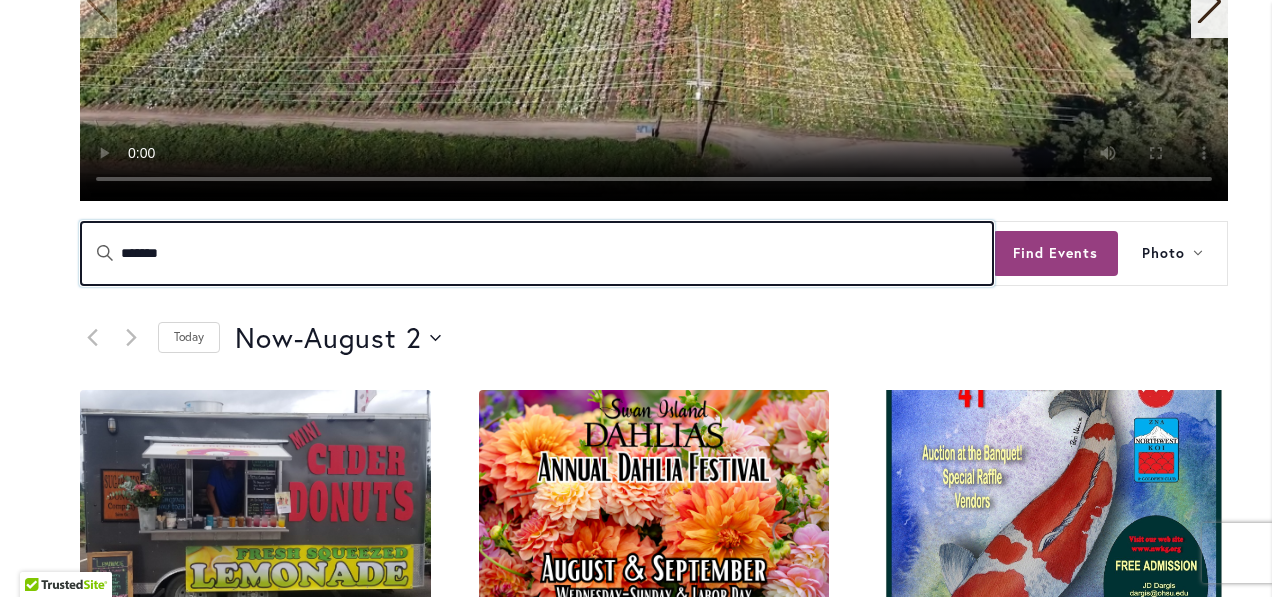 type on "*******" 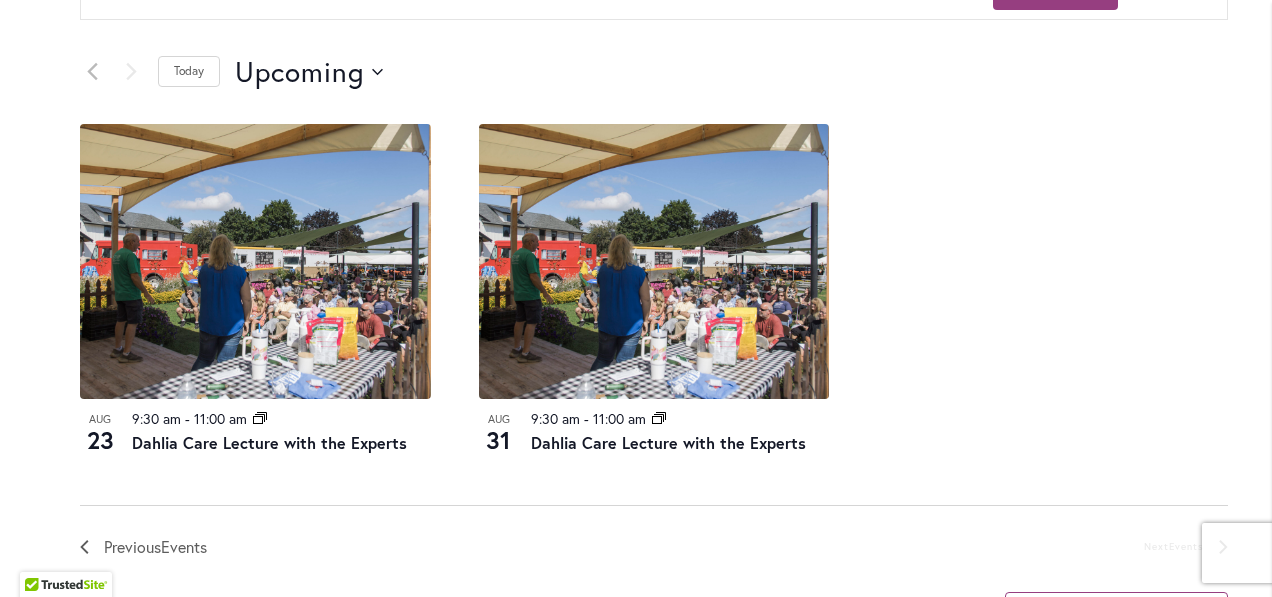 scroll, scrollTop: 1100, scrollLeft: 0, axis: vertical 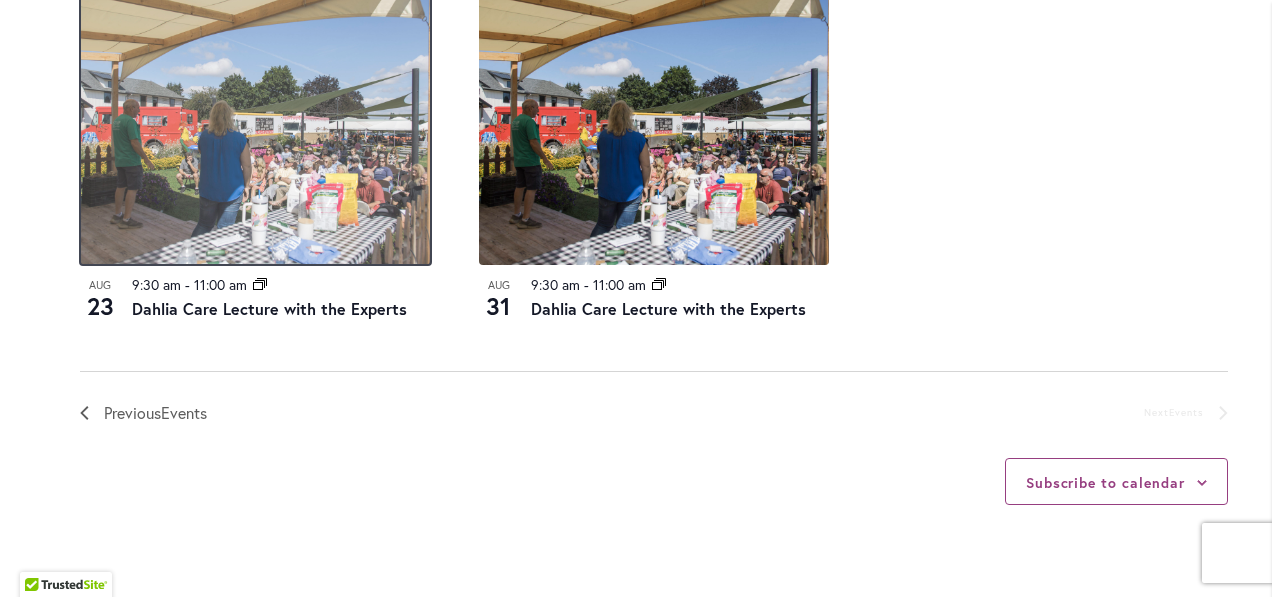 click at bounding box center [255, 127] 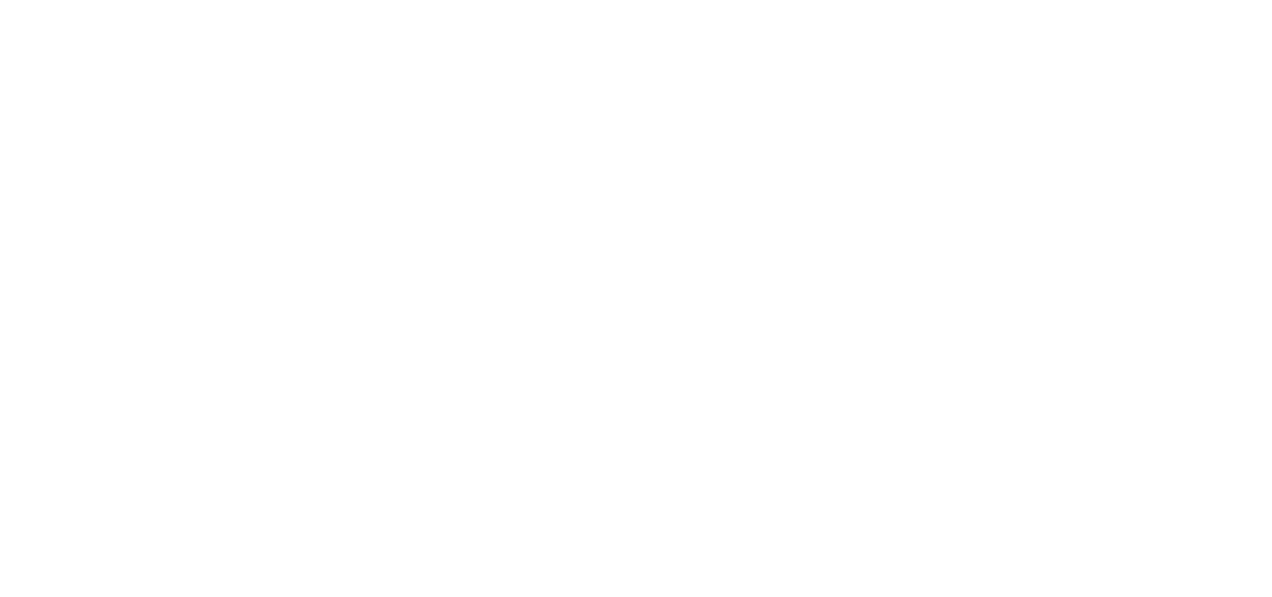 scroll, scrollTop: 0, scrollLeft: 0, axis: both 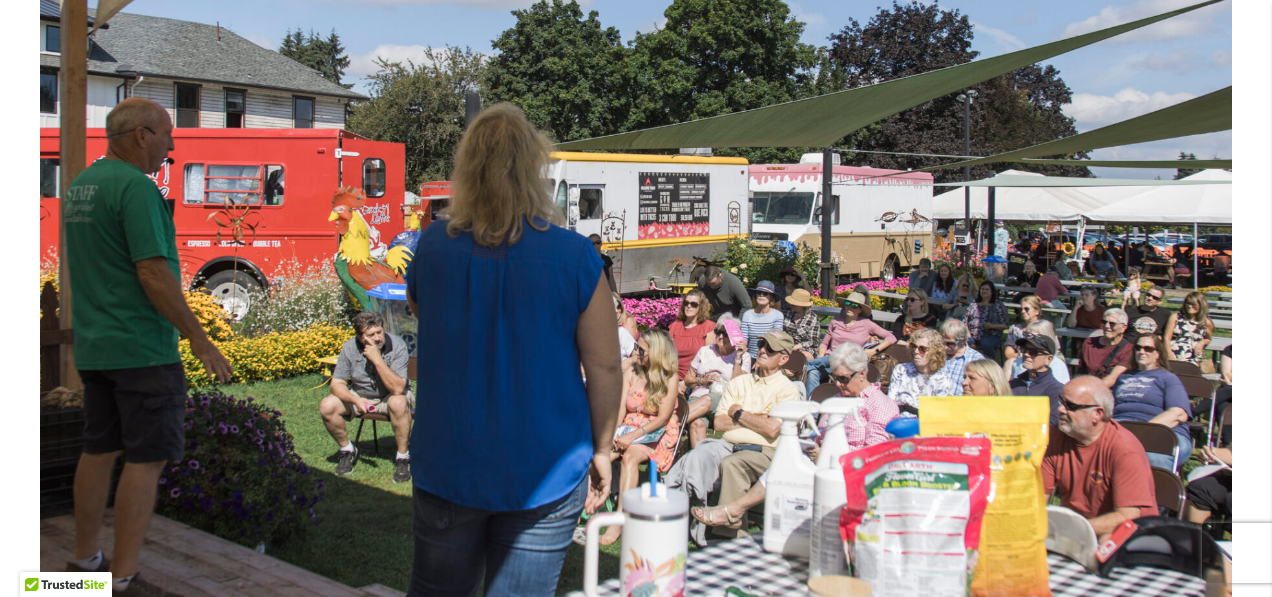 type on "*******" 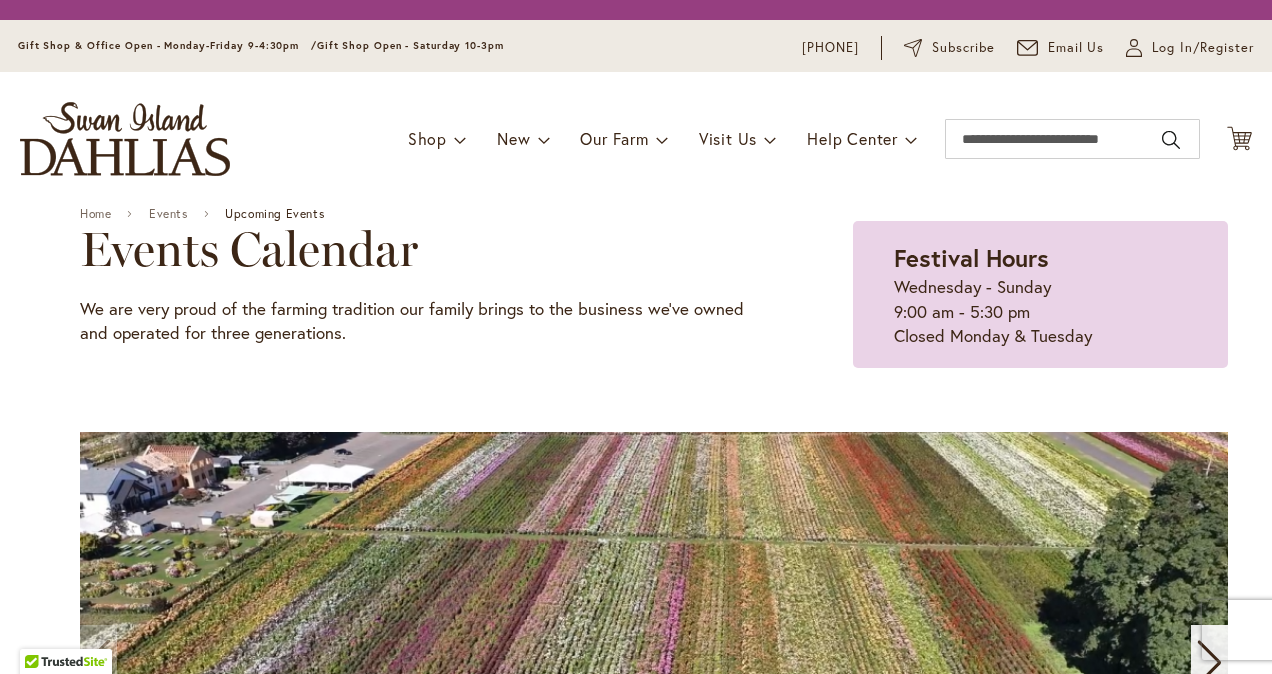 scroll, scrollTop: 0, scrollLeft: 0, axis: both 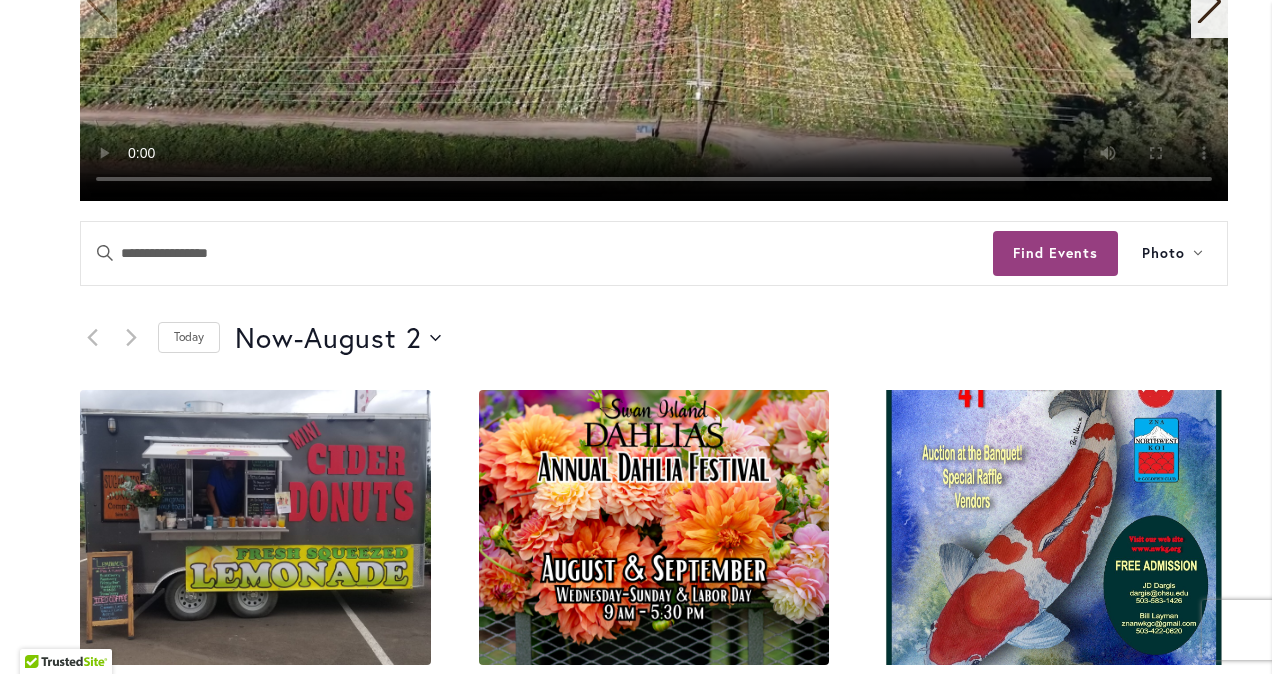 type on "*******" 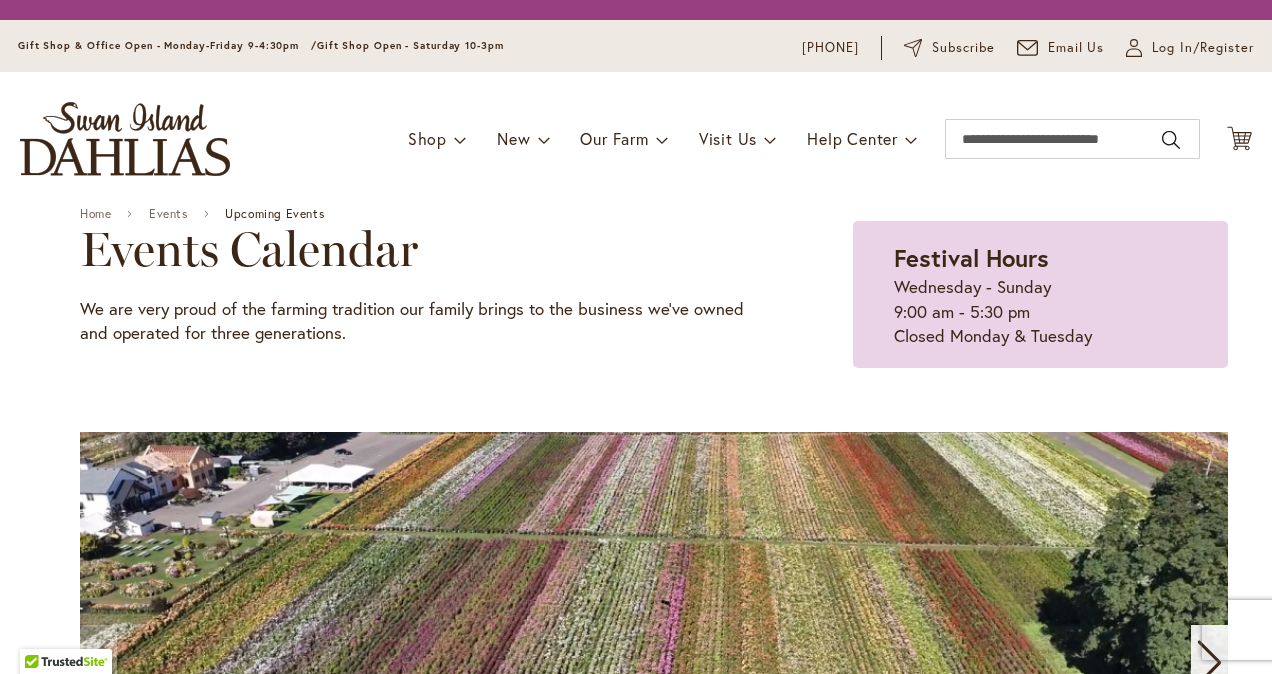scroll, scrollTop: 0, scrollLeft: 0, axis: both 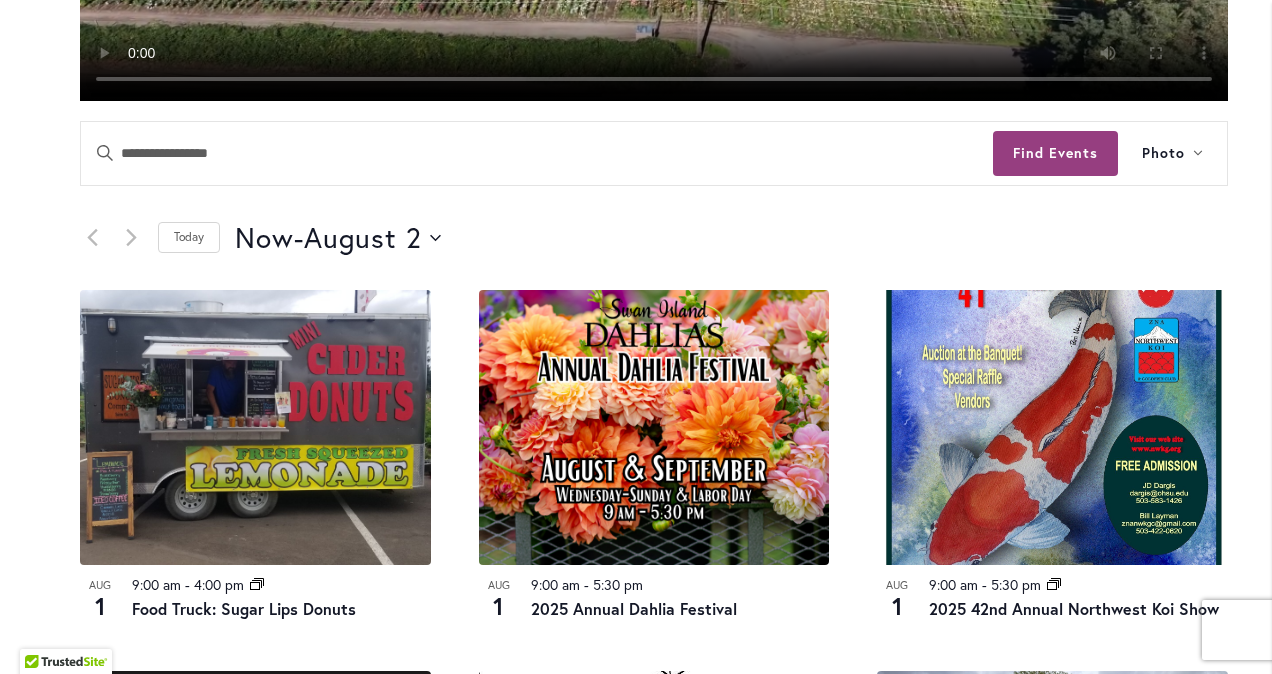 type on "*******" 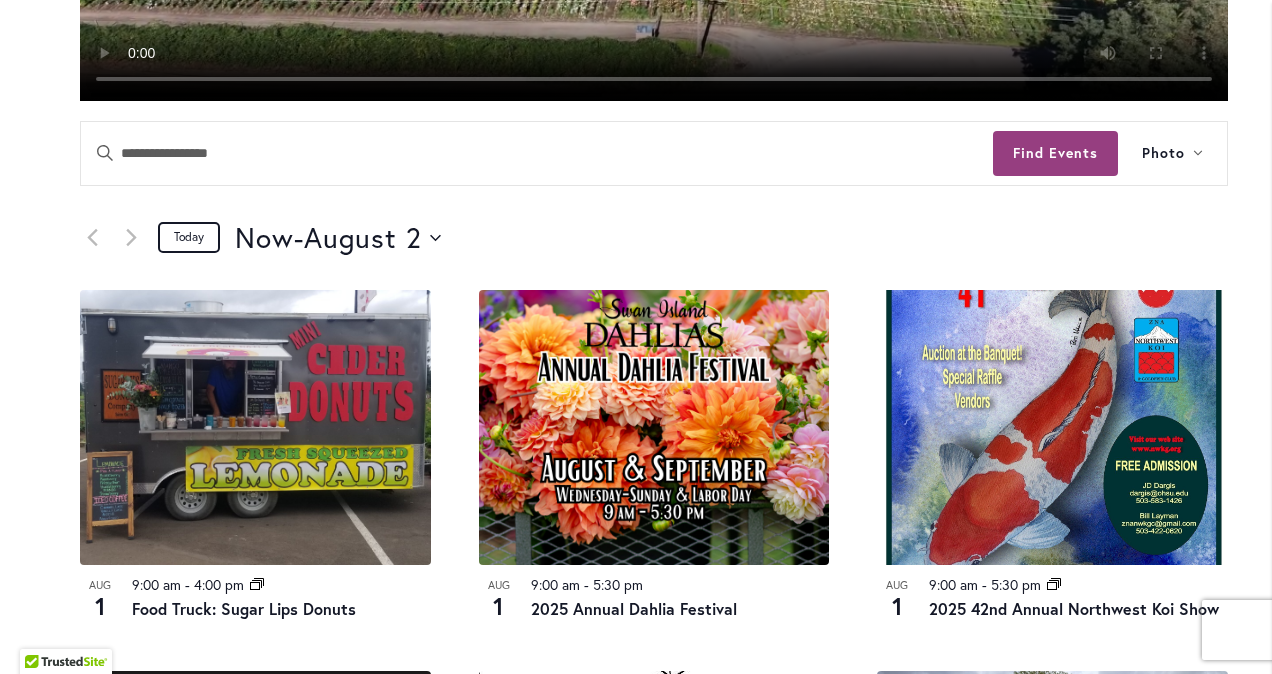 click on "Today" at bounding box center [189, 237] 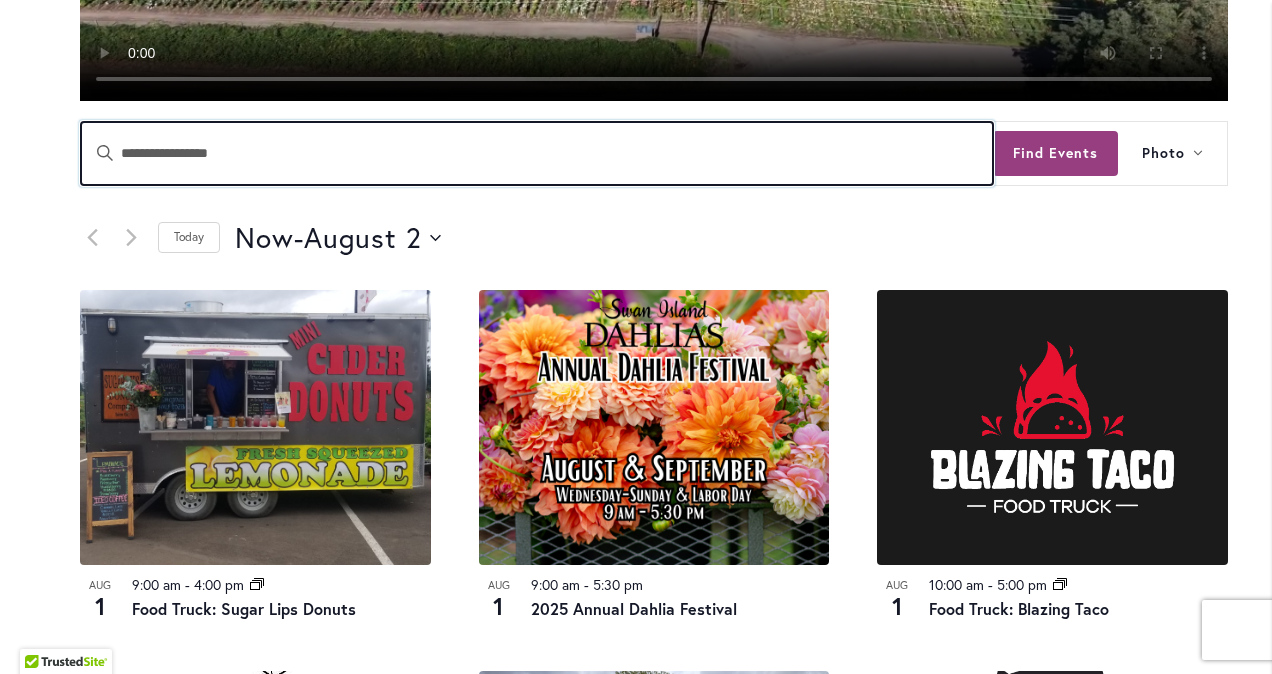 click on "Enter Keyword. Search for Events by Keyword." at bounding box center [537, 153] 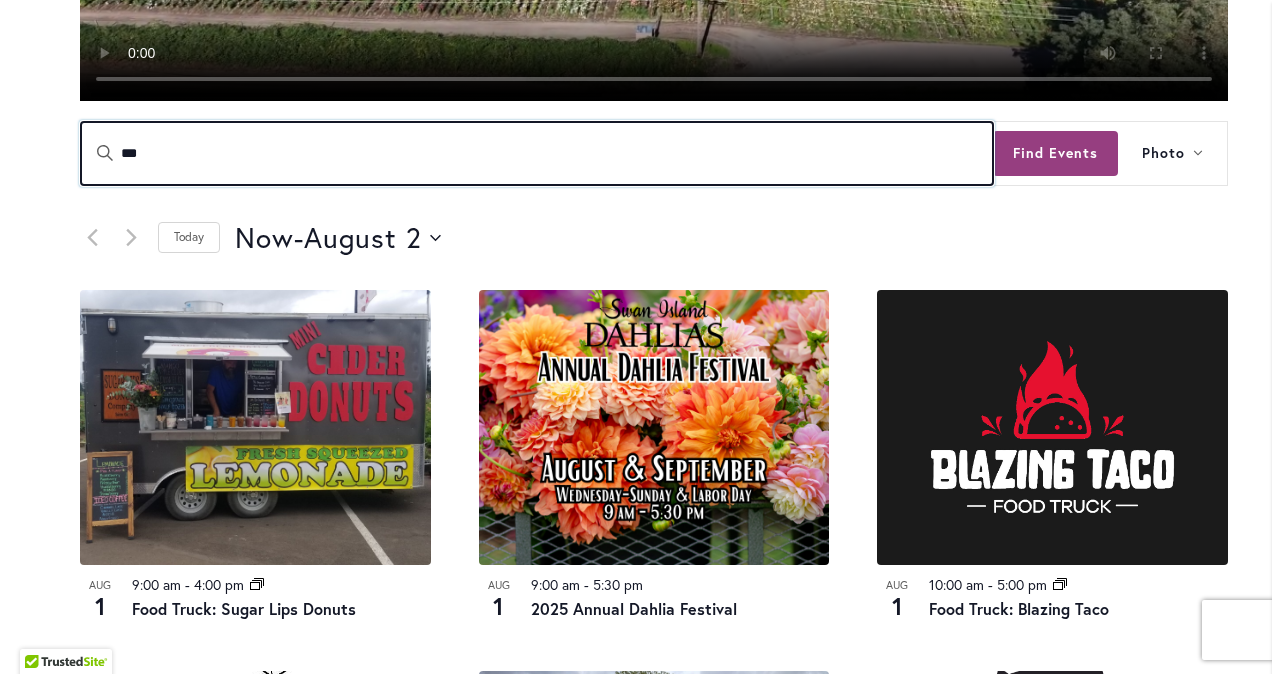 type on "***" 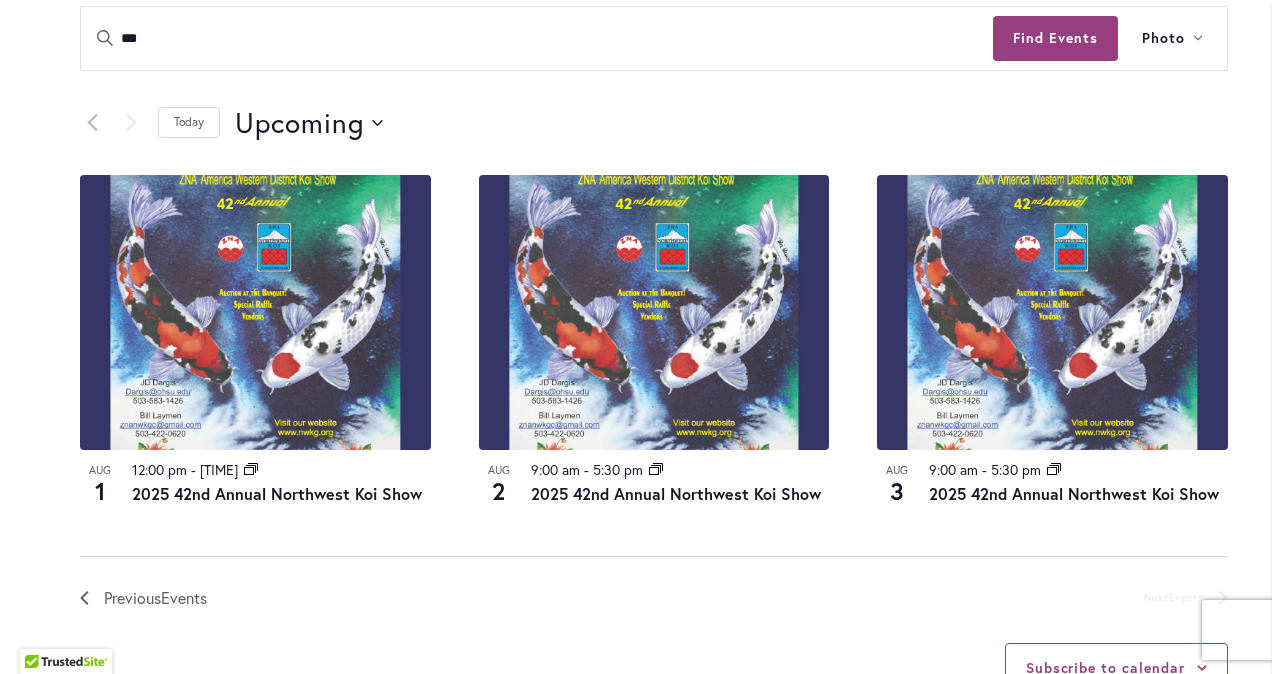 scroll, scrollTop: 900, scrollLeft: 0, axis: vertical 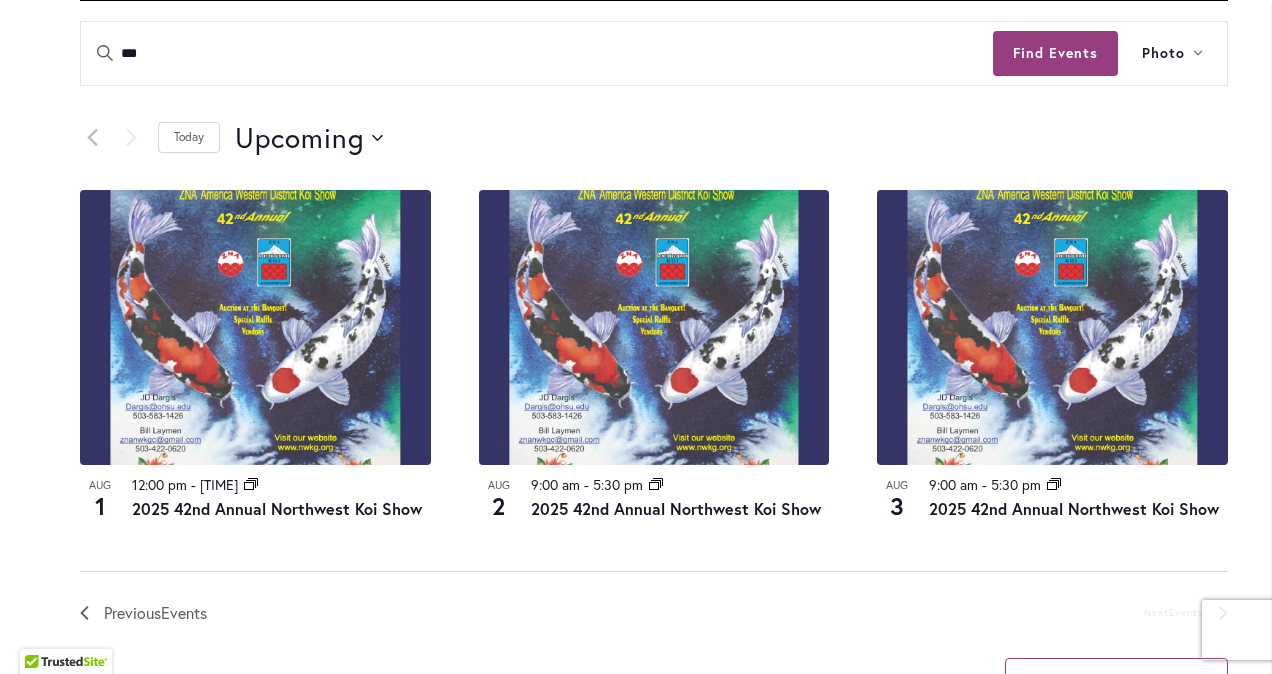 drag, startPoint x: 537, startPoint y: 151, endPoint x: 528, endPoint y: 137, distance: 16.643316 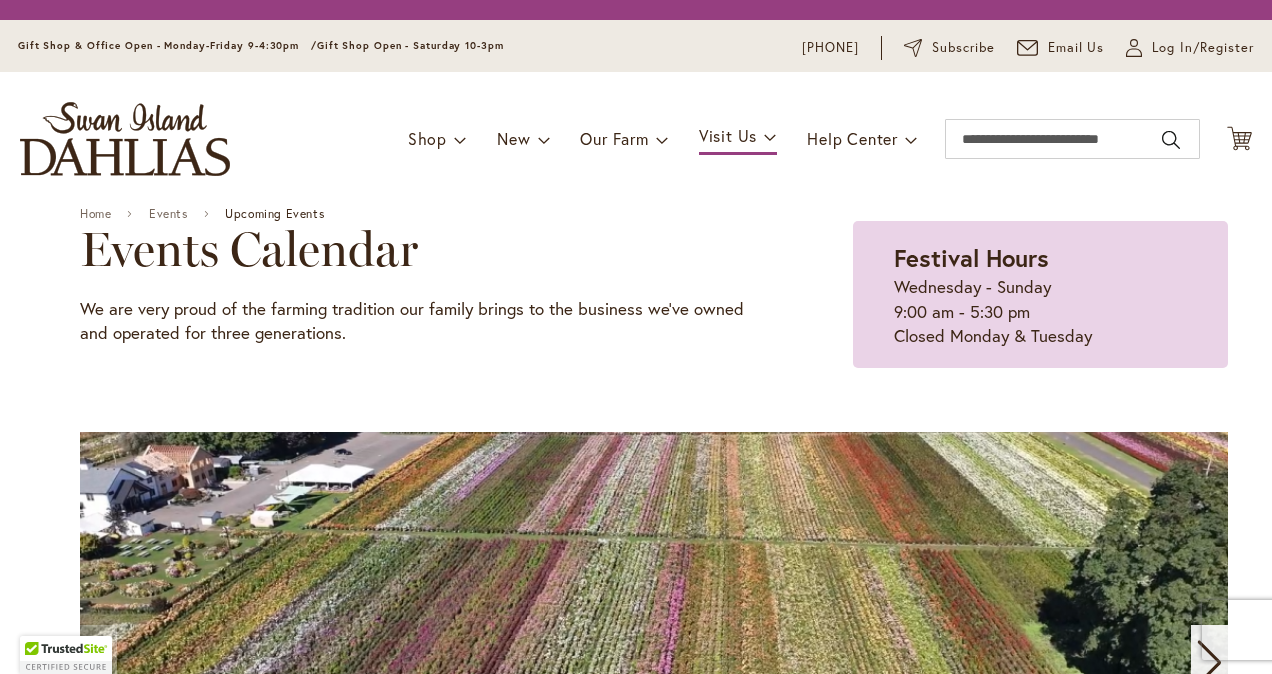 scroll, scrollTop: 0, scrollLeft: 0, axis: both 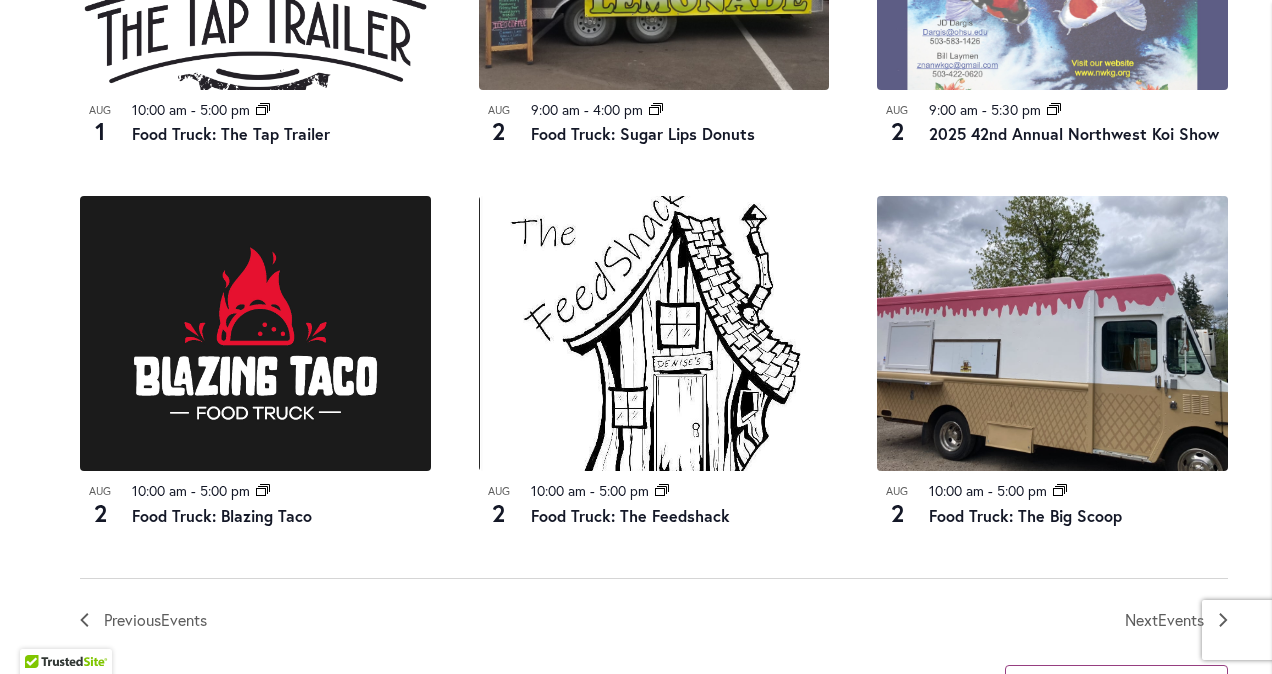 type on "*******" 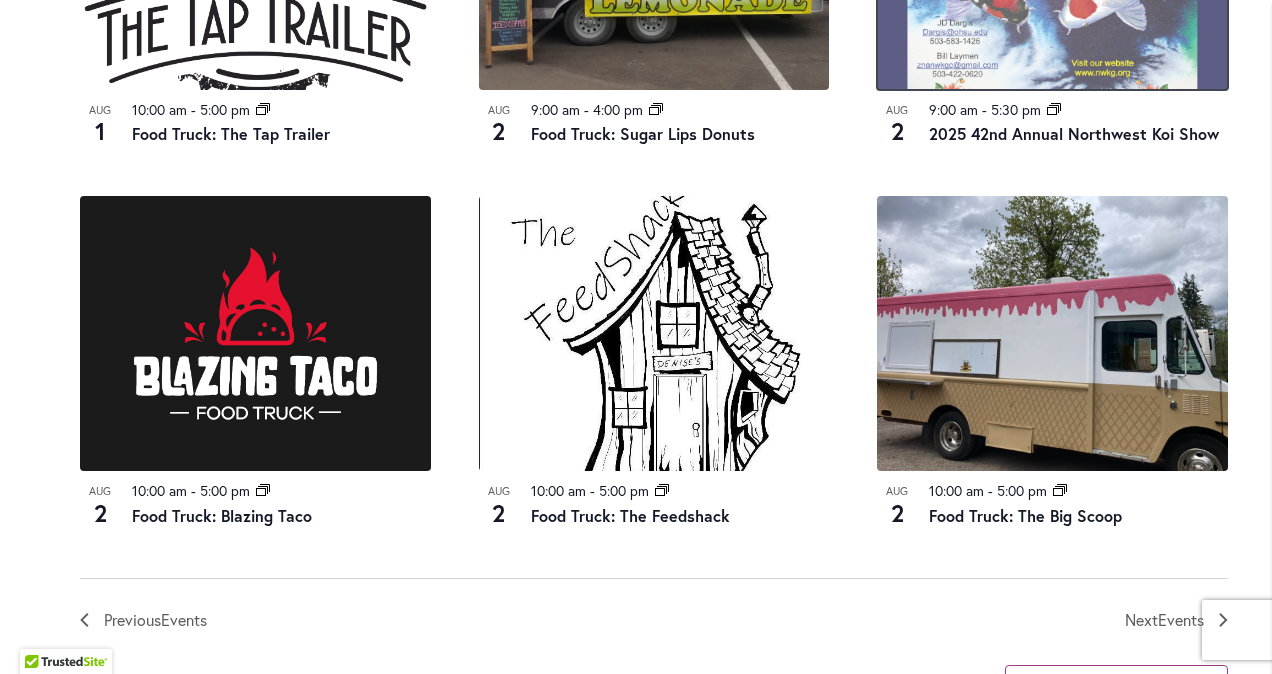 click at bounding box center [1052, -48] 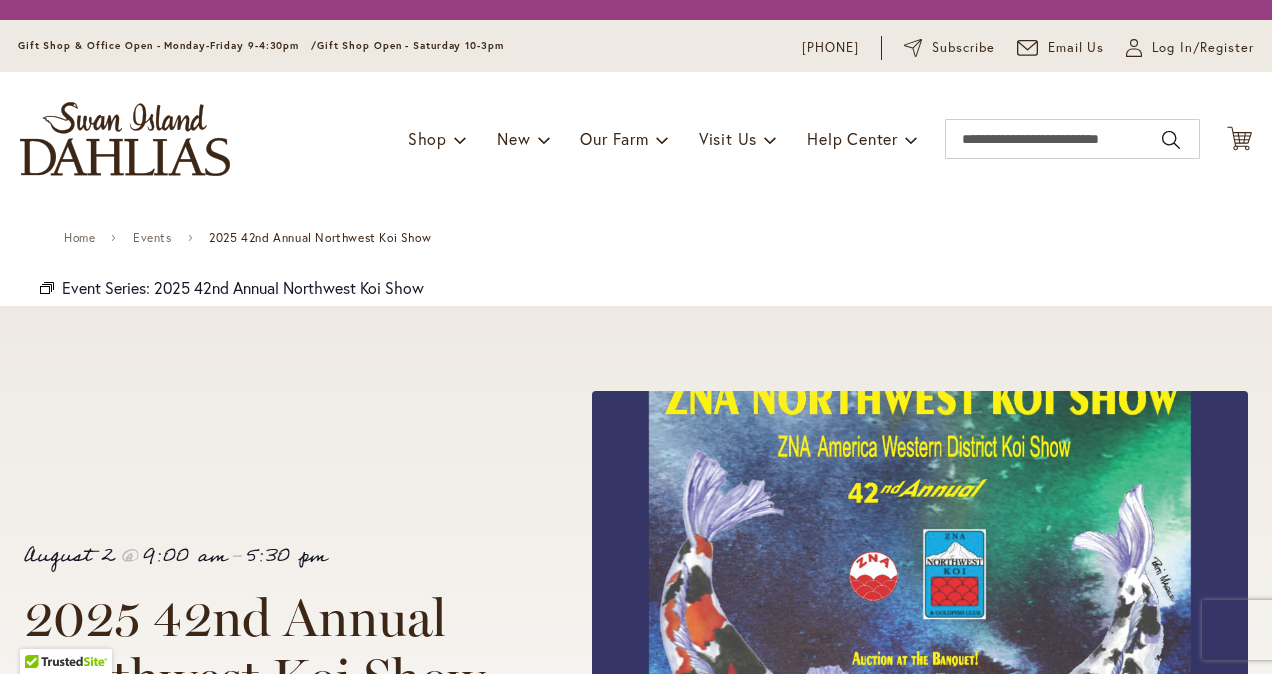 scroll, scrollTop: 0, scrollLeft: 0, axis: both 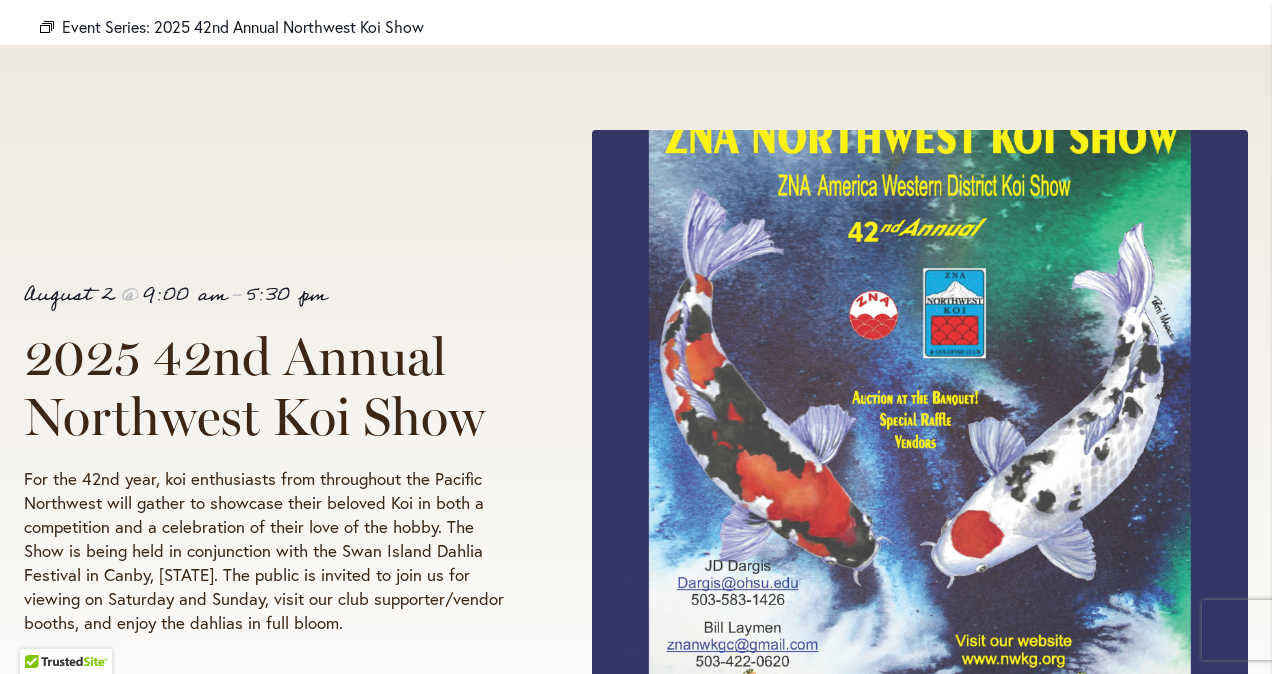 type on "*******" 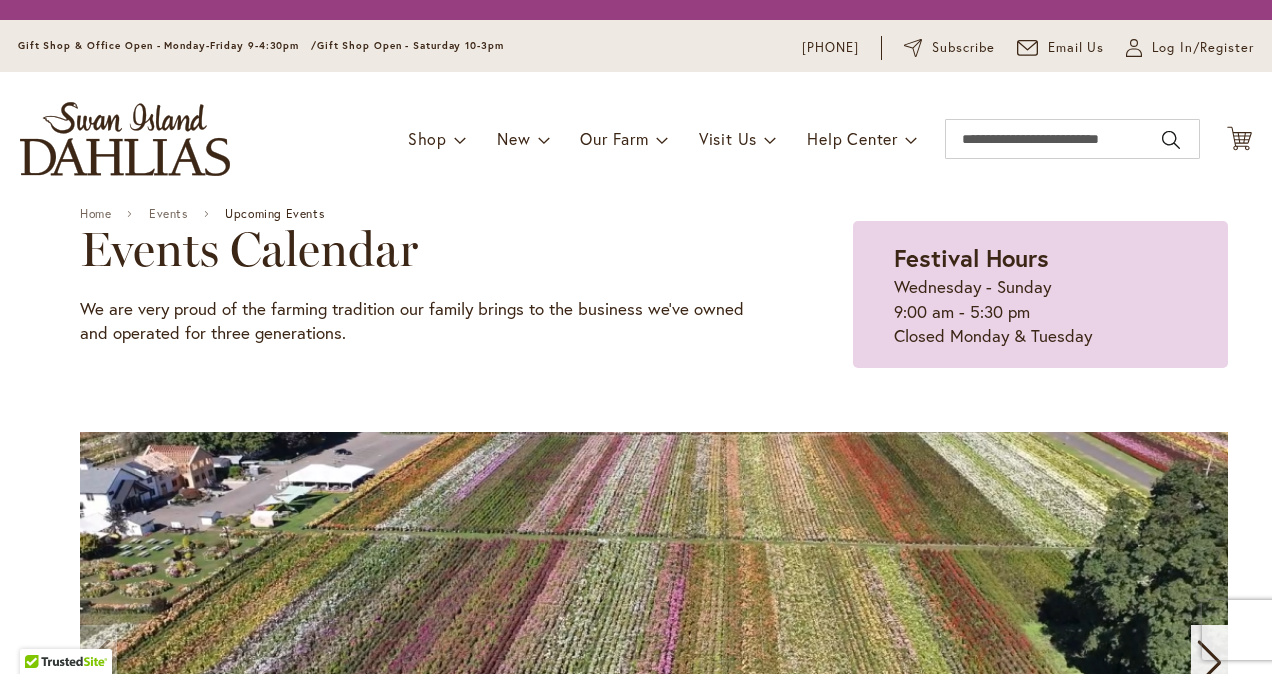 scroll, scrollTop: 0, scrollLeft: 0, axis: both 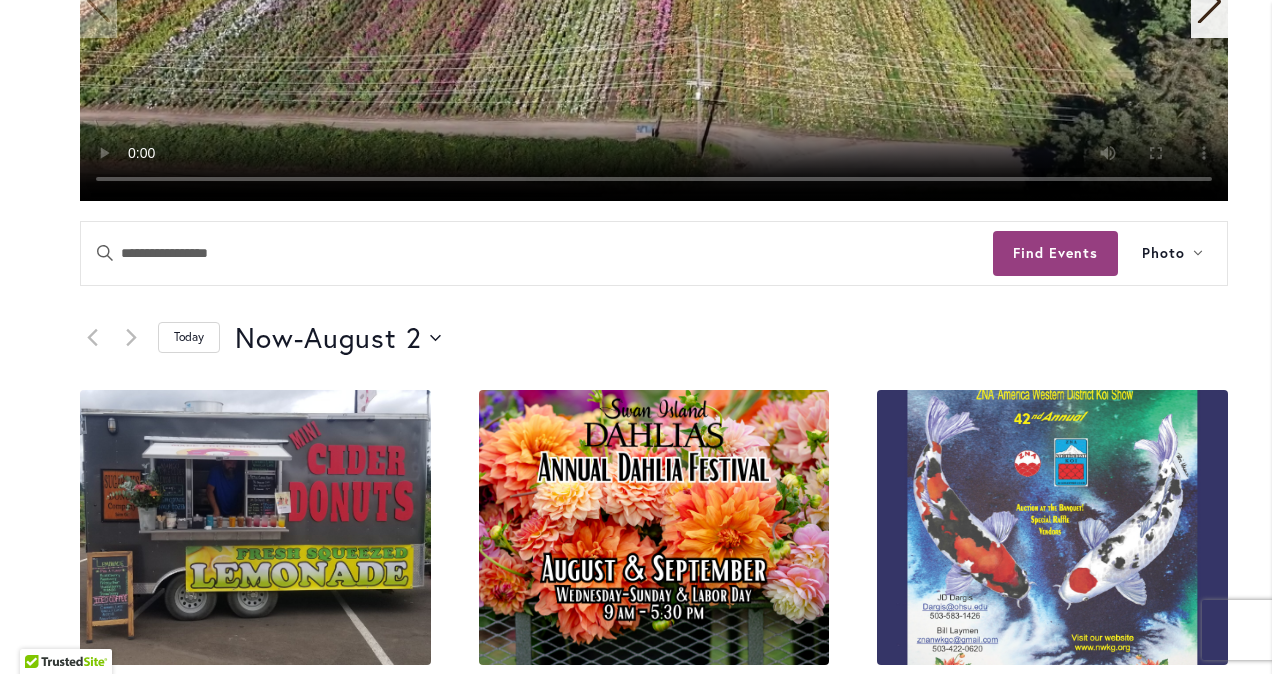 type on "*******" 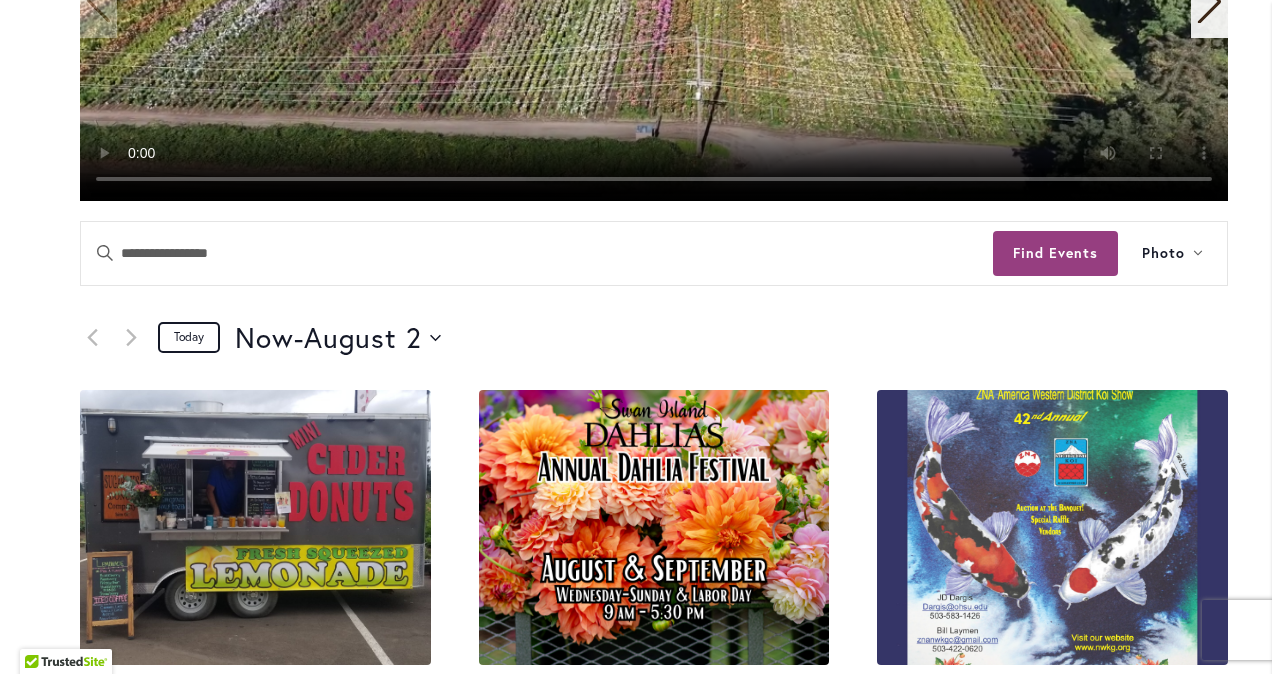 click on "Today" at bounding box center [189, 337] 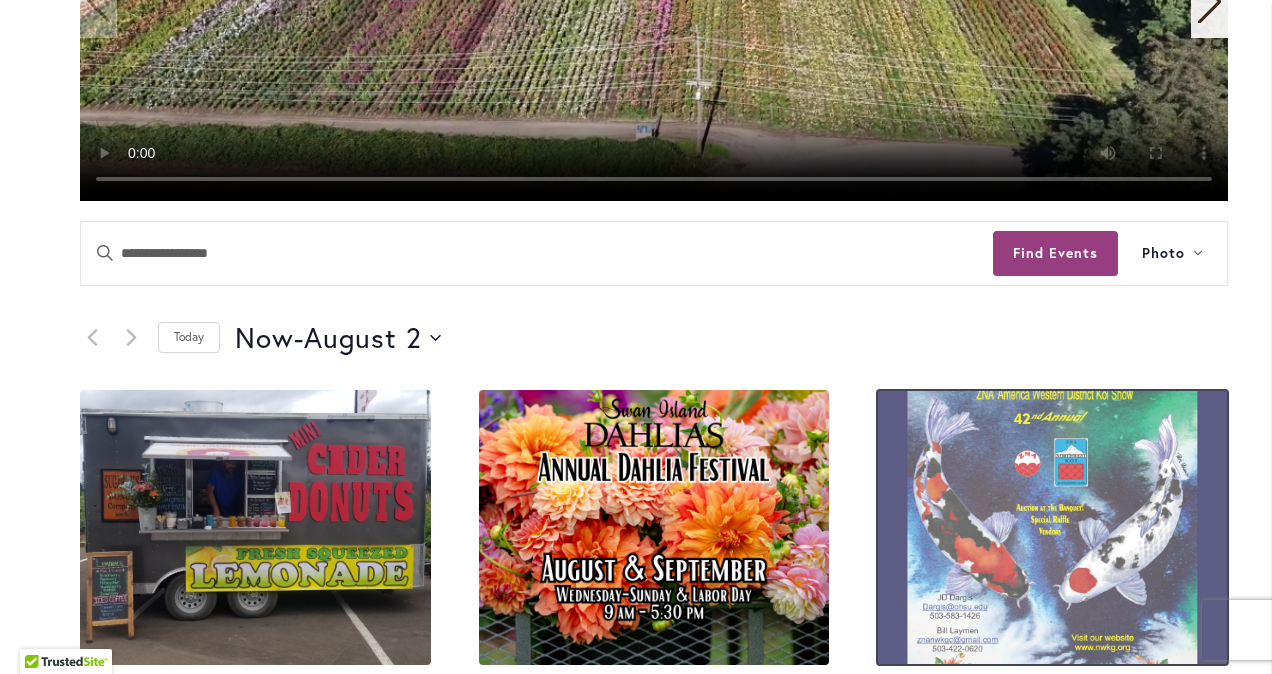 click at bounding box center (1052, 527) 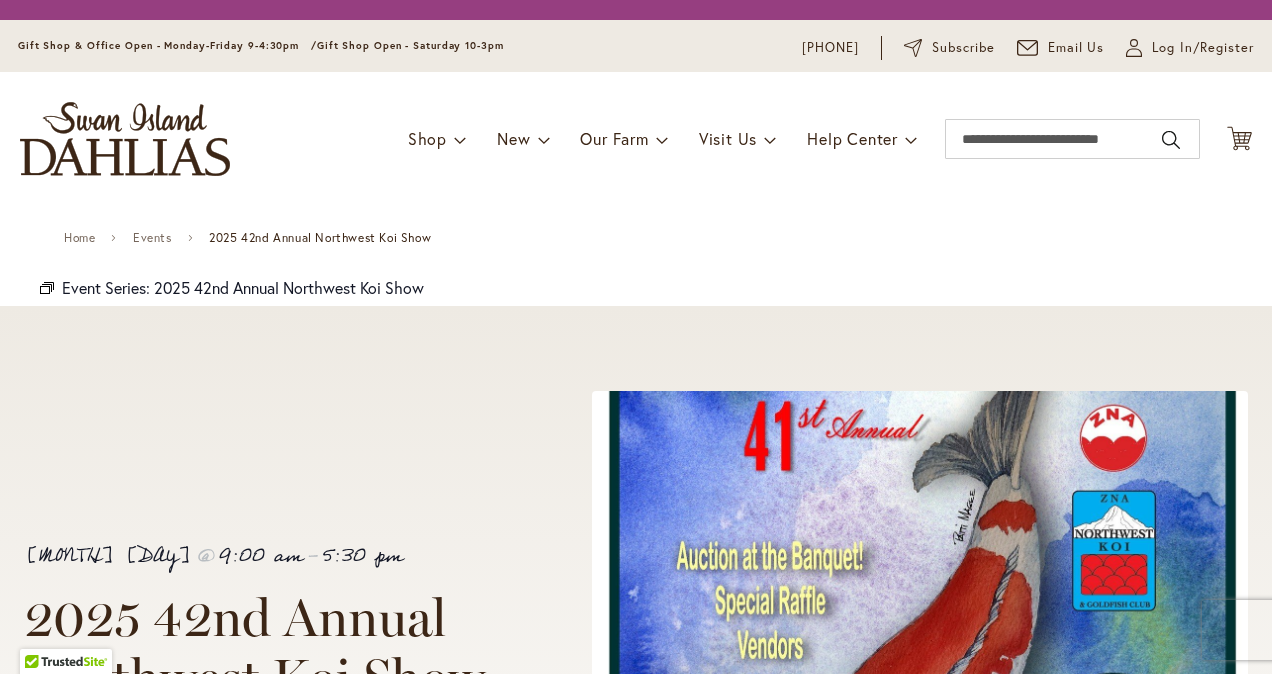 scroll, scrollTop: 0, scrollLeft: 0, axis: both 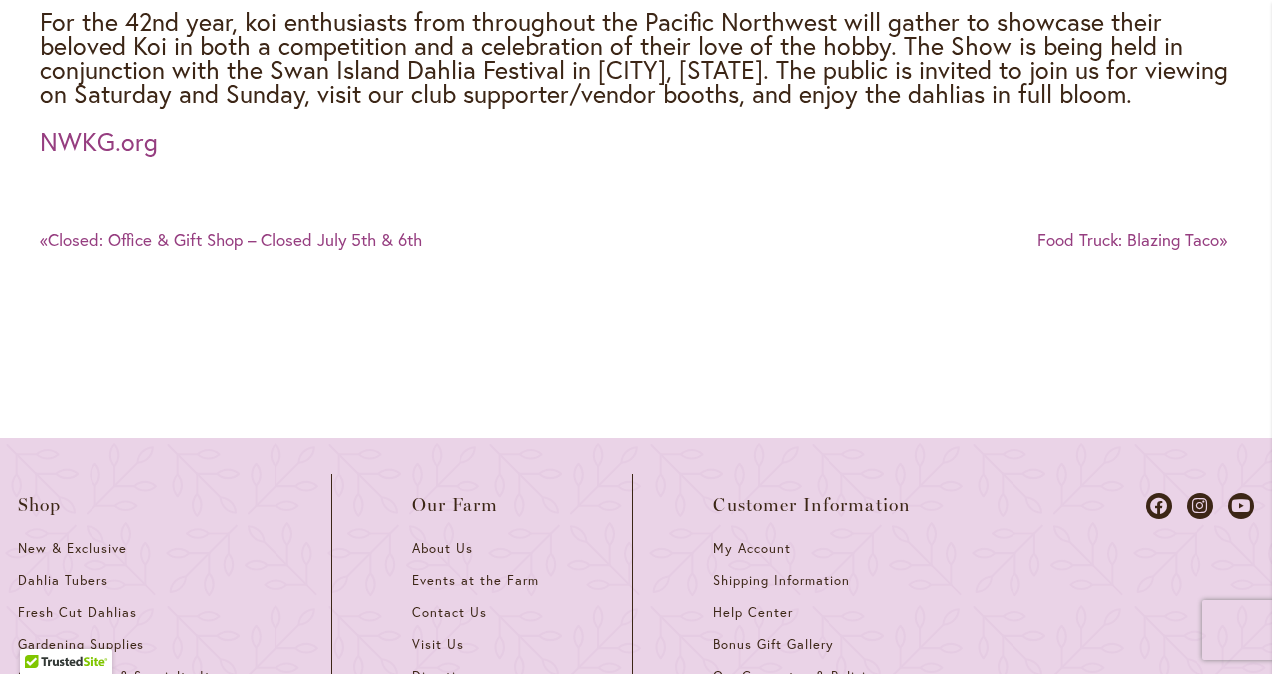 type on "*******" 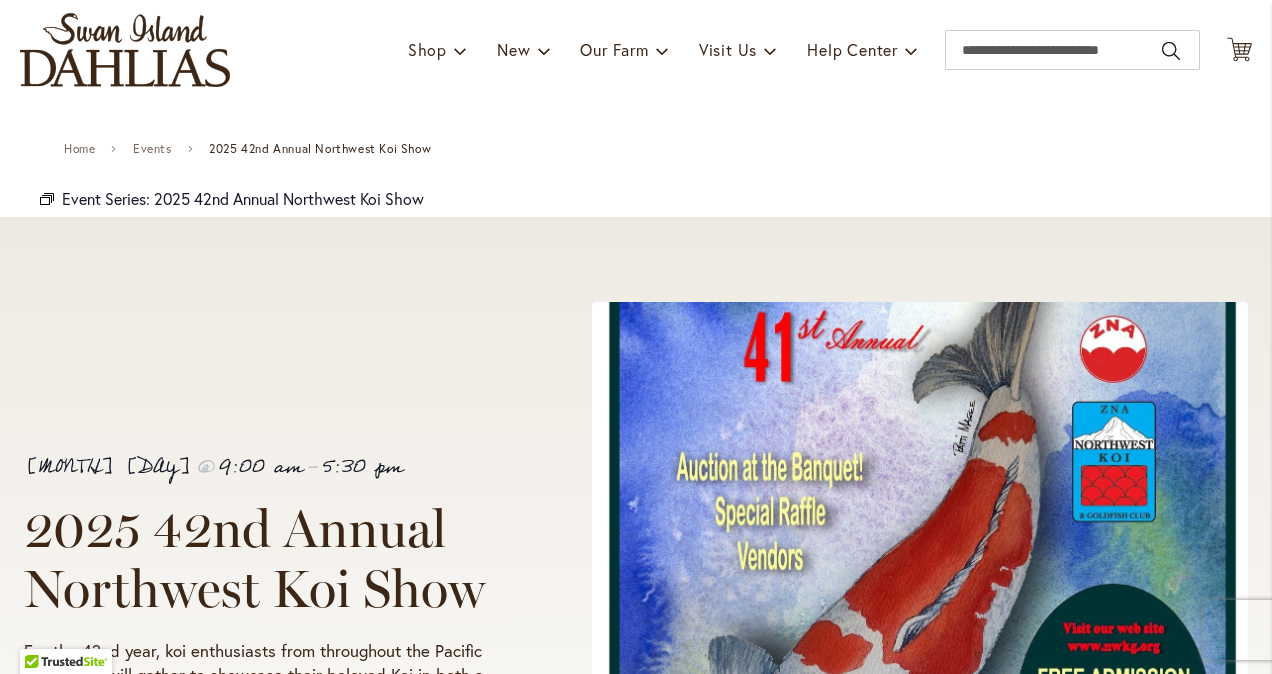 scroll, scrollTop: 100, scrollLeft: 0, axis: vertical 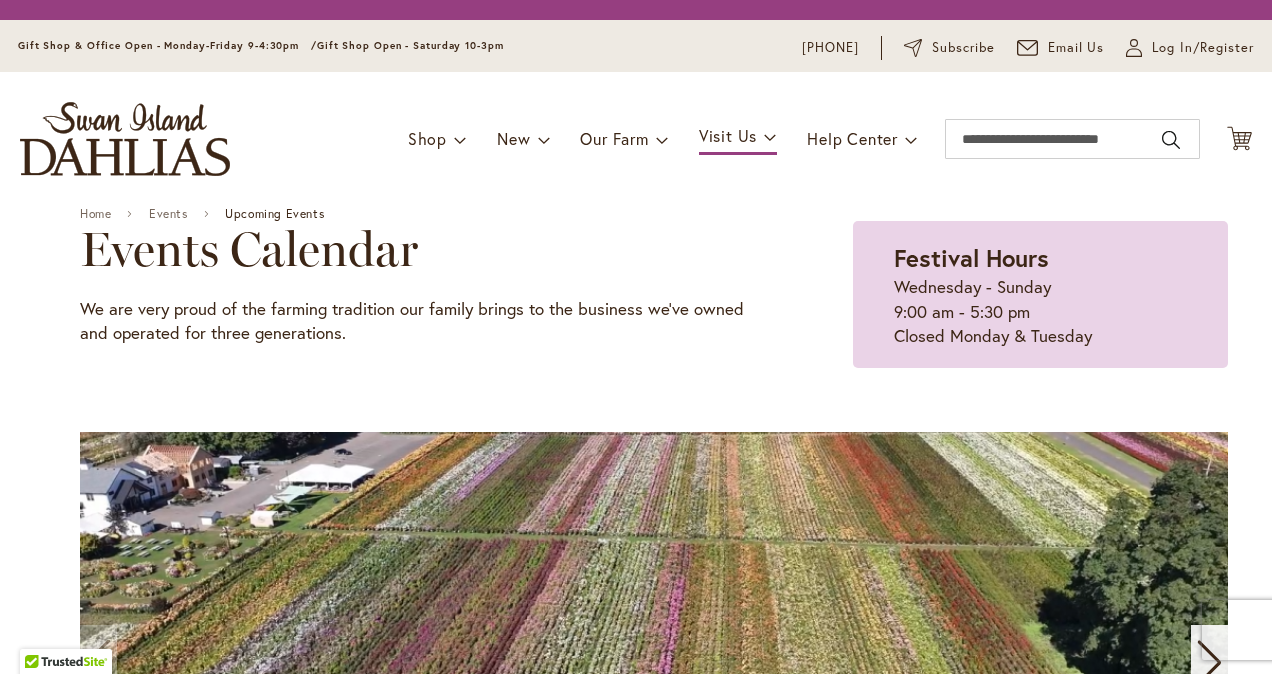 click on "Home       Events     Upcoming Events" at bounding box center [654, 213] 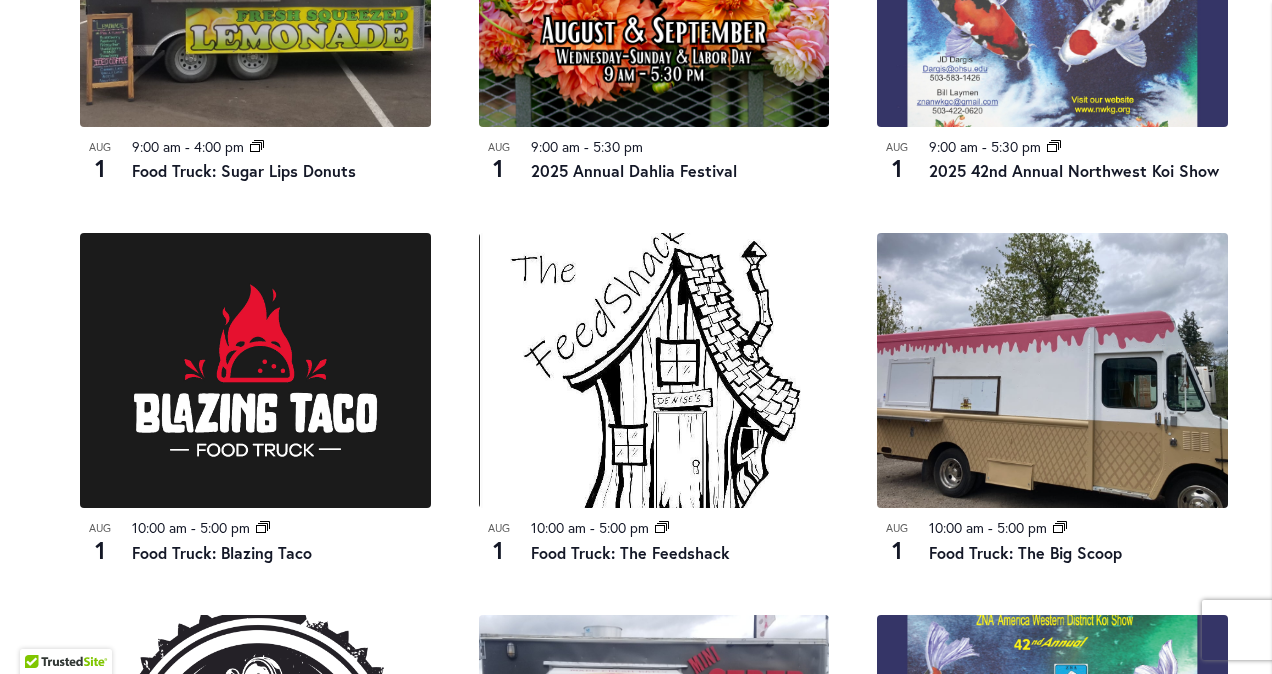 type on "*******" 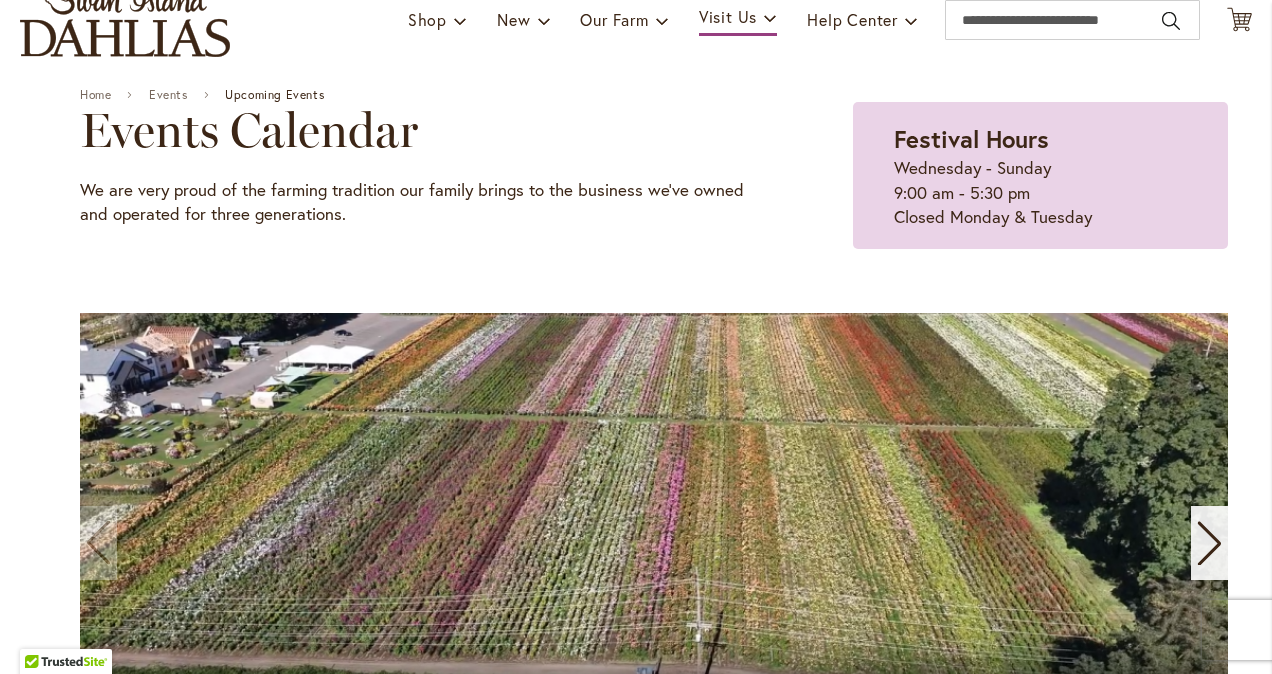 scroll, scrollTop: 138, scrollLeft: 0, axis: vertical 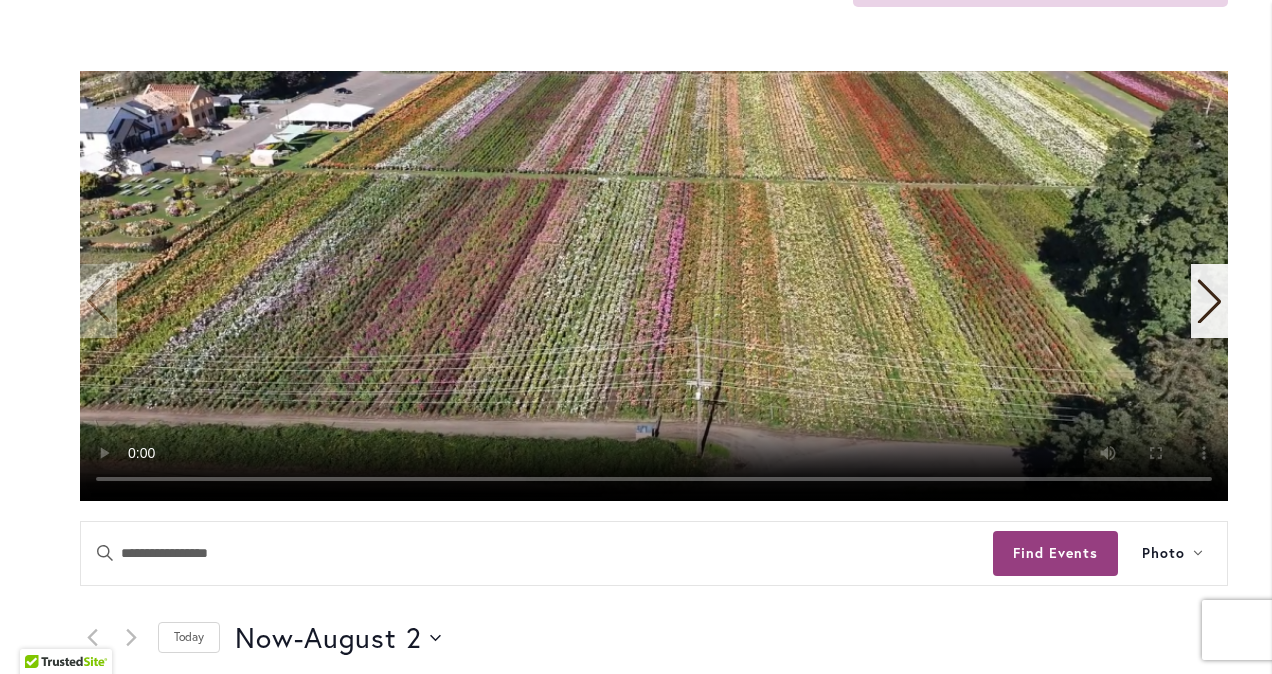 type on "*******" 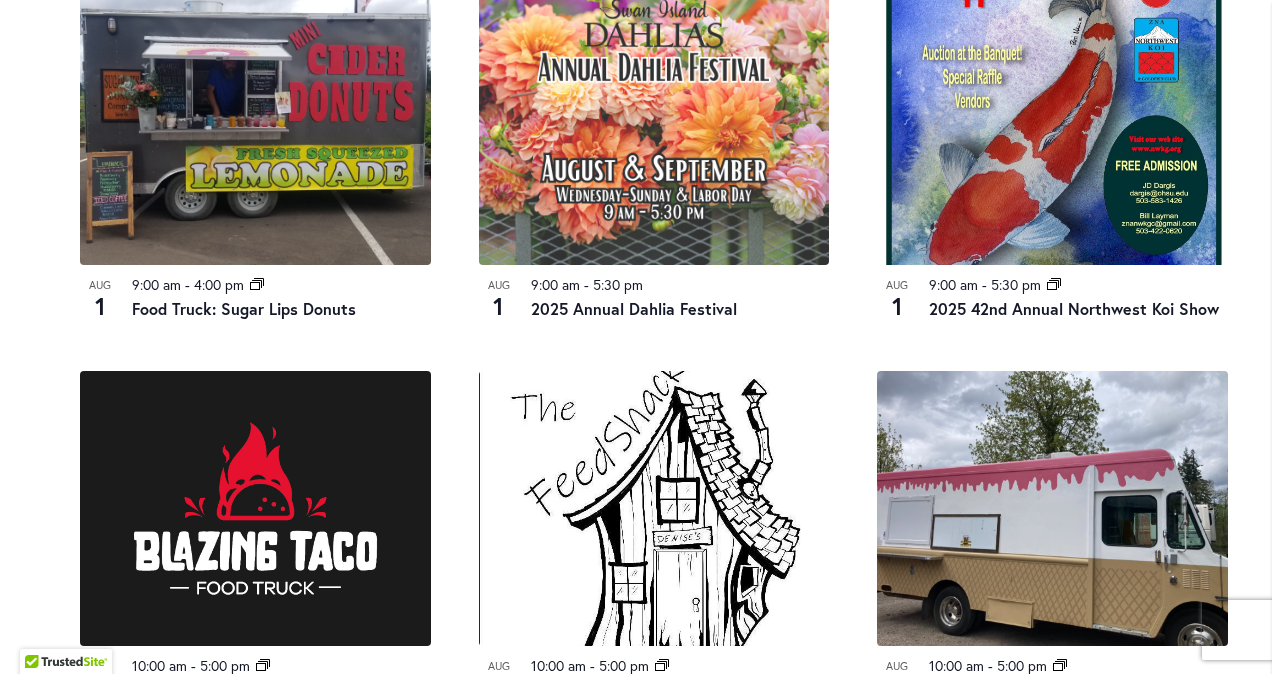 scroll, scrollTop: 1000, scrollLeft: 0, axis: vertical 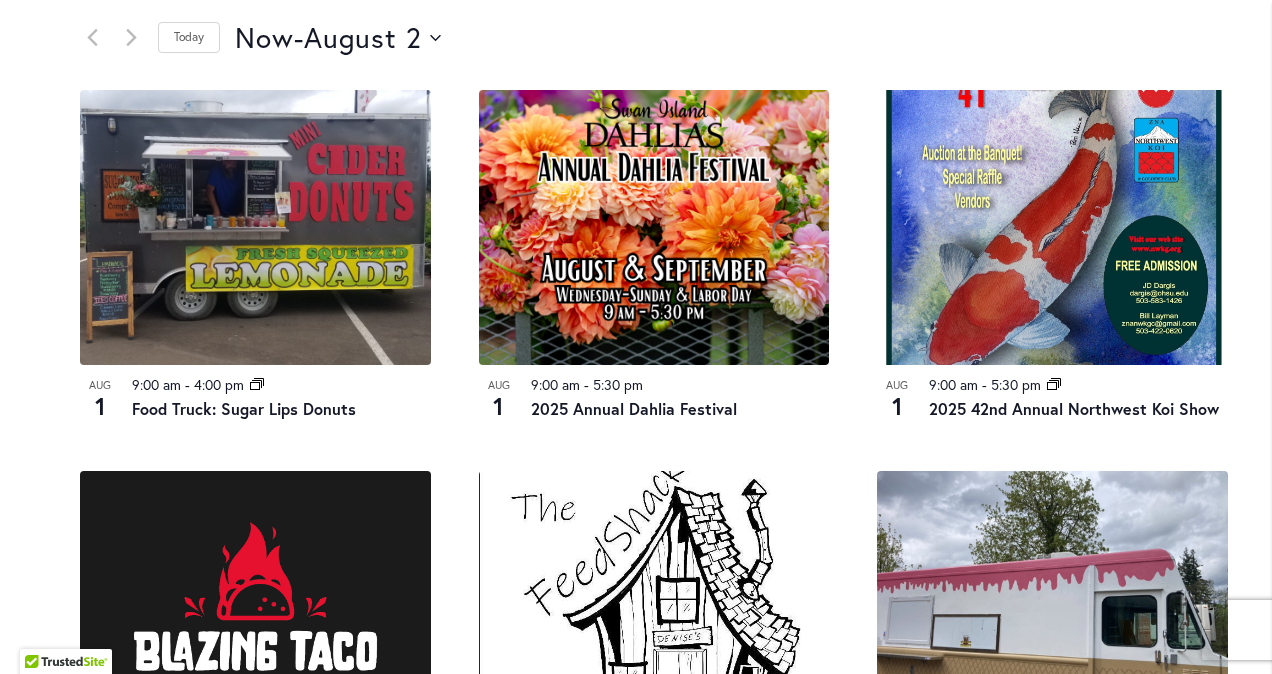 click on "Now
Now
-
8/2/2025
August 2
Select date.
*********" at bounding box center [731, 38] 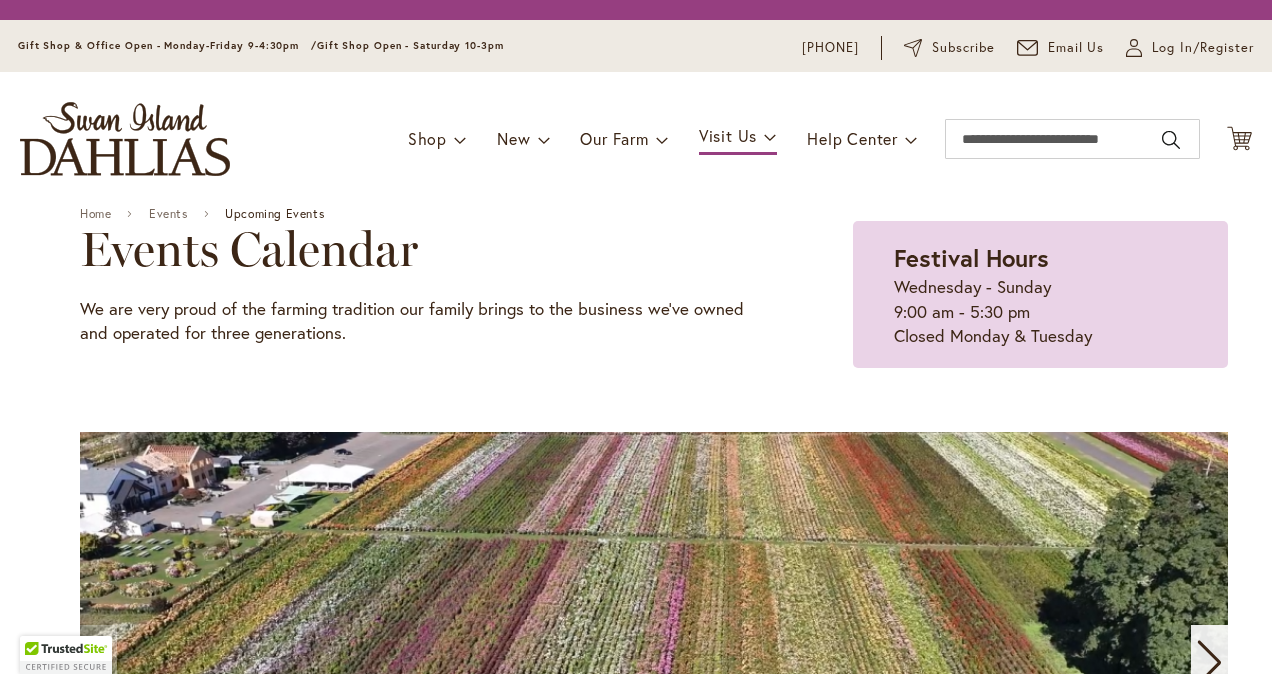scroll, scrollTop: 0, scrollLeft: 0, axis: both 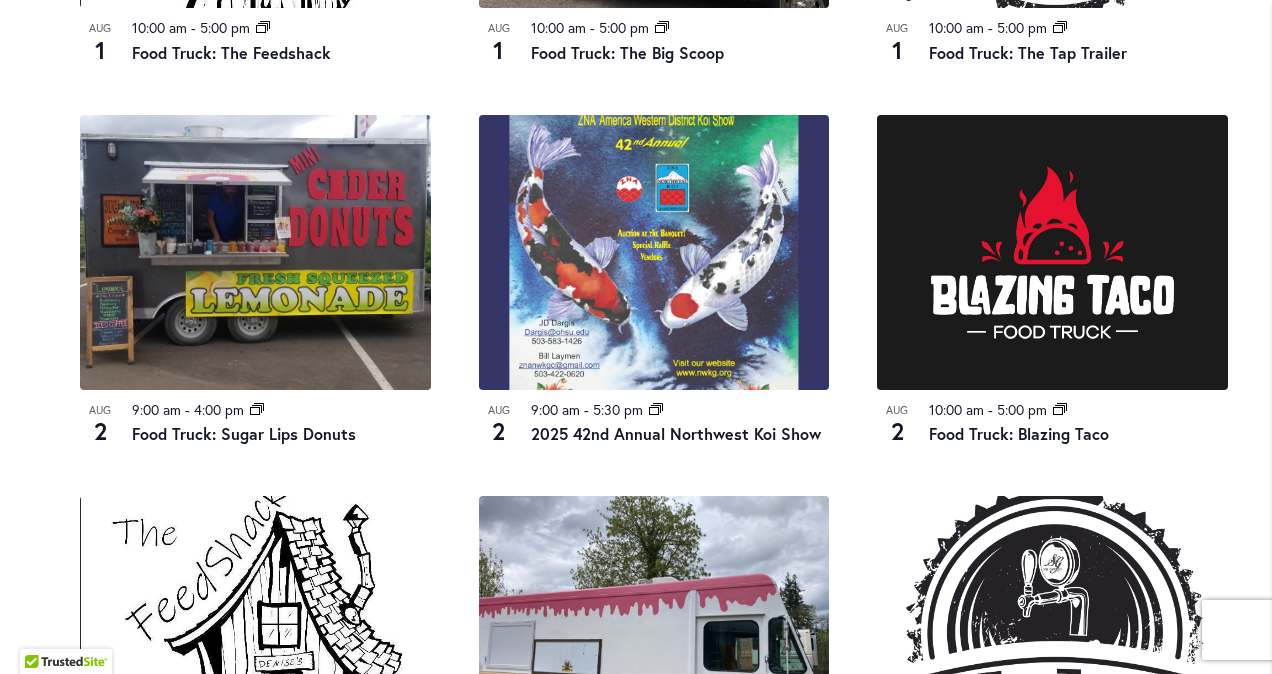 type on "*******" 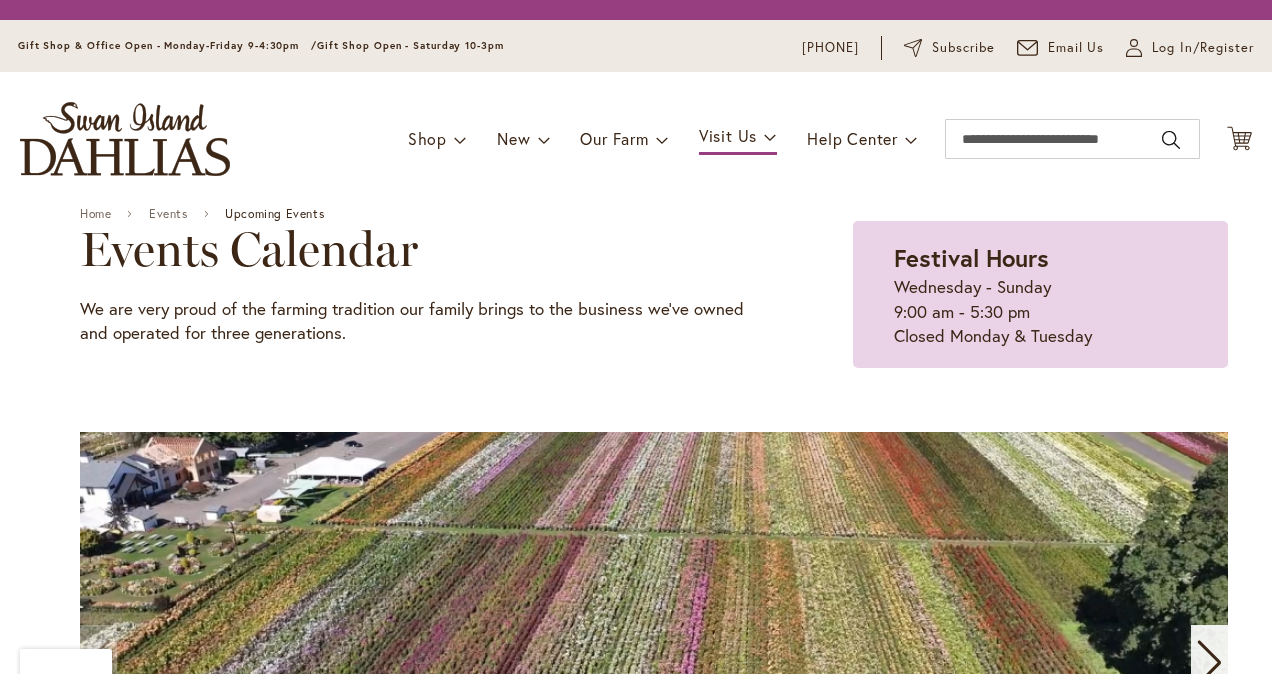 scroll, scrollTop: 0, scrollLeft: 0, axis: both 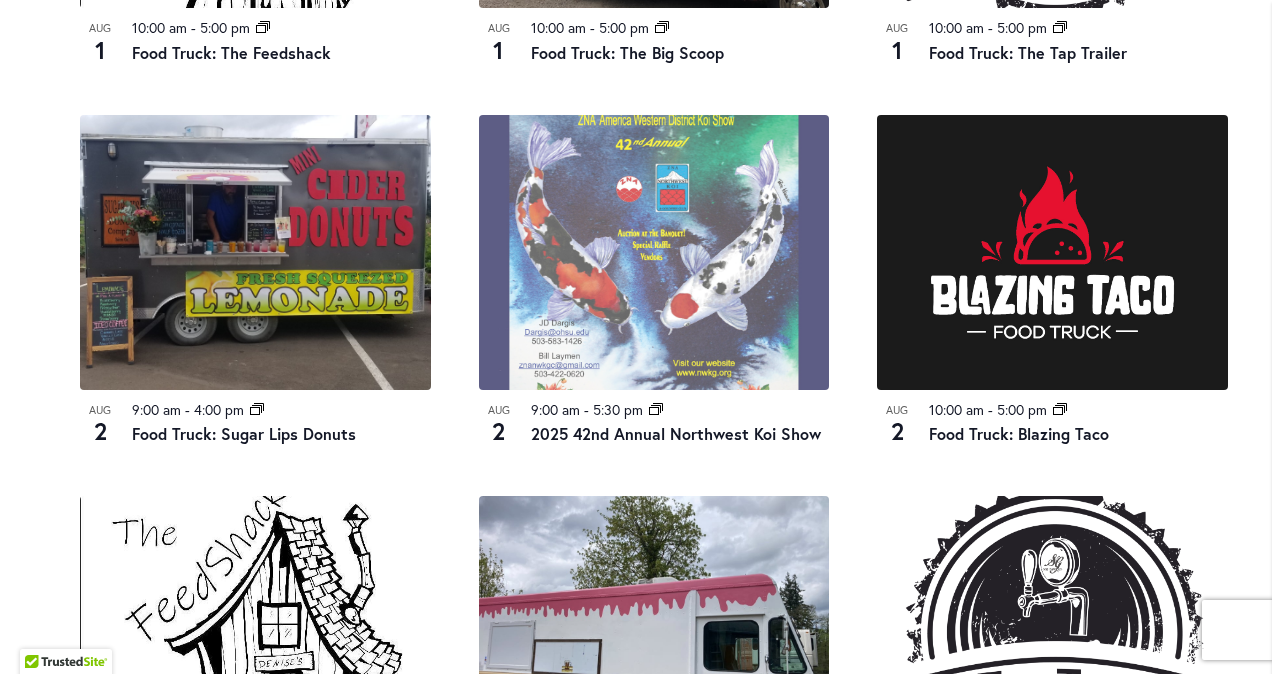 type on "*******" 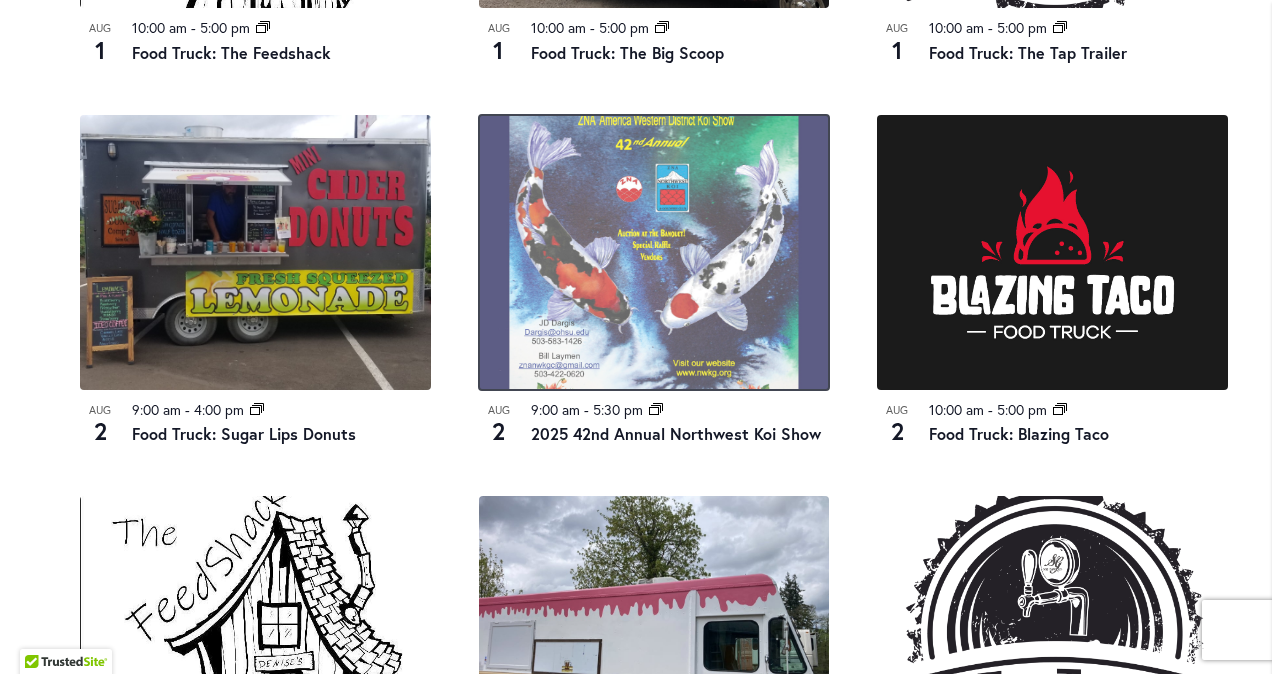 click at bounding box center (654, 252) 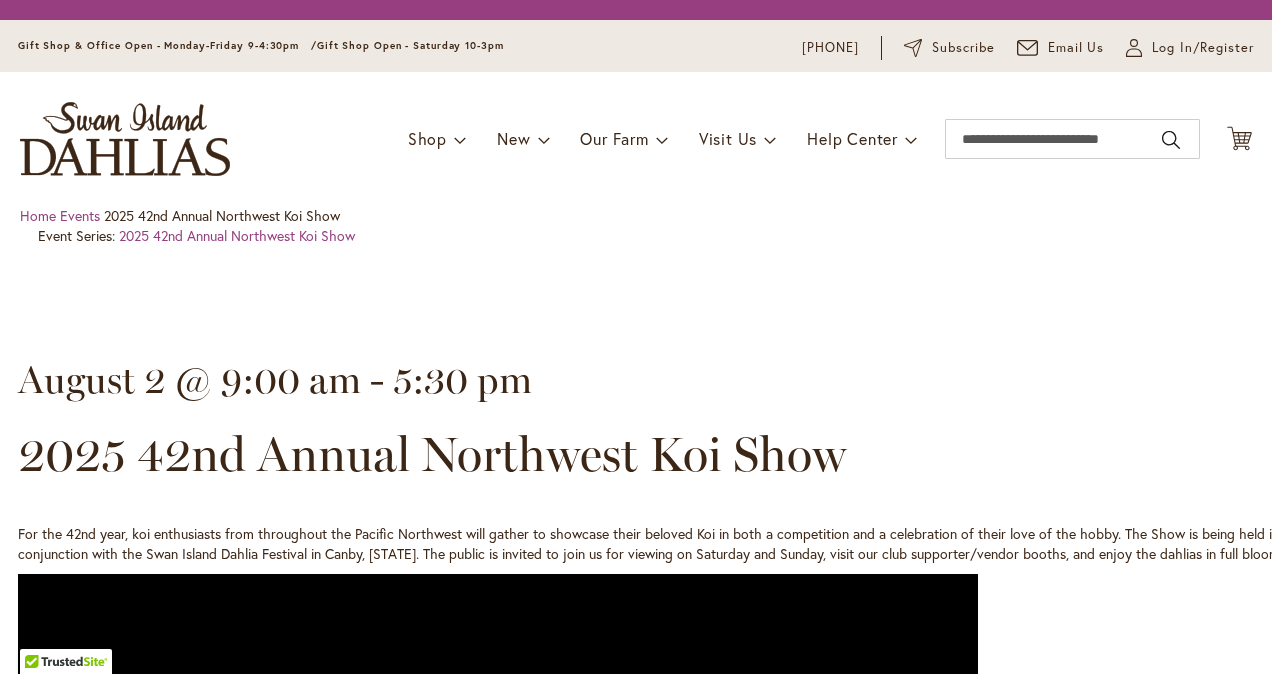 scroll, scrollTop: 0, scrollLeft: 0, axis: both 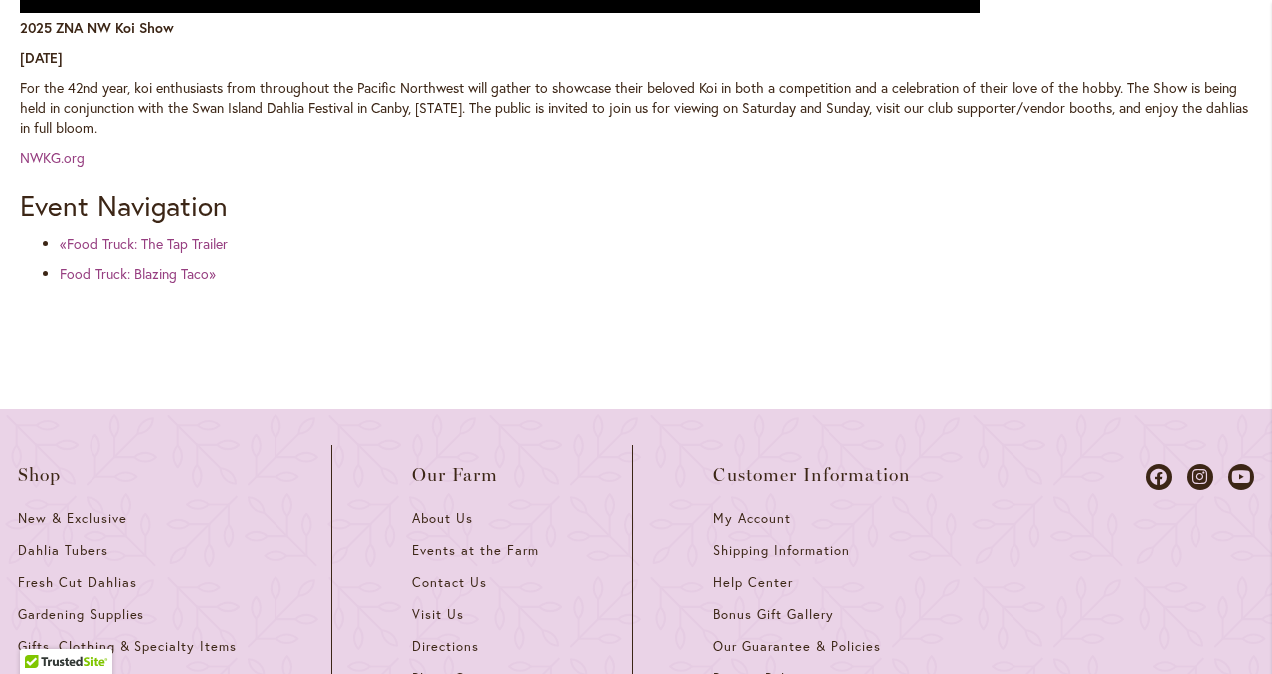 type on "*******" 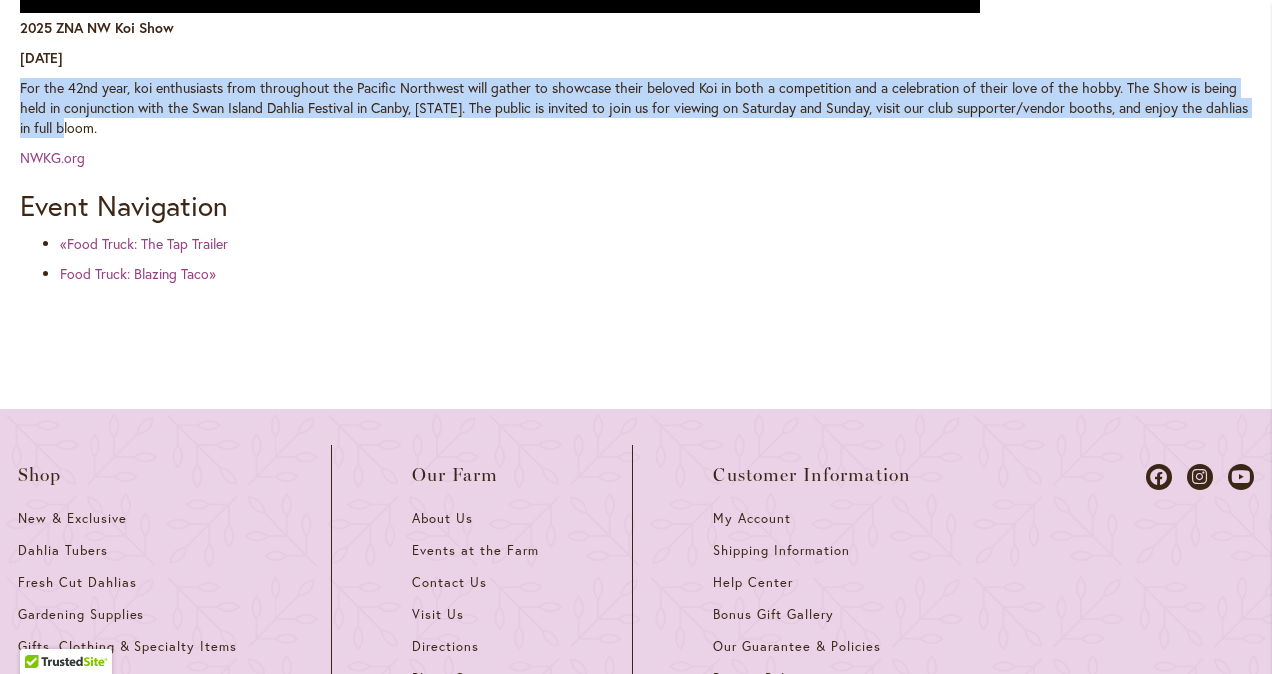 drag, startPoint x: 86, startPoint y: 126, endPoint x: 18, endPoint y: 95, distance: 74.73286 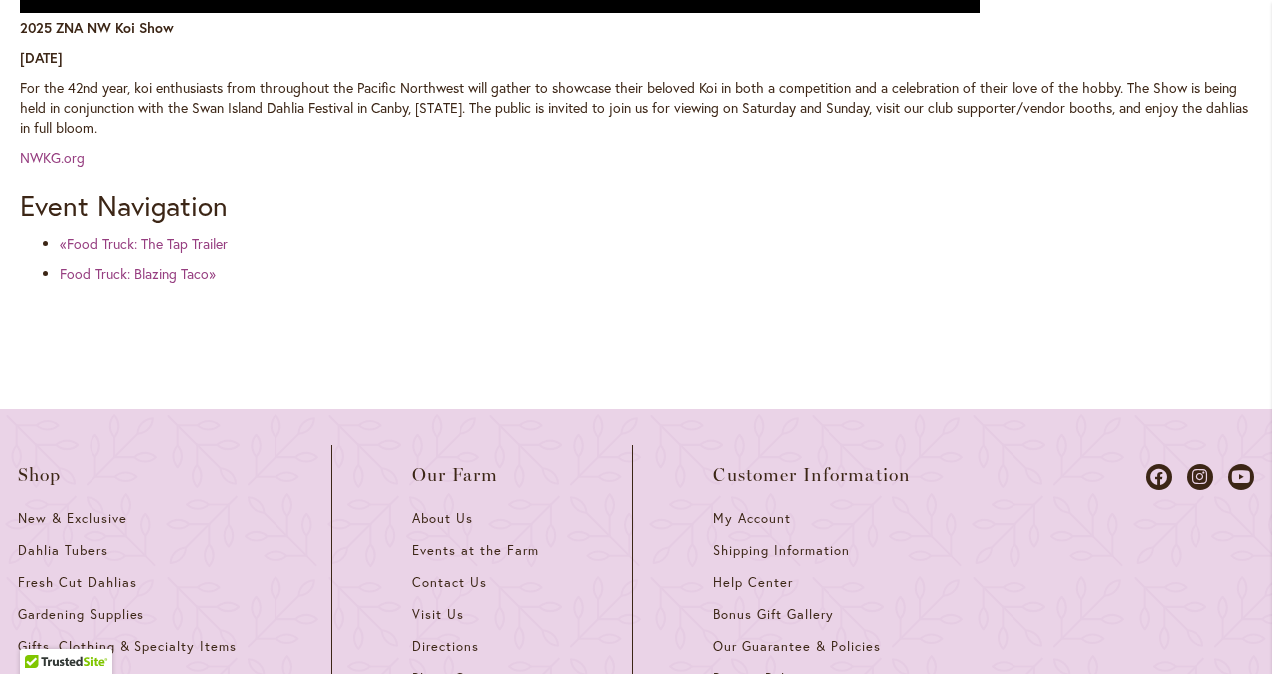 click on "«  Food Truck: The Tap Trailer" at bounding box center [656, 244] 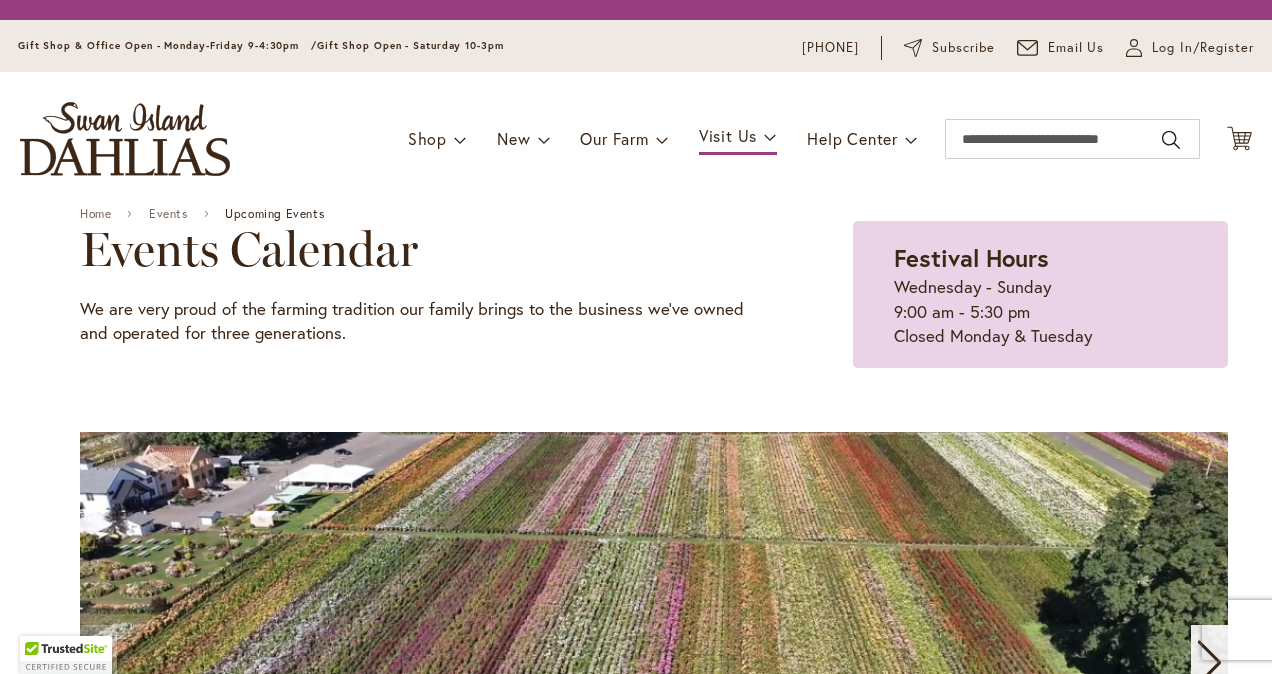 scroll, scrollTop: 0, scrollLeft: 0, axis: both 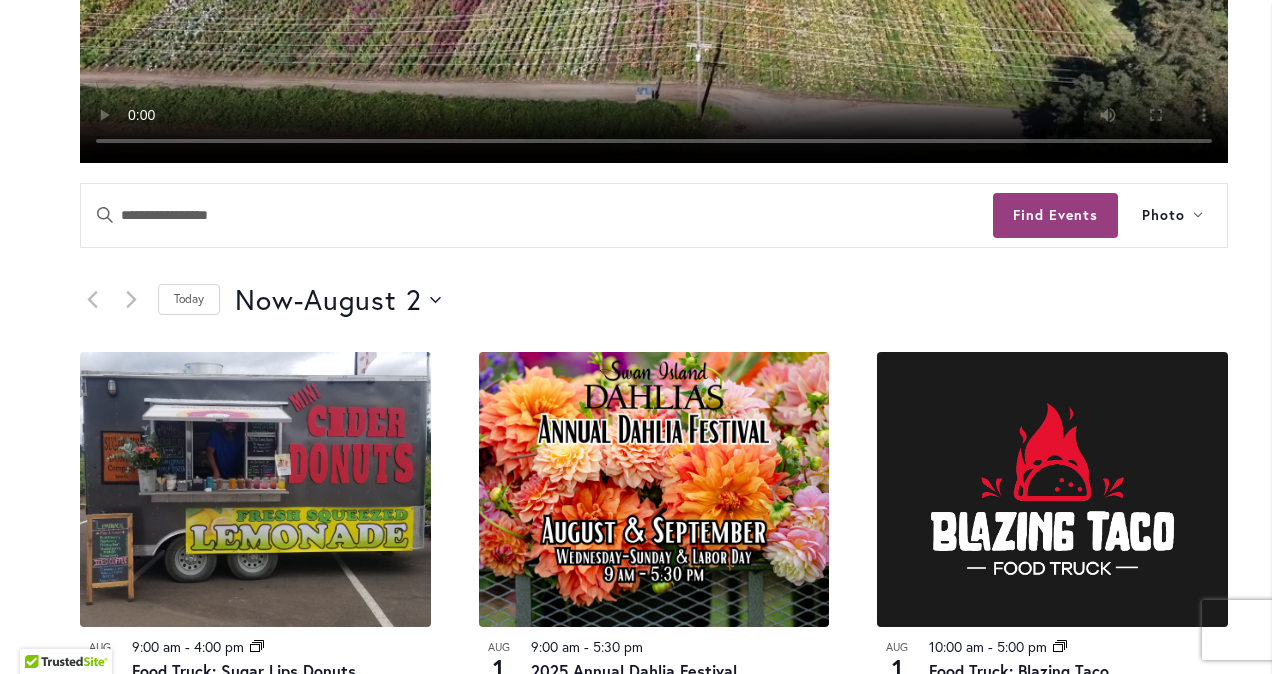 type on "*******" 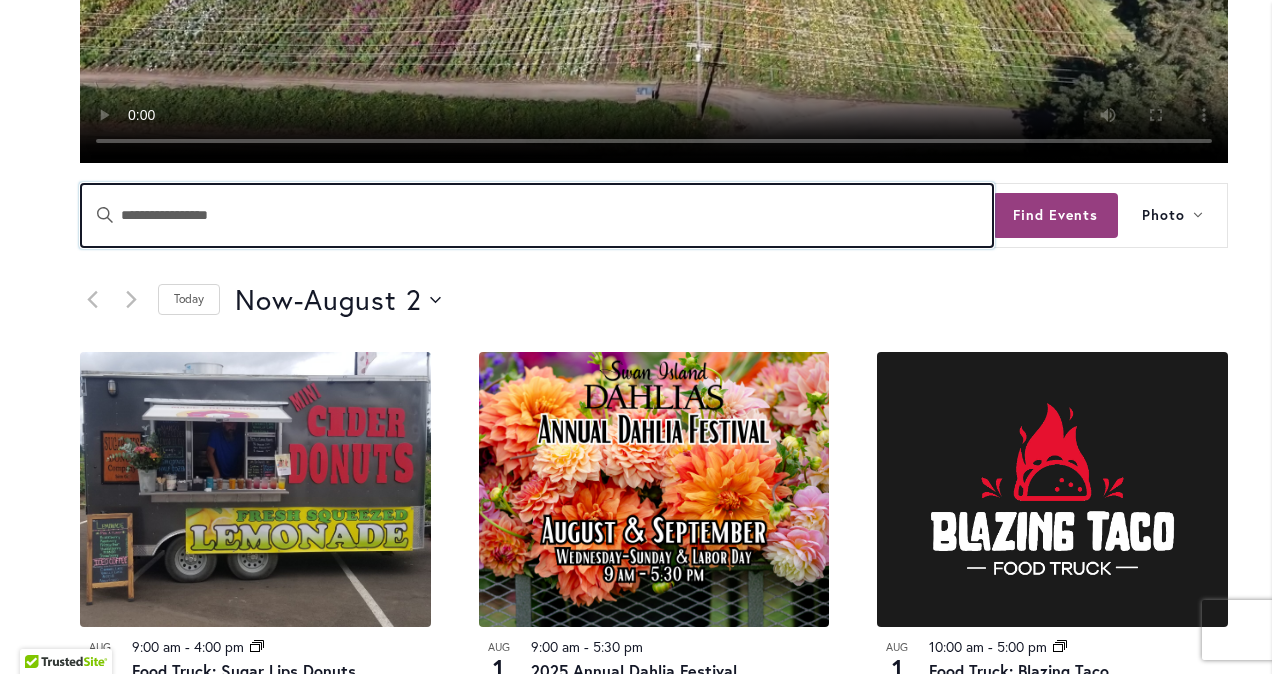 click on "Enter Keyword. Search for Events by Keyword." at bounding box center [537, 215] 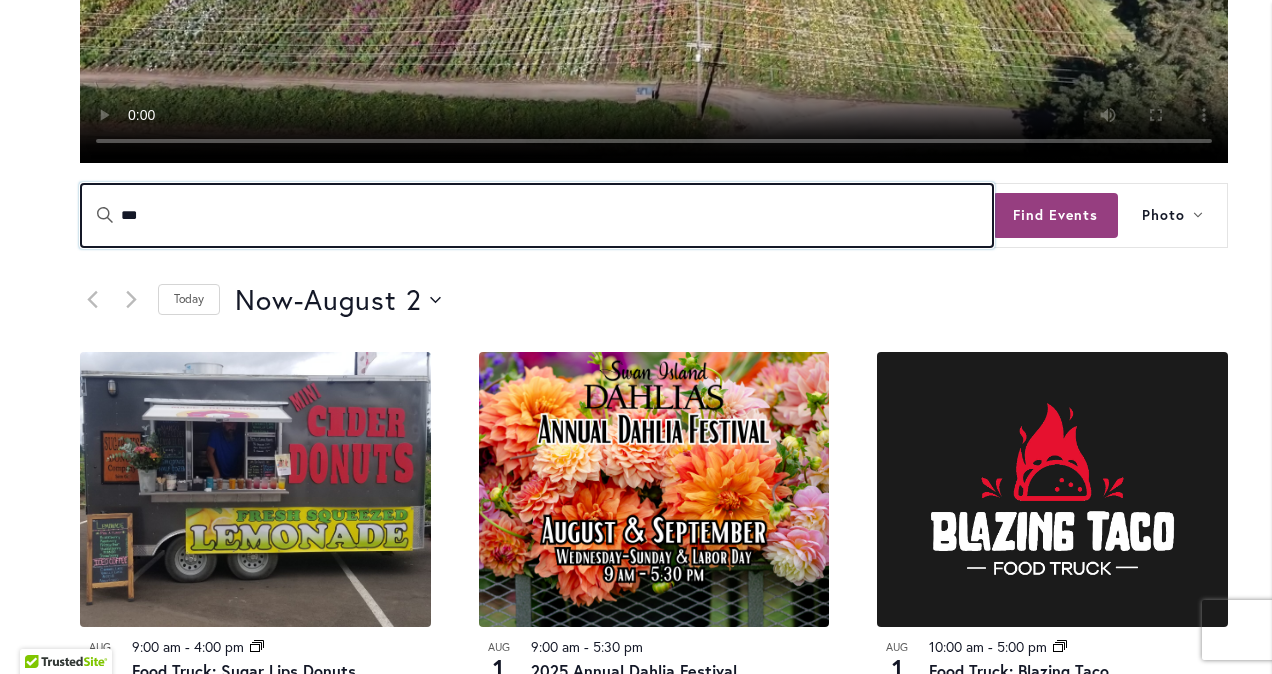 type on "***" 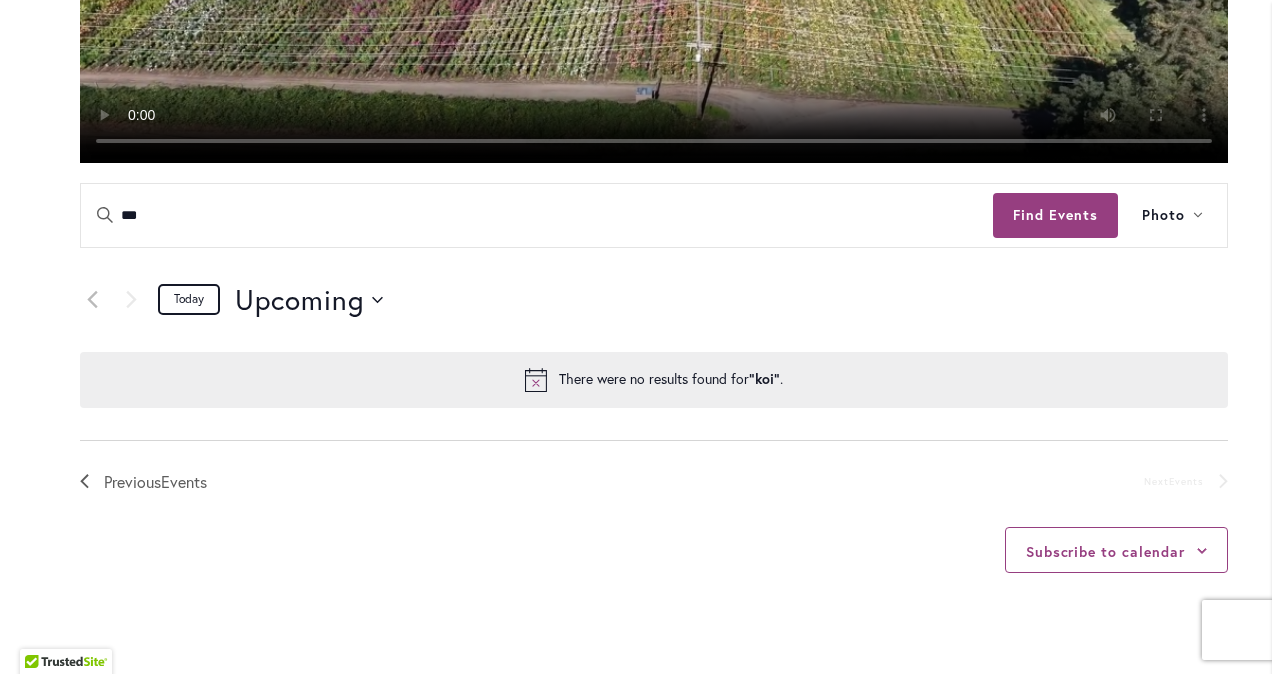 click on "Today" at bounding box center [189, 299] 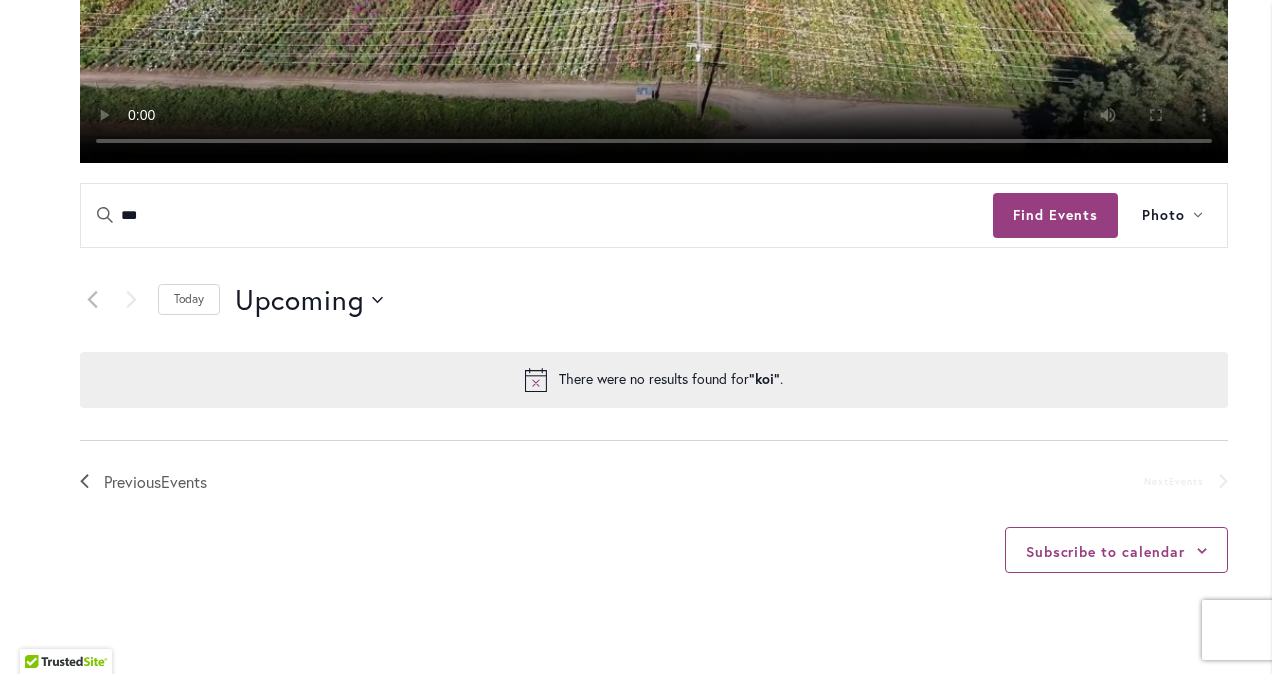 click on "Upcoming
Upcoming
Select date.
*********" at bounding box center (731, 300) 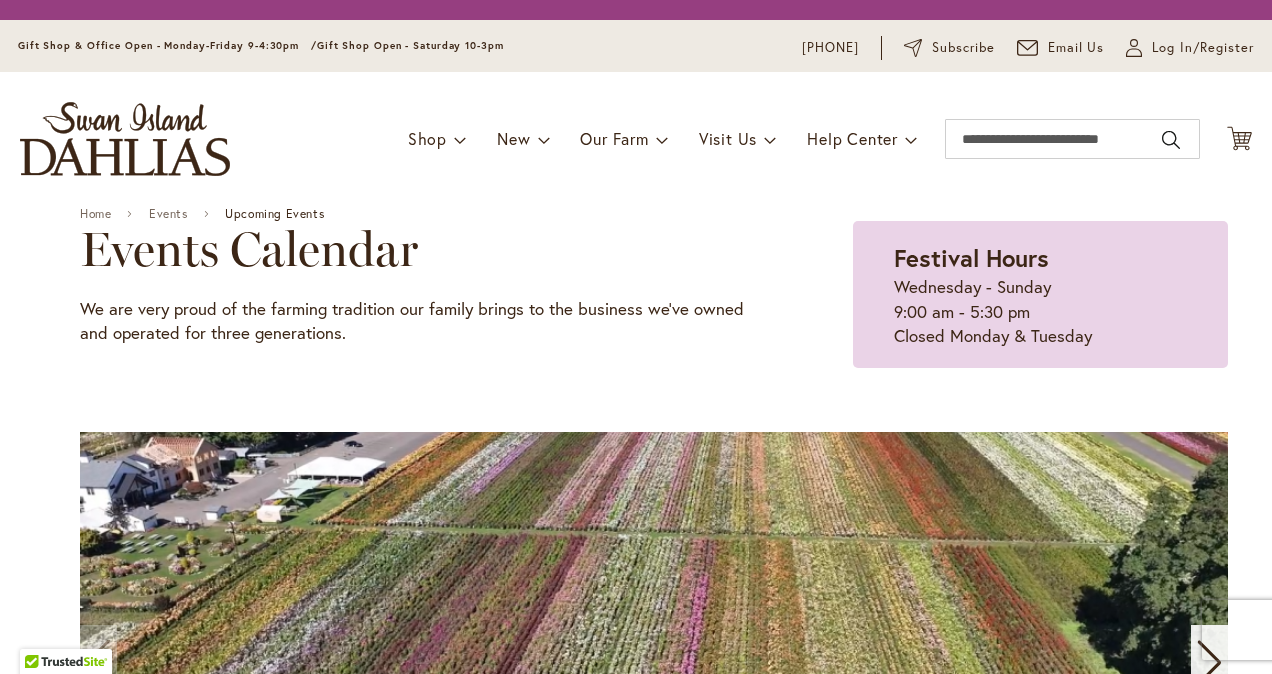 scroll, scrollTop: 0, scrollLeft: 0, axis: both 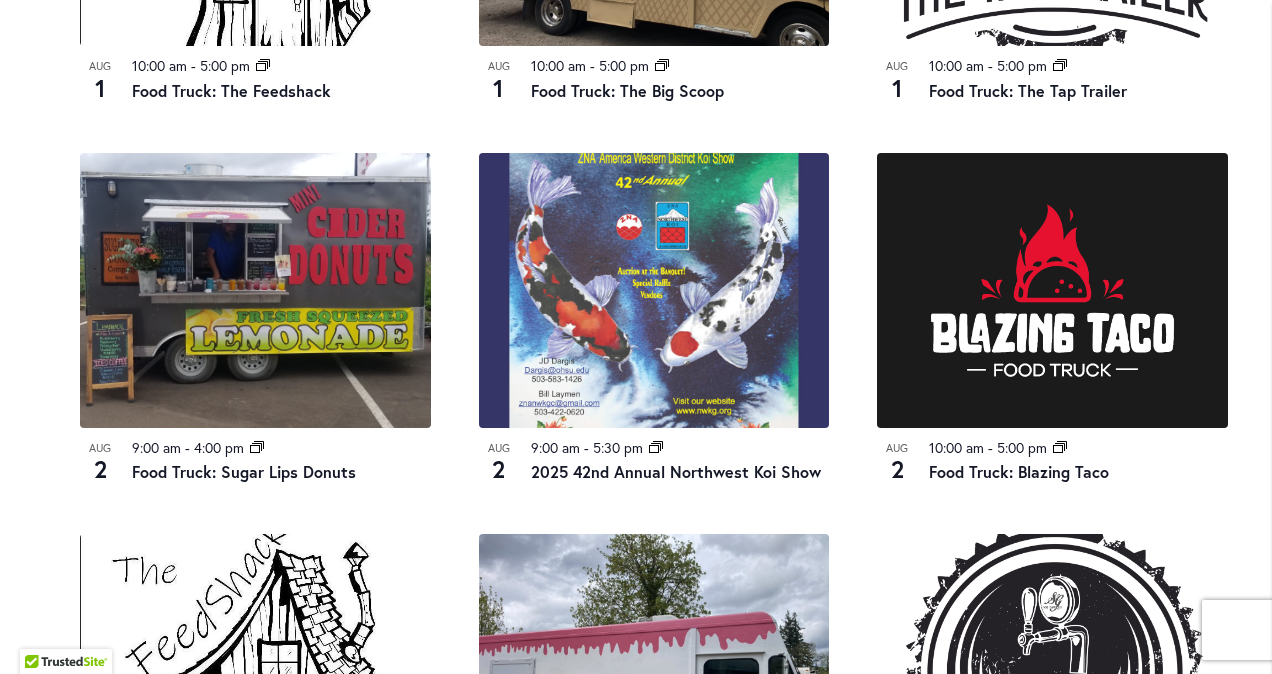 type on "*******" 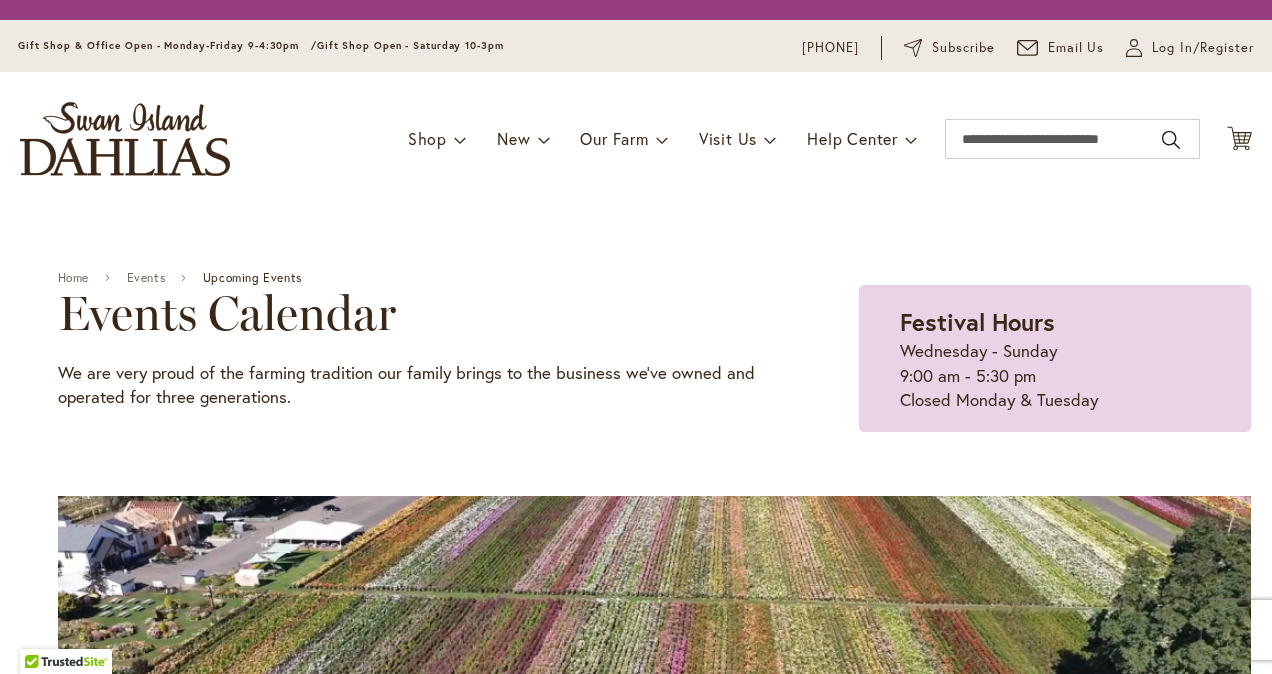 scroll, scrollTop: 0, scrollLeft: 0, axis: both 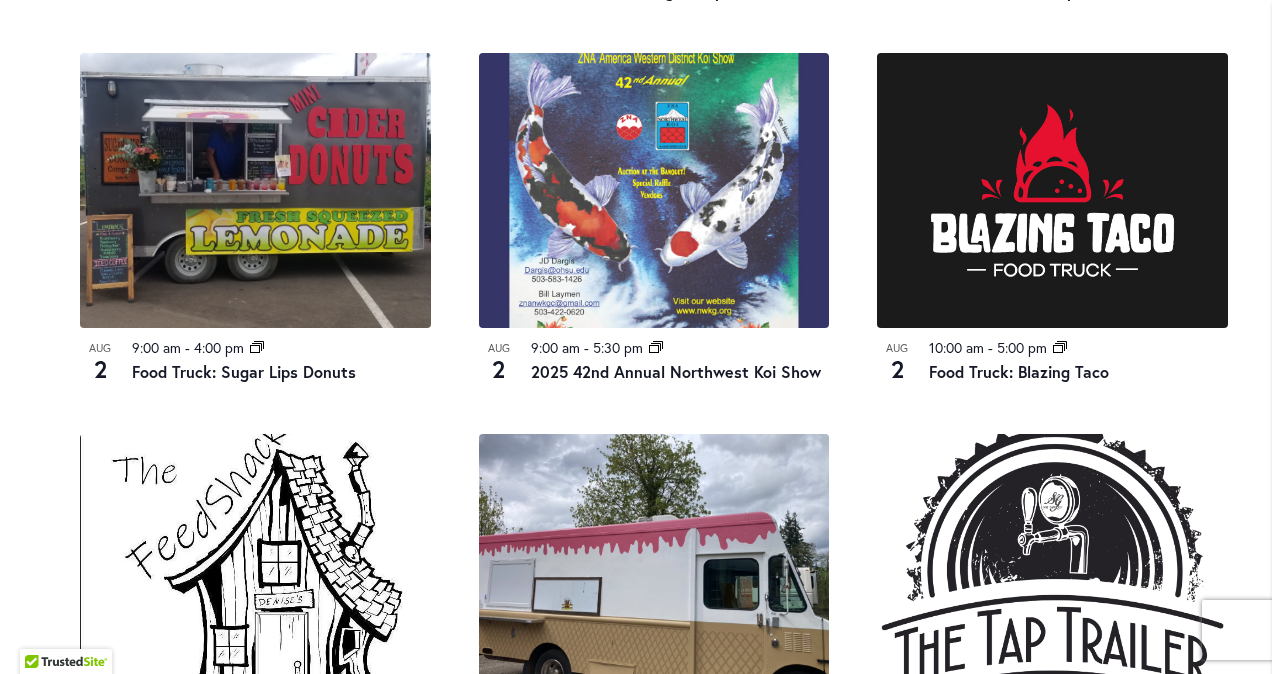 type on "*******" 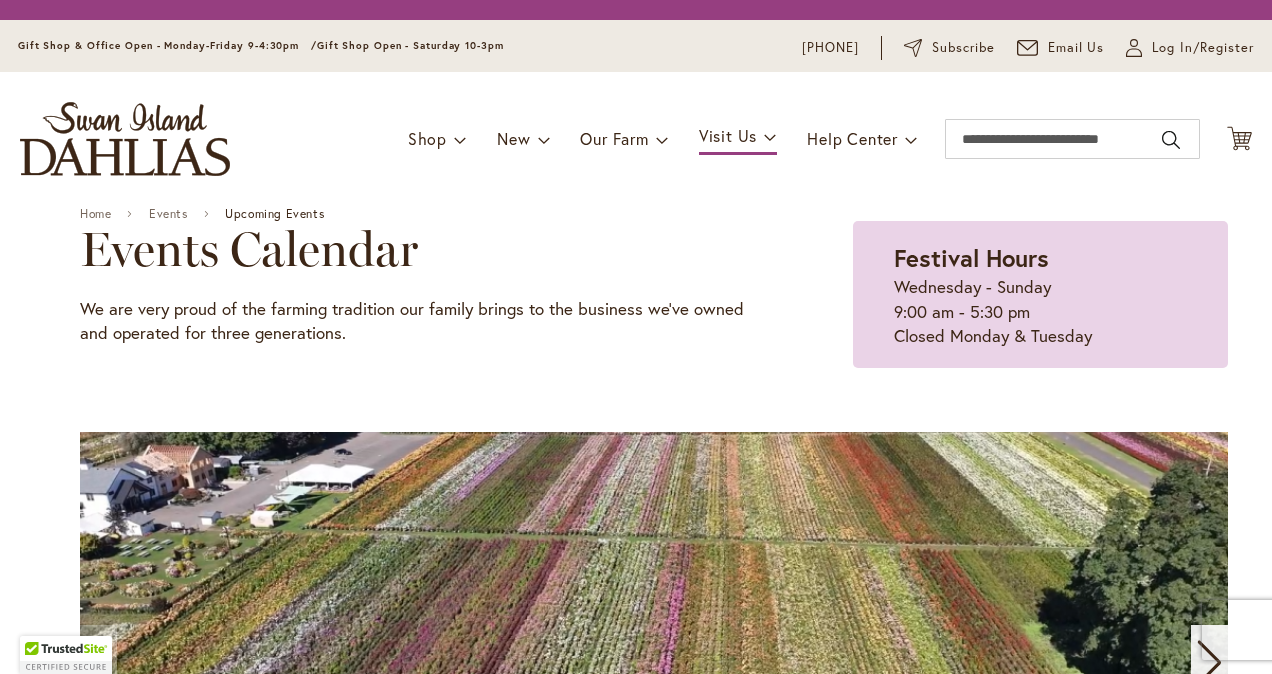 scroll, scrollTop: 0, scrollLeft: 0, axis: both 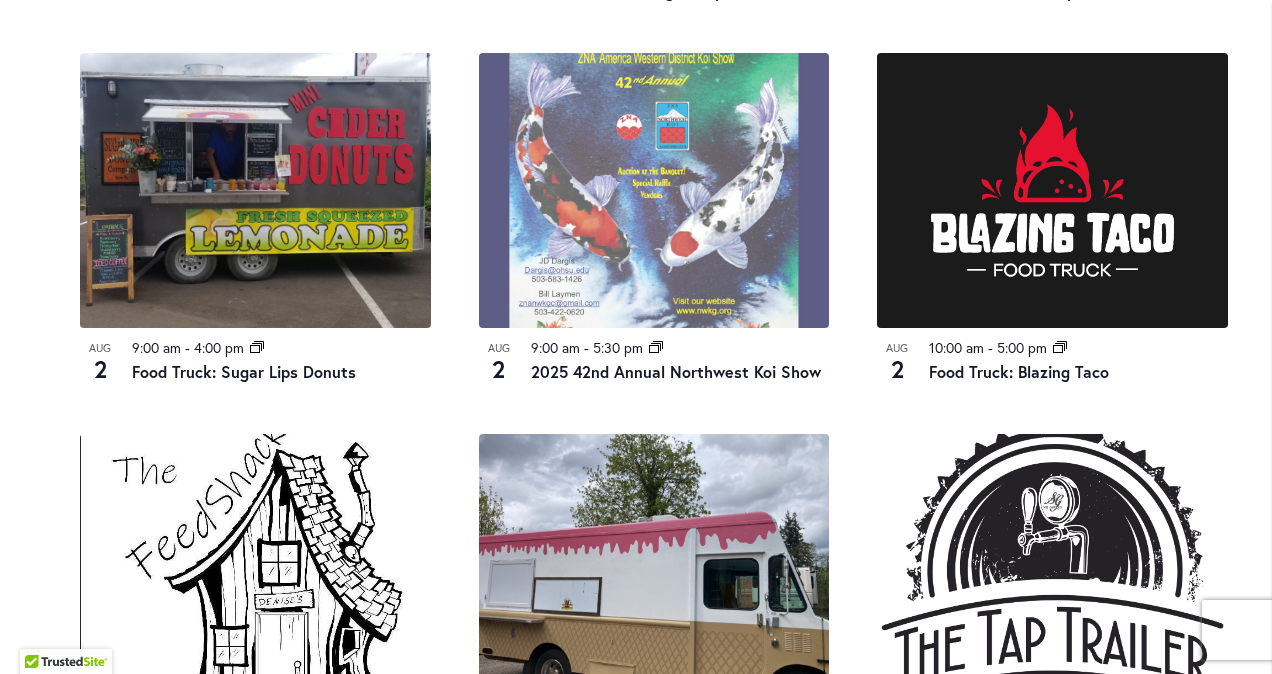 type on "*******" 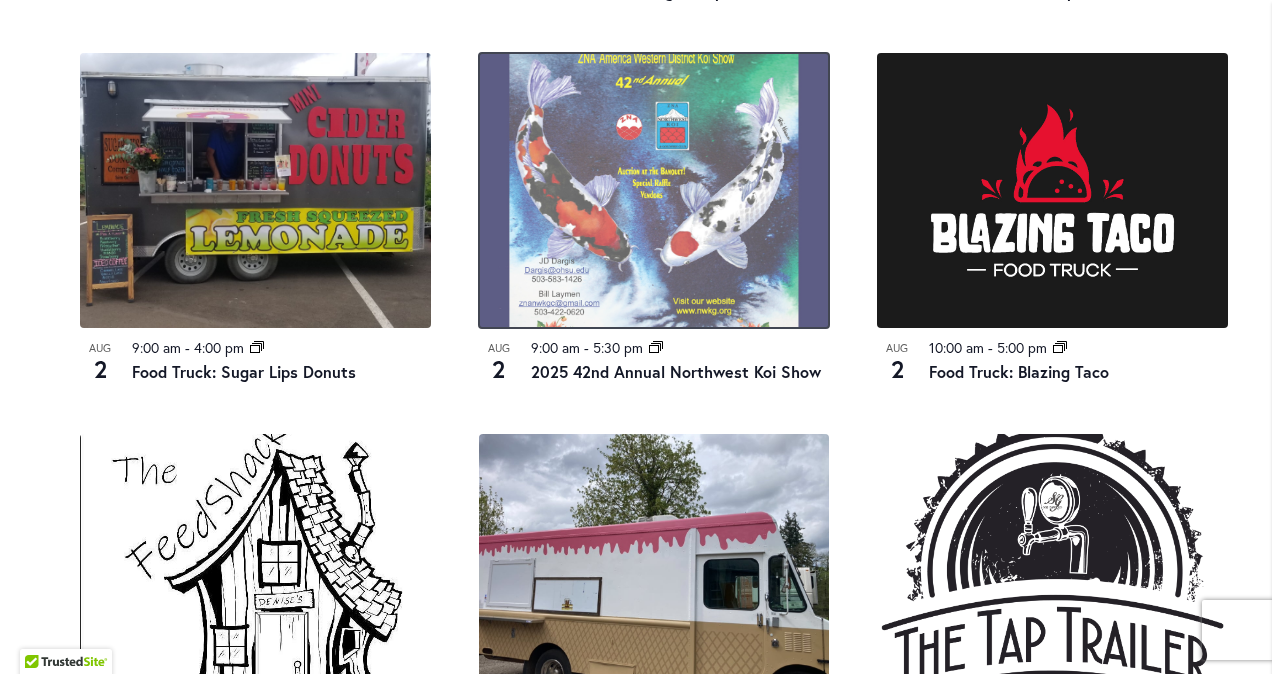 click at bounding box center [654, 190] 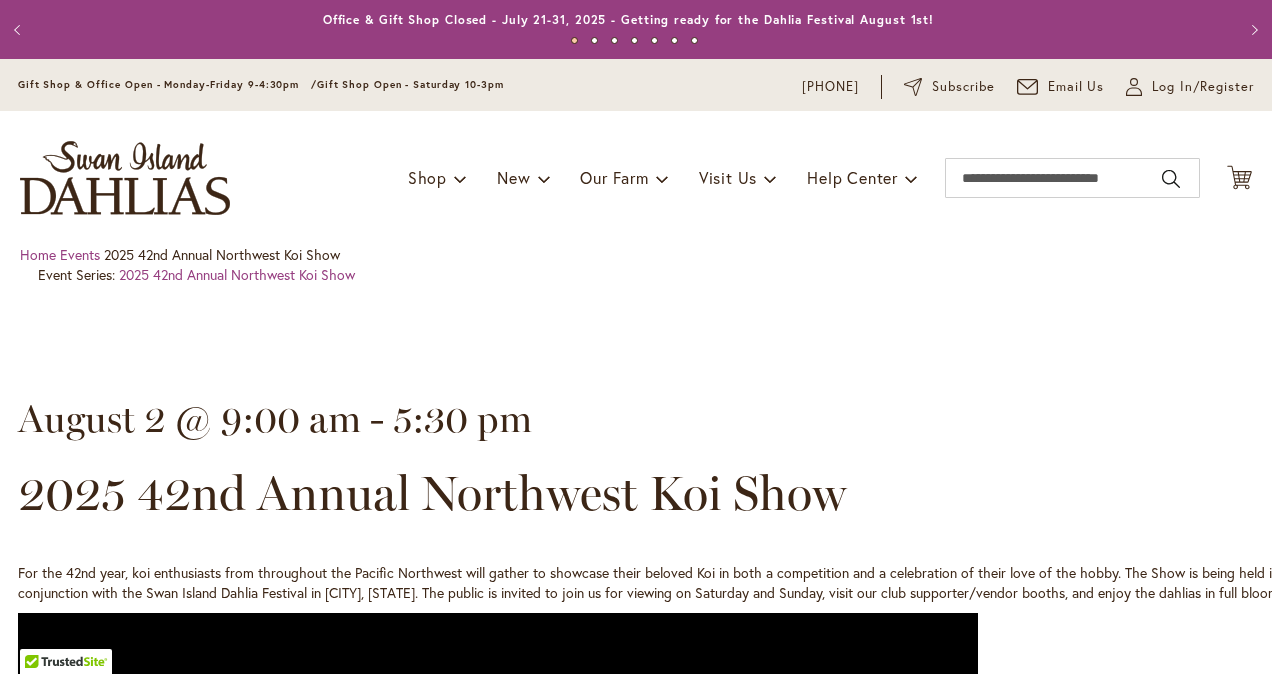 scroll, scrollTop: 0, scrollLeft: 0, axis: both 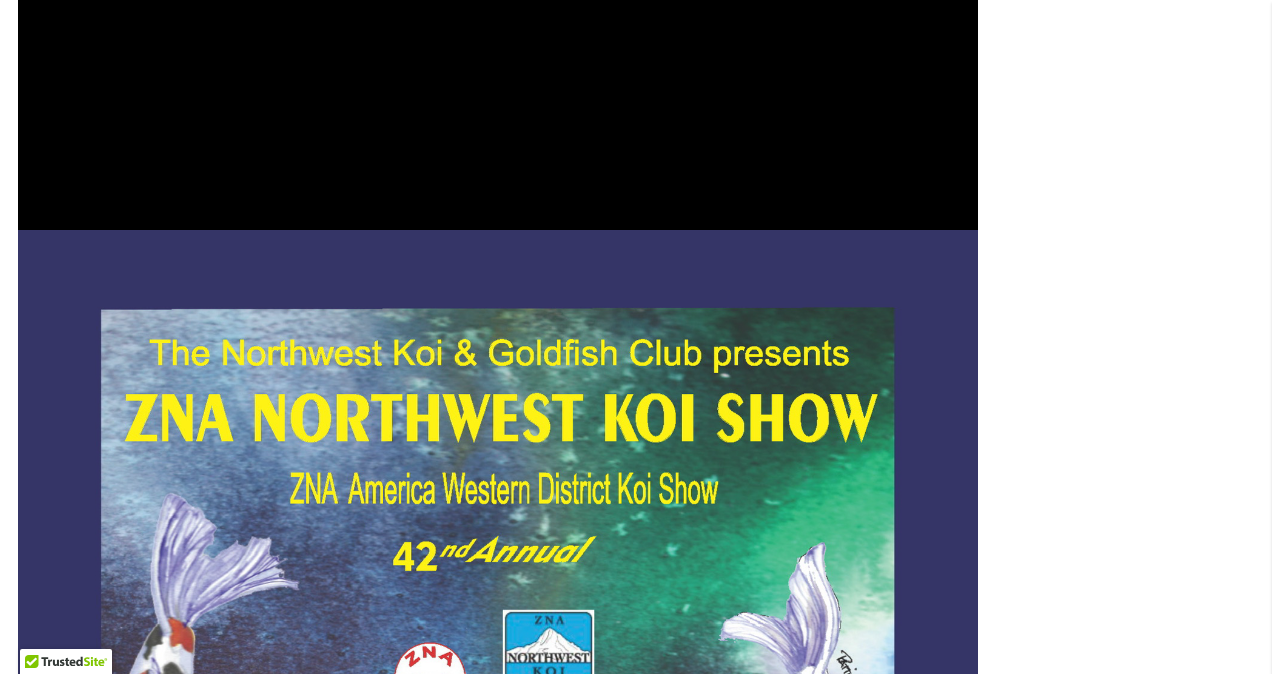 type on "*******" 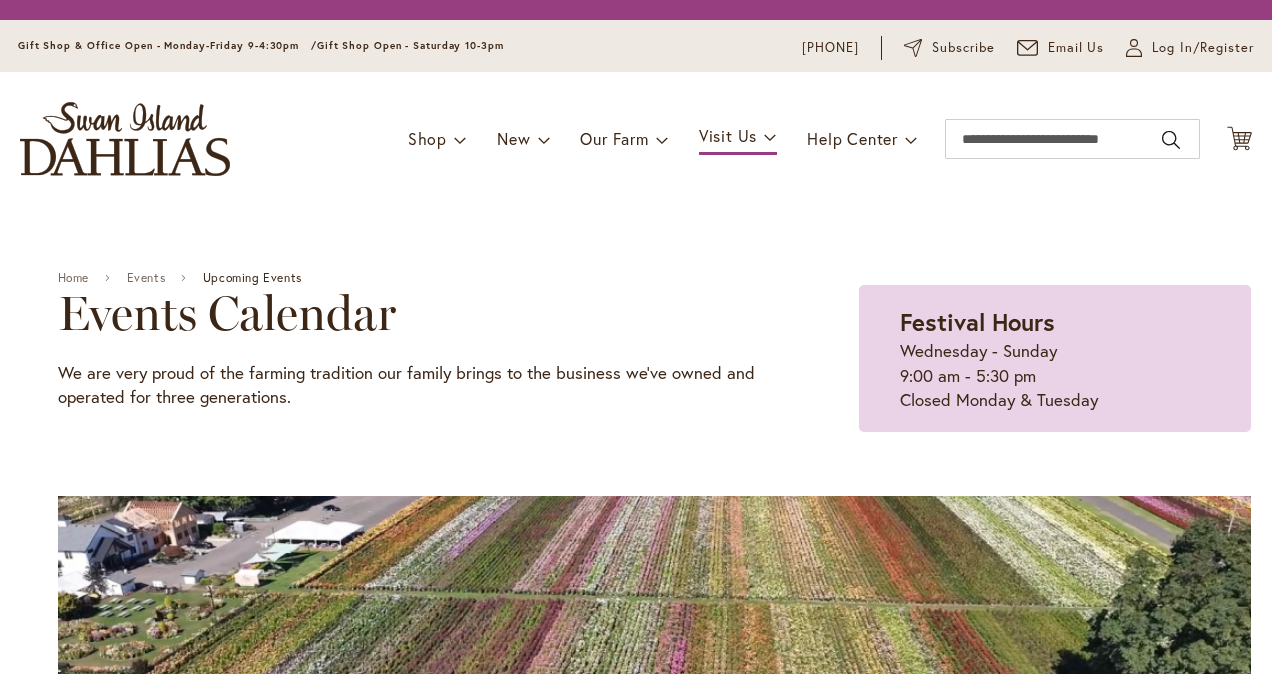 scroll, scrollTop: 0, scrollLeft: 0, axis: both 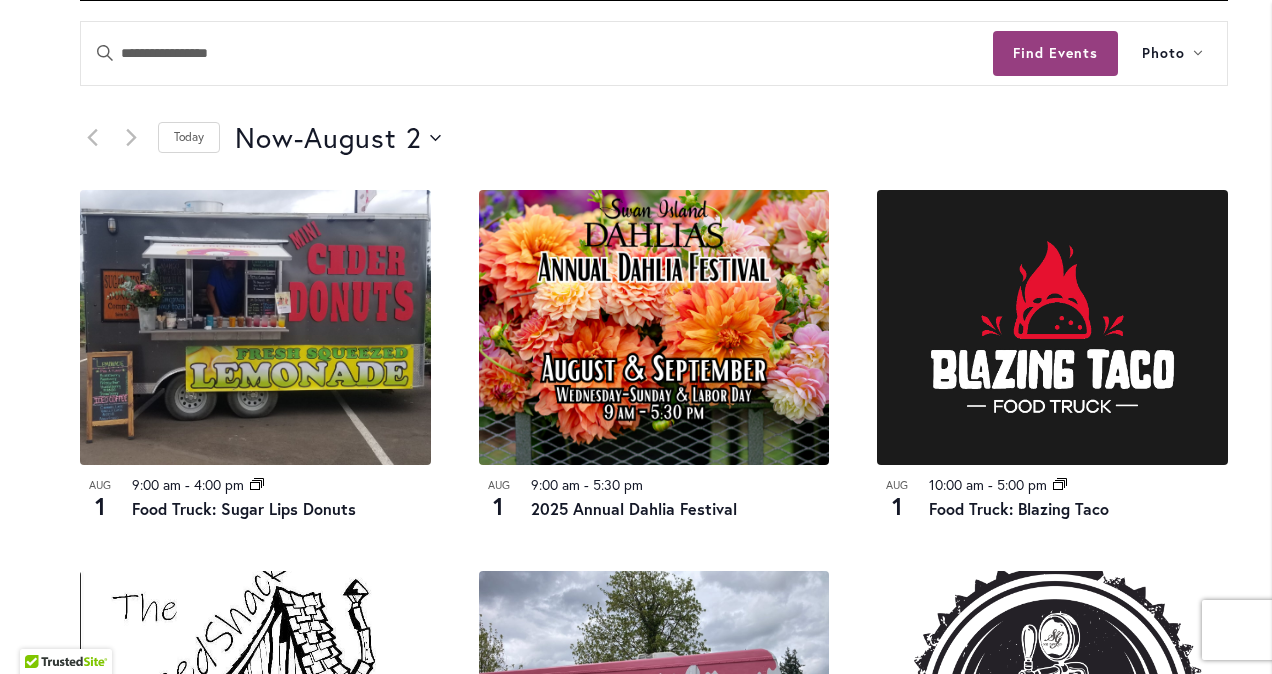 type on "*******" 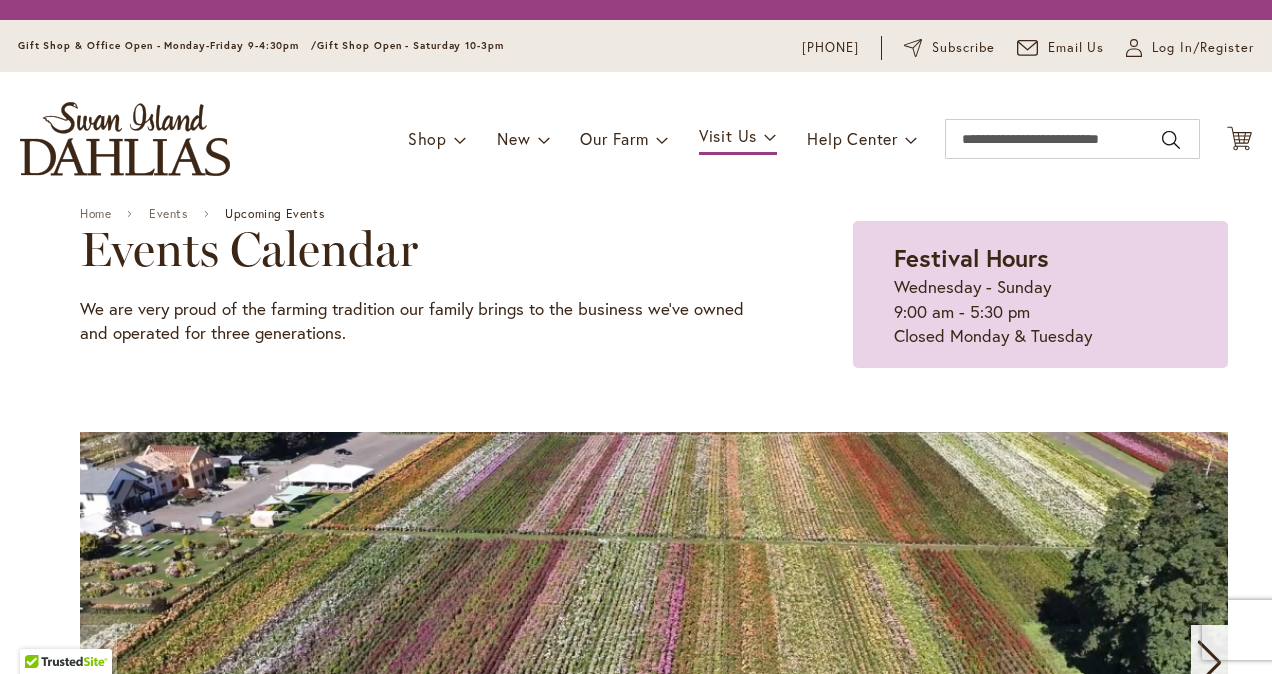 scroll, scrollTop: 0, scrollLeft: 0, axis: both 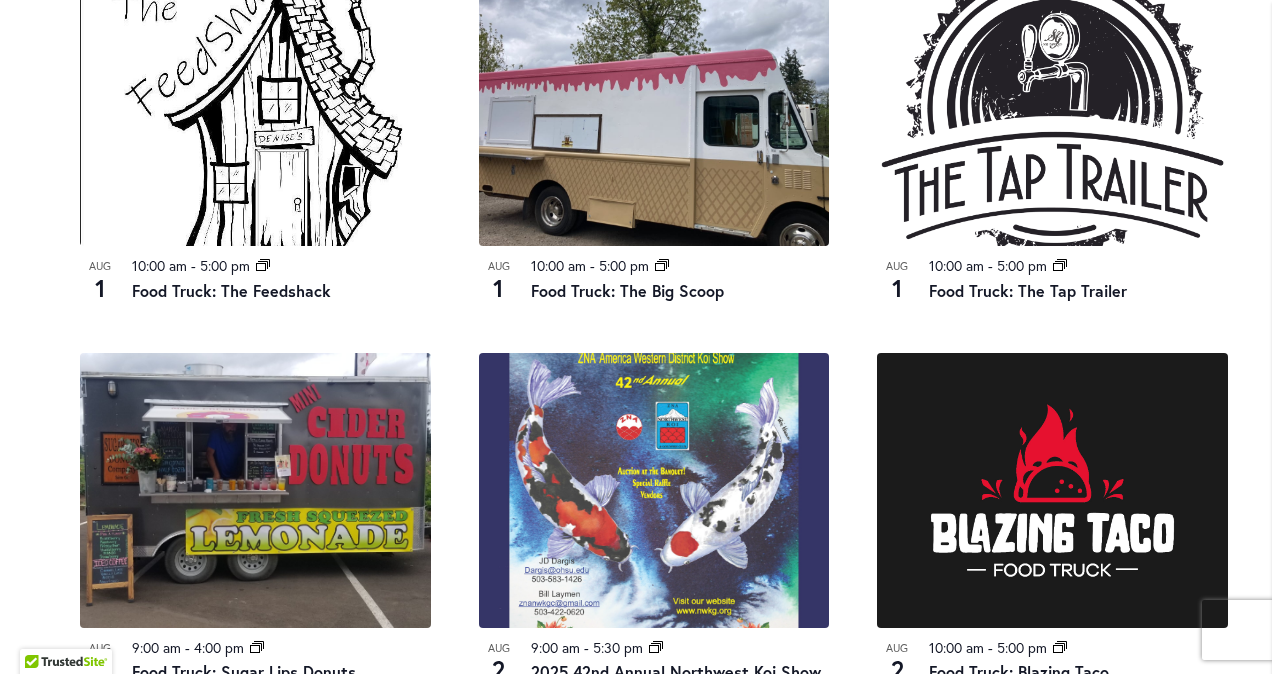 type on "*******" 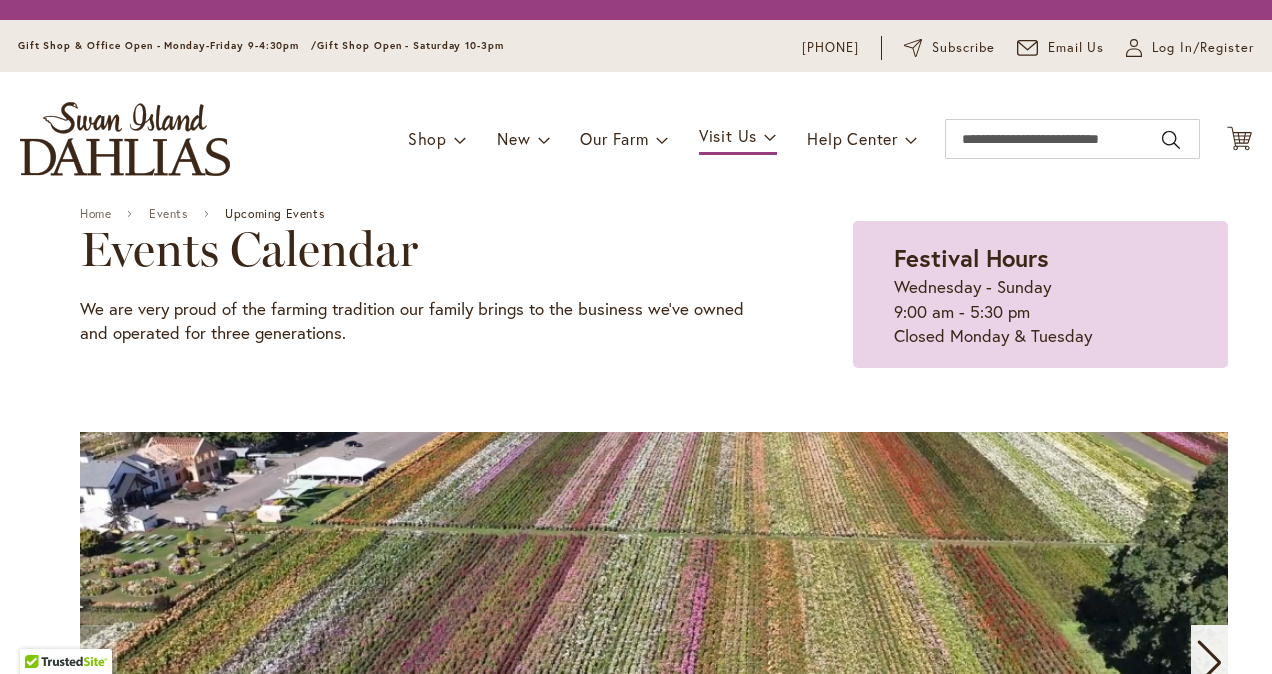 scroll, scrollTop: 0, scrollLeft: 0, axis: both 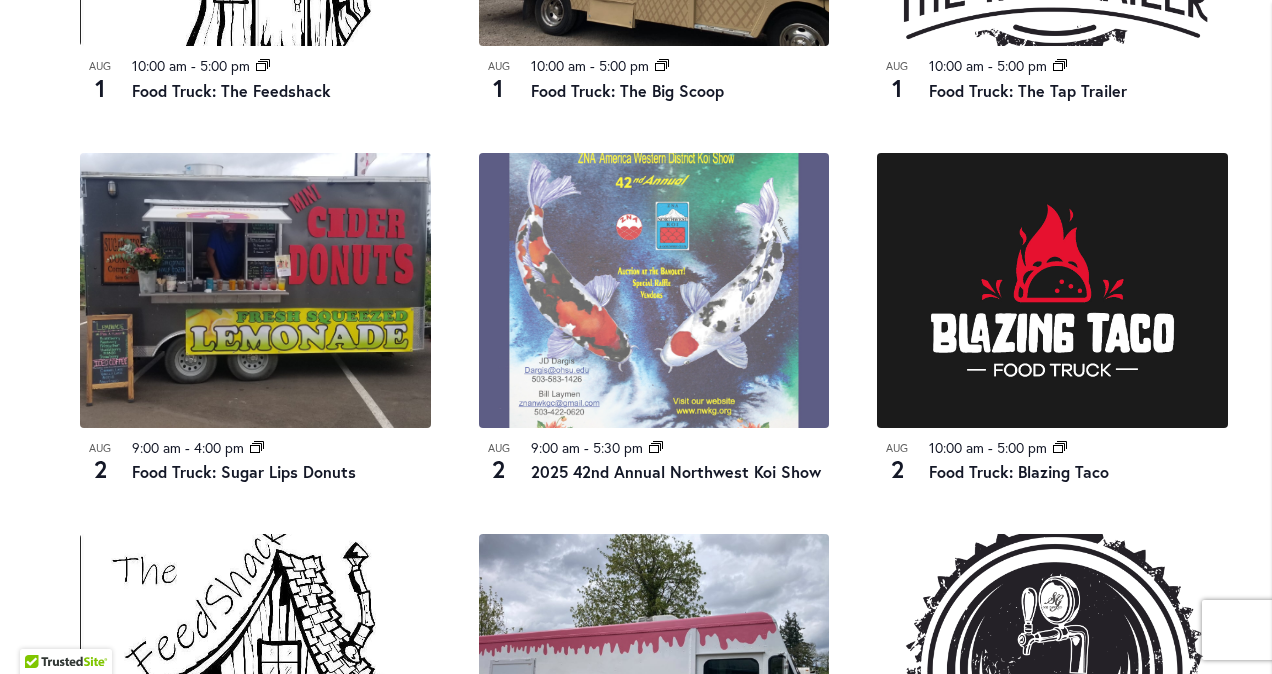 type on "*******" 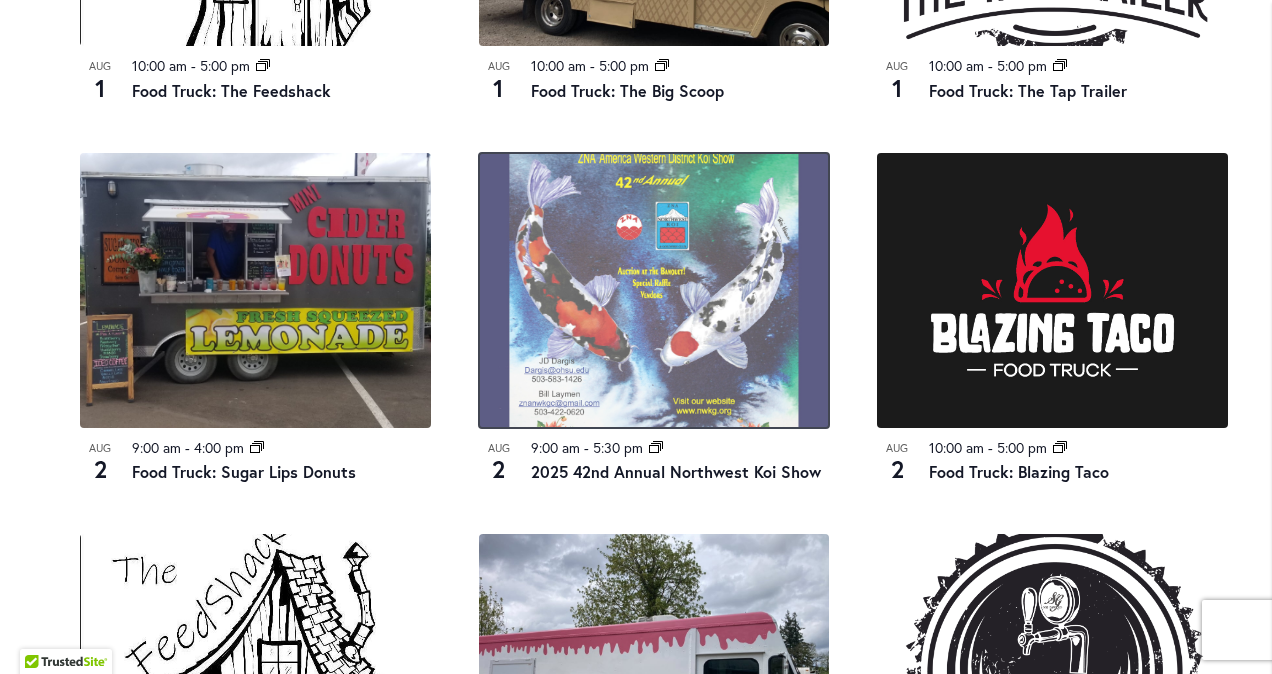click at bounding box center [654, 290] 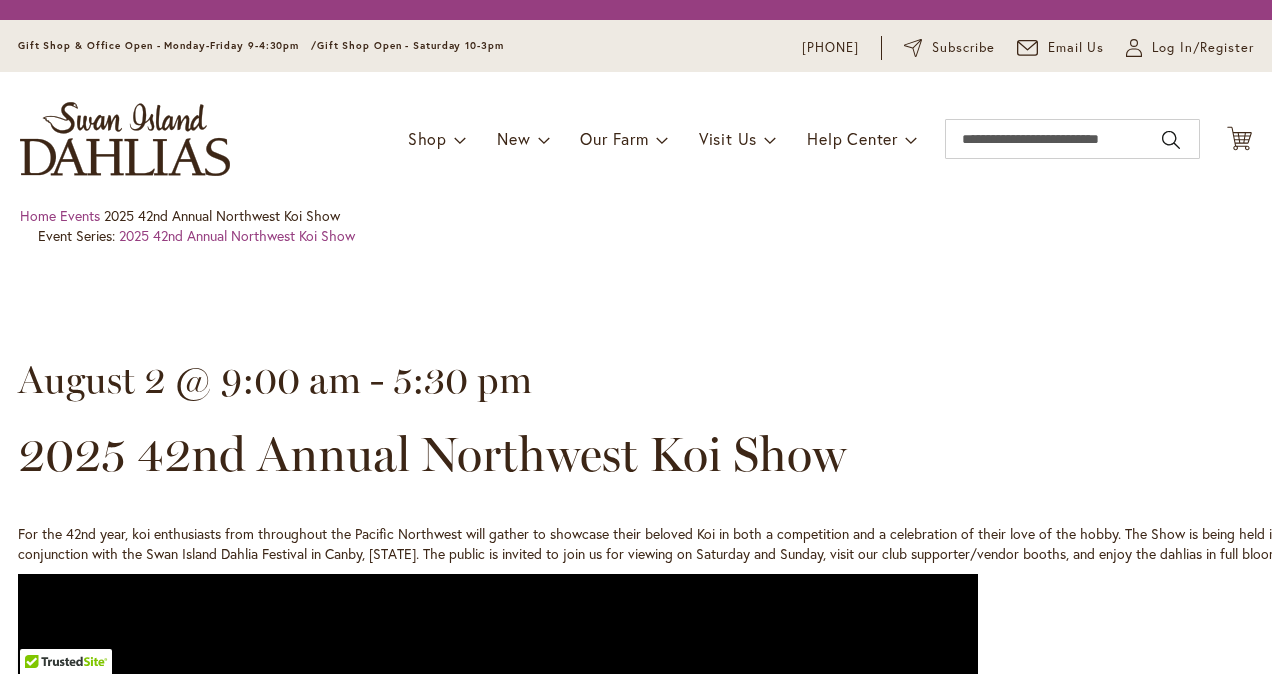 scroll, scrollTop: 0, scrollLeft: 0, axis: both 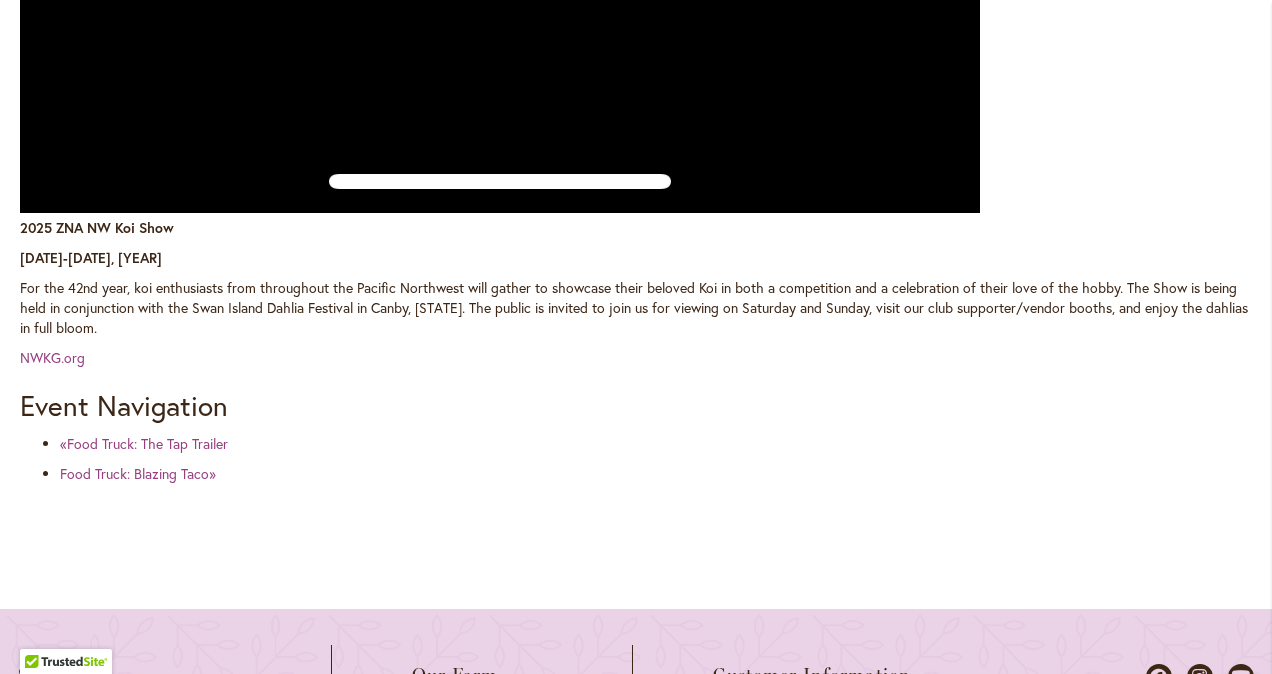 type on "*******" 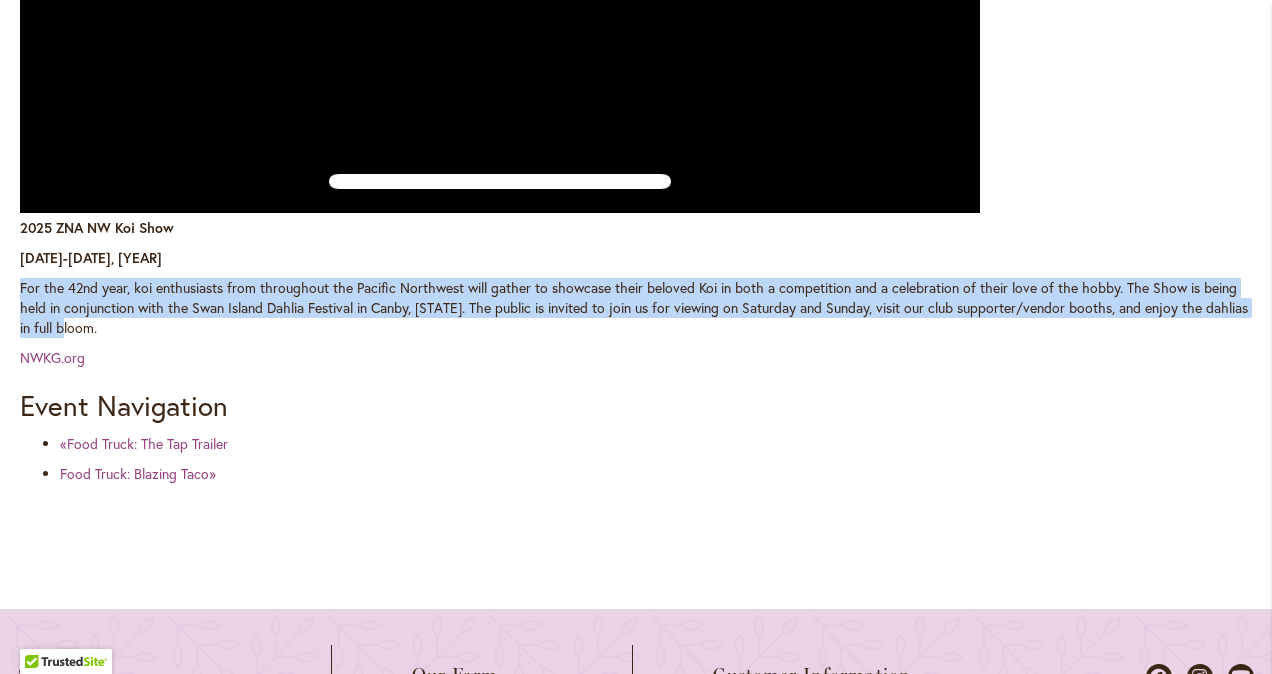 drag, startPoint x: 90, startPoint y: 324, endPoint x: 16, endPoint y: 292, distance: 80.622574 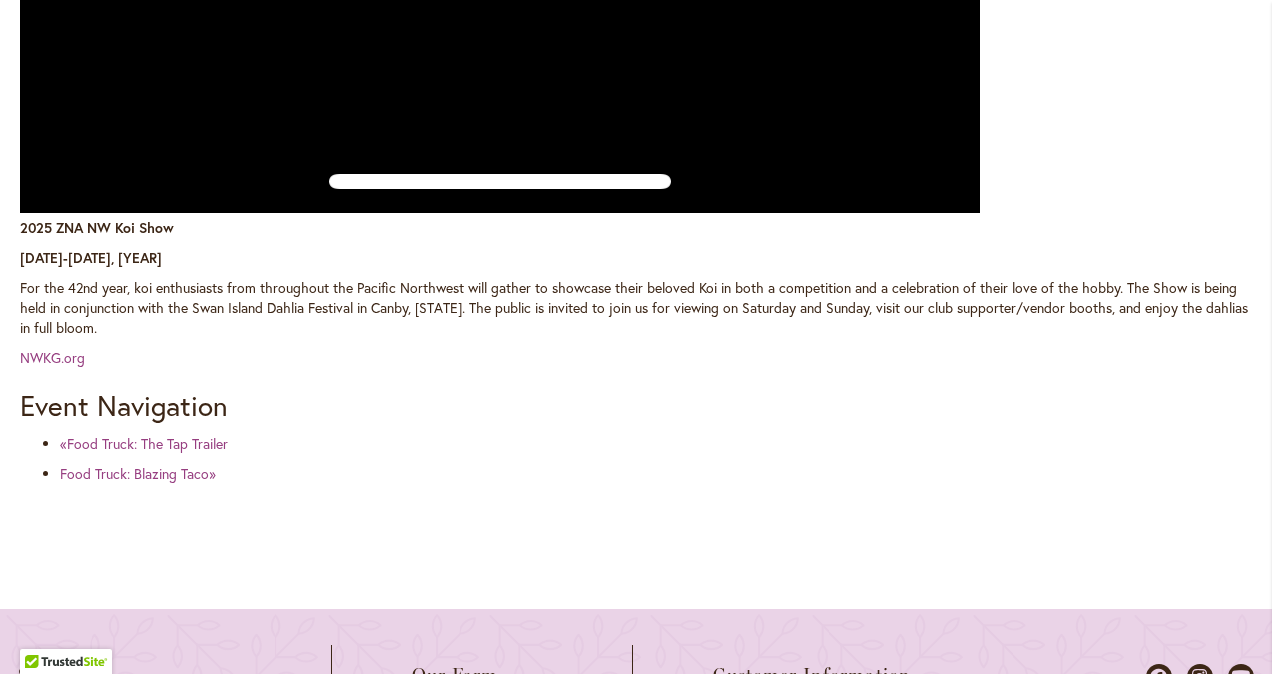 click on "NWKG.org" at bounding box center [636, 358] 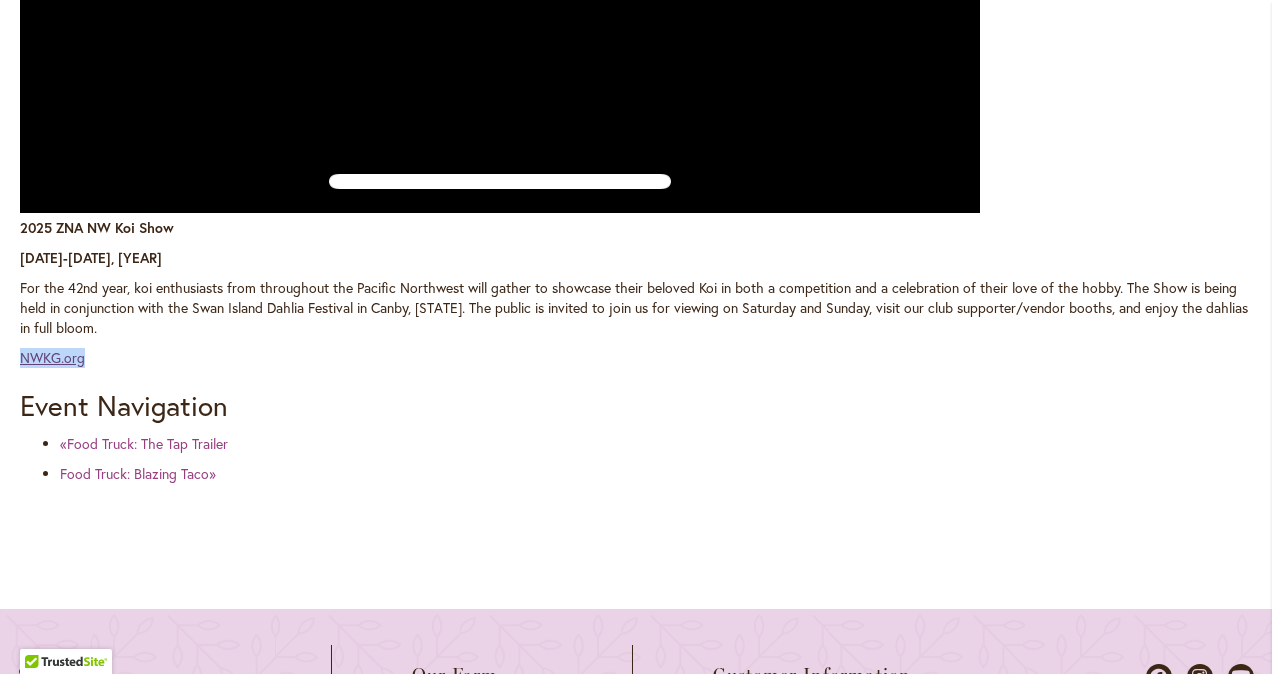 drag, startPoint x: 92, startPoint y: 361, endPoint x: 21, endPoint y: 354, distance: 71.34424 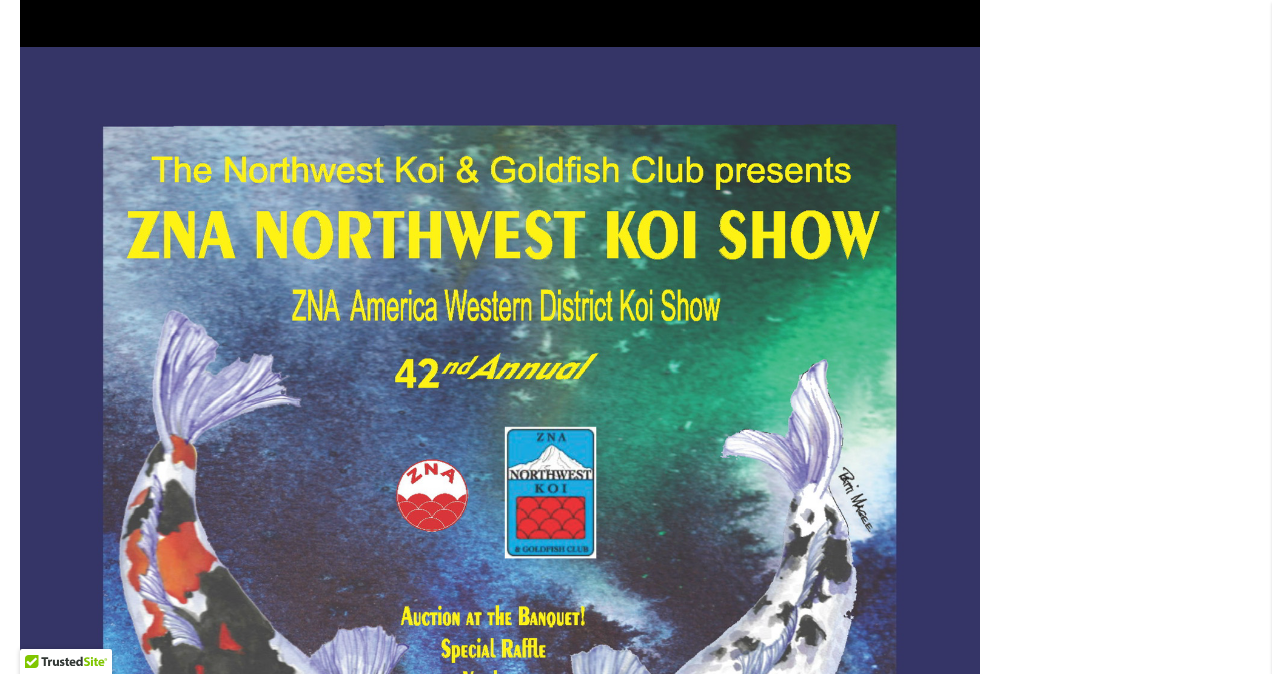 scroll, scrollTop: 3700, scrollLeft: 0, axis: vertical 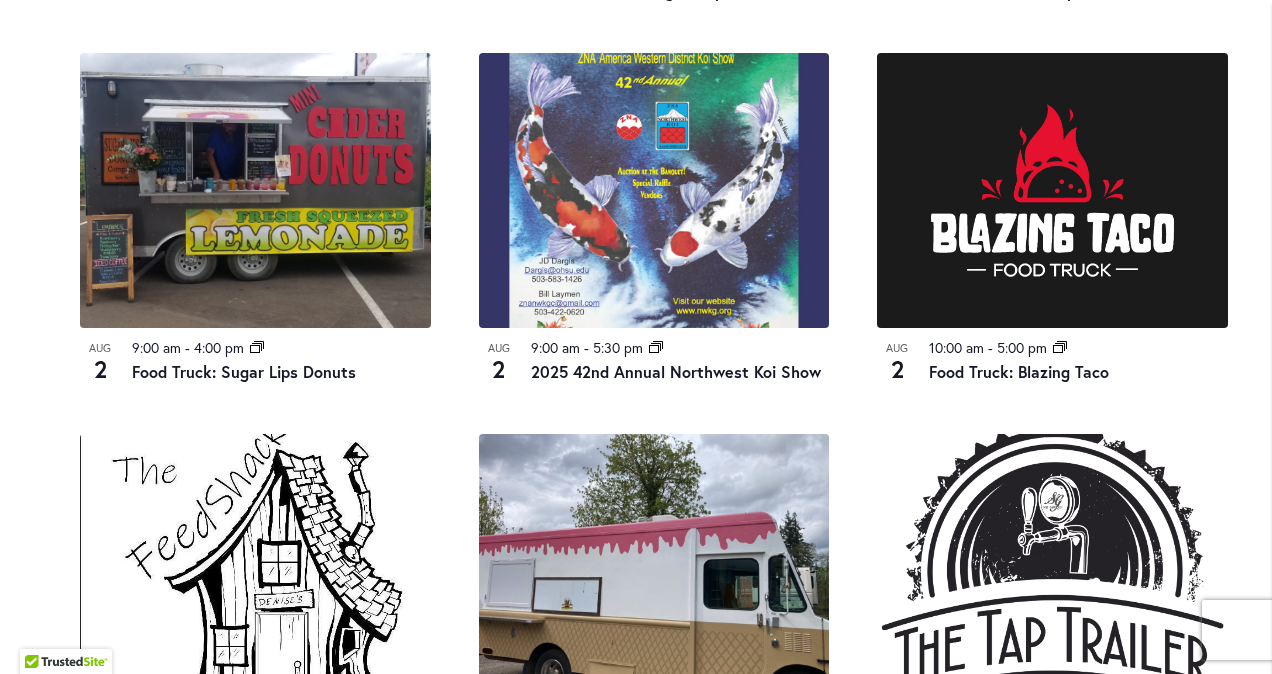 type on "*******" 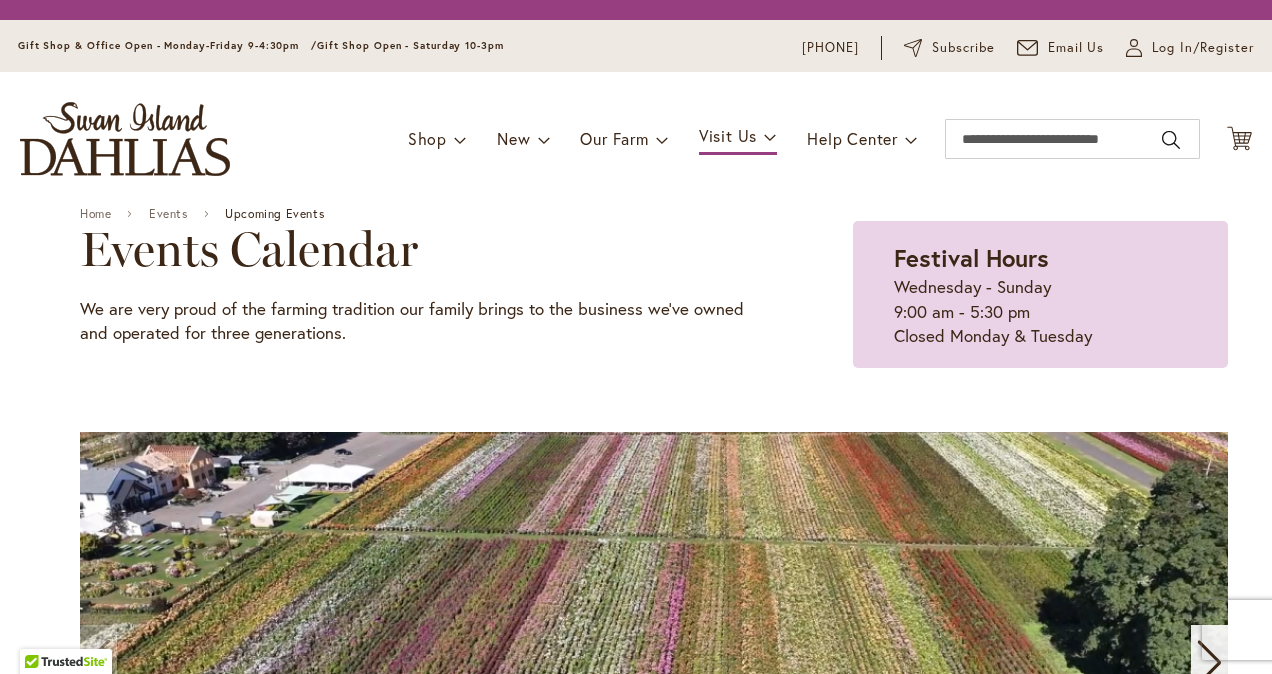 scroll, scrollTop: 0, scrollLeft: 0, axis: both 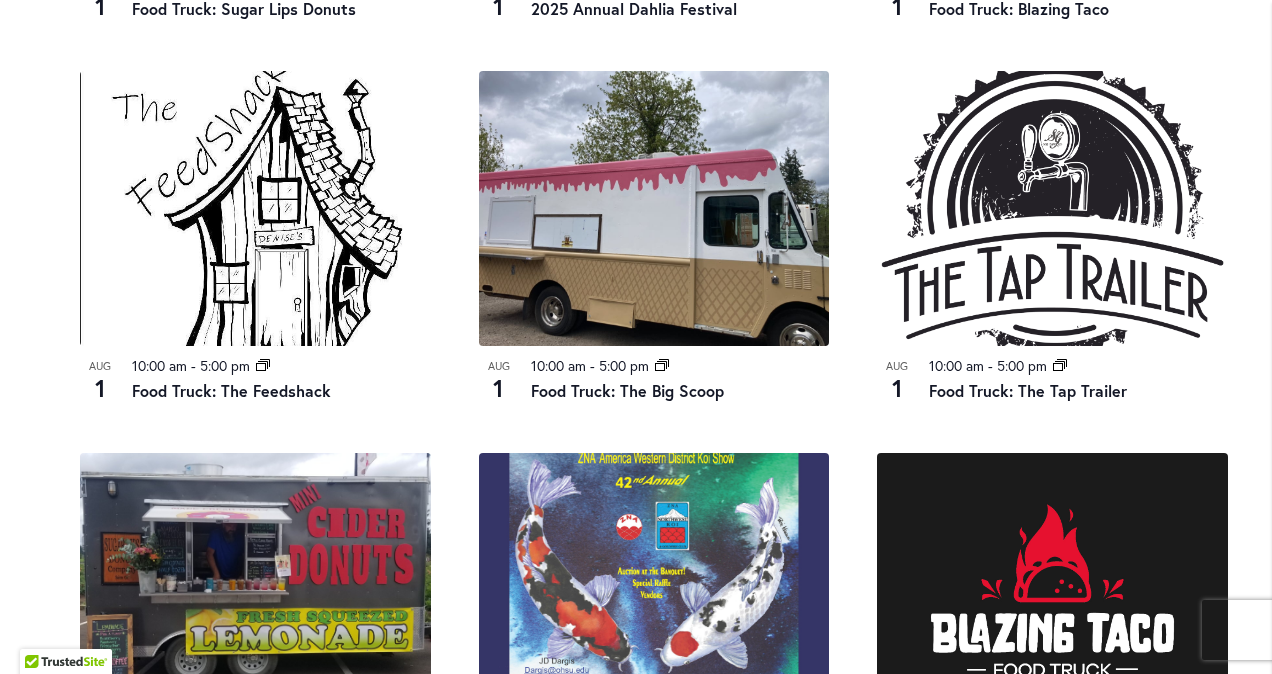 type on "*******" 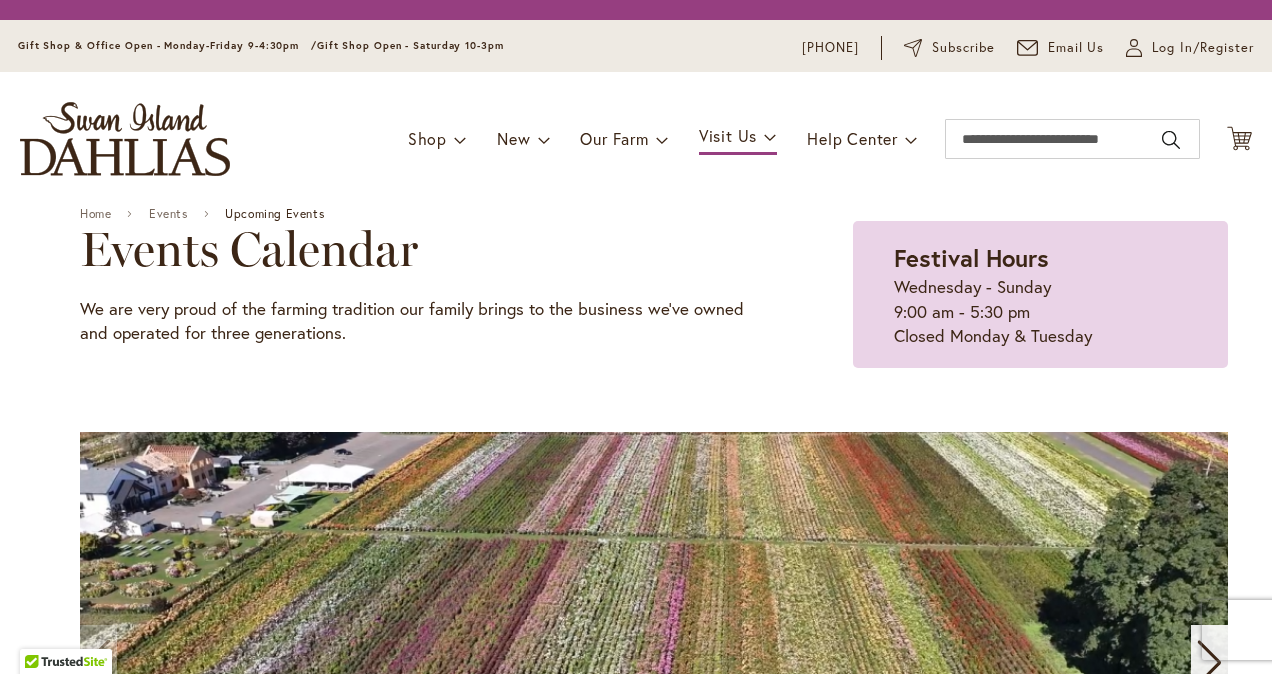scroll, scrollTop: 0, scrollLeft: 0, axis: both 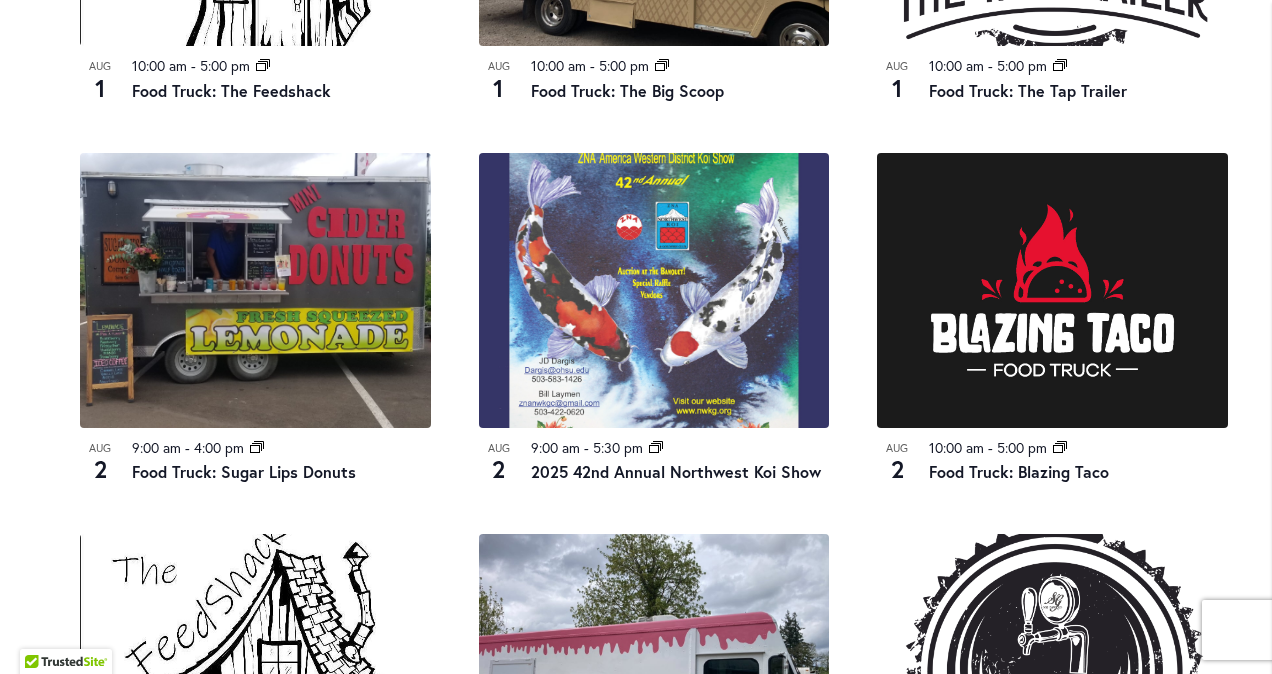 type on "*******" 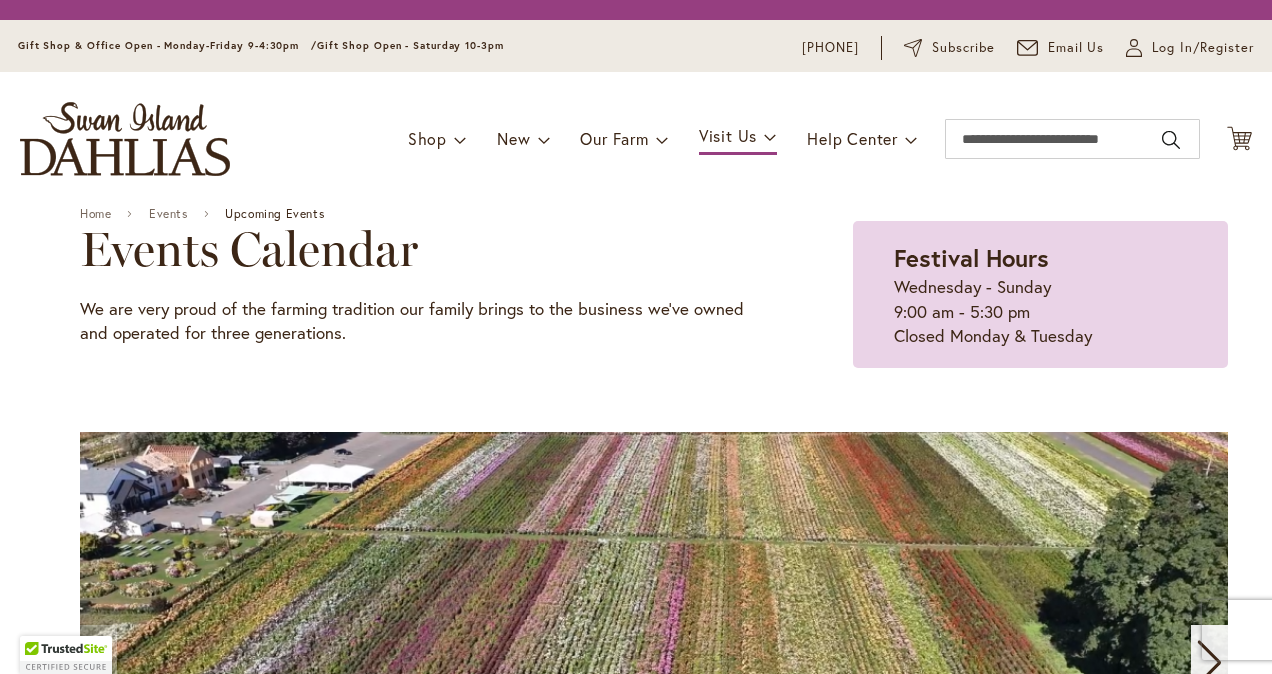 scroll, scrollTop: 0, scrollLeft: 0, axis: both 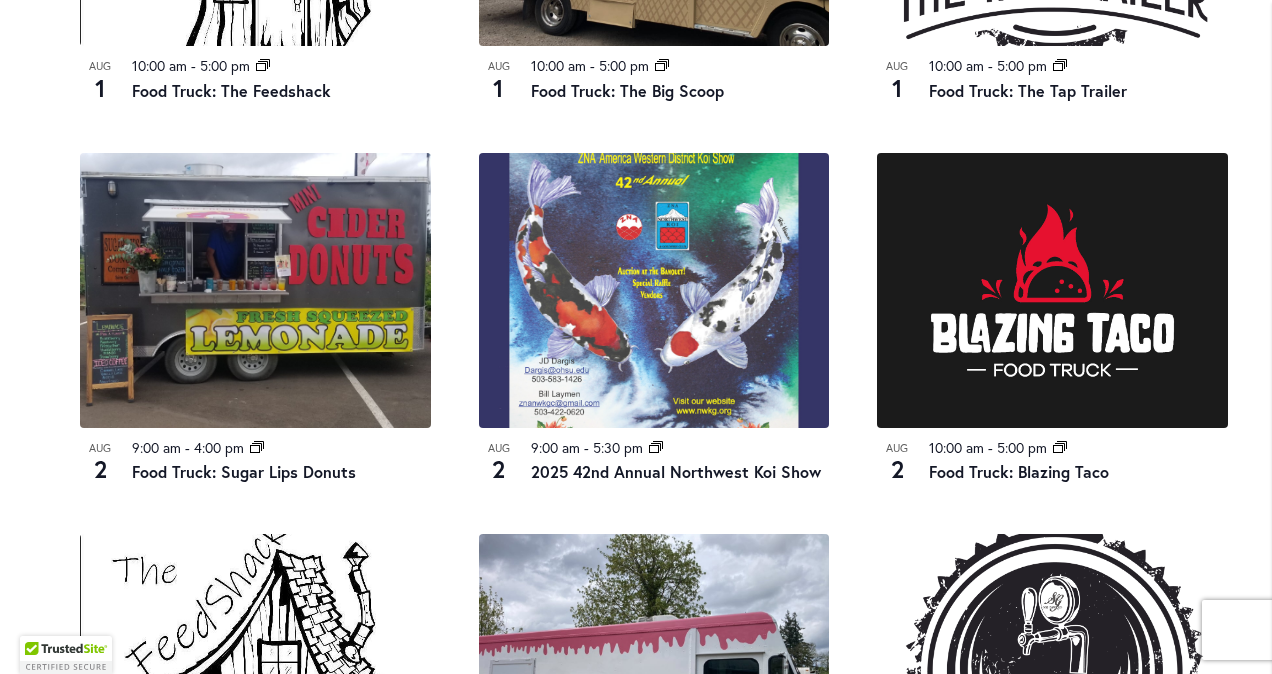 type on "*******" 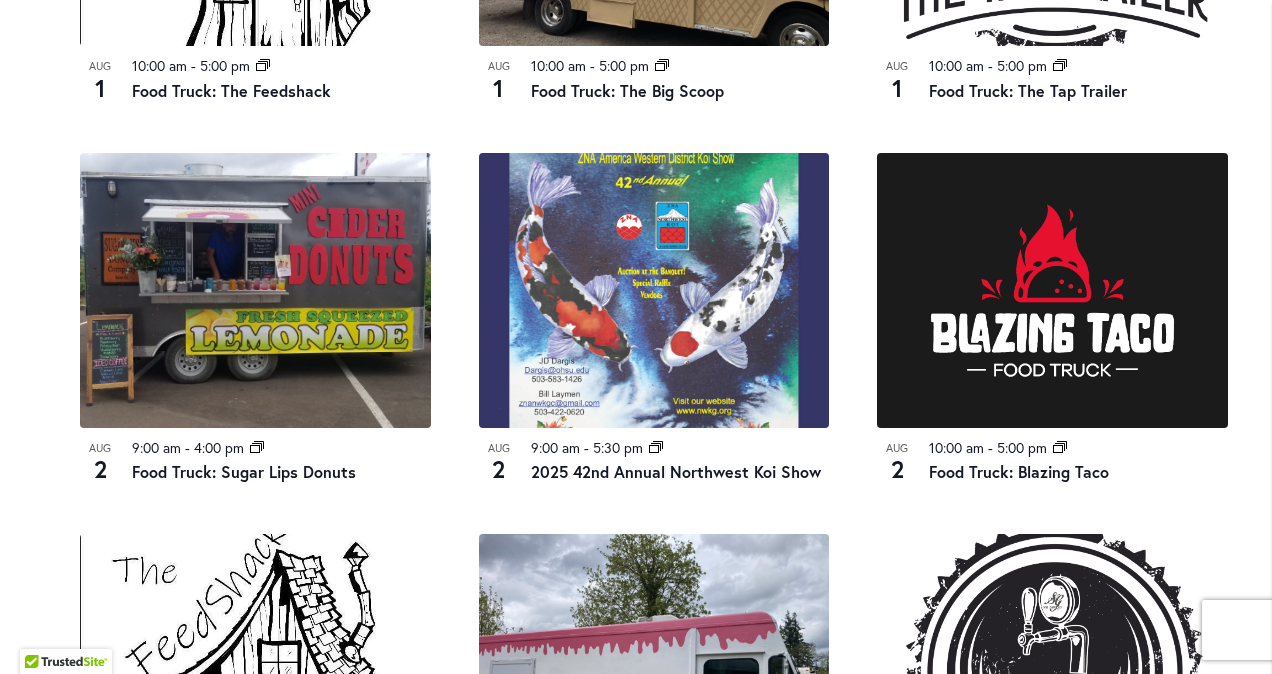 click on "12 events found.
Home       Events     Upcoming Events
Events Calendar
We are very proud of the farming tradition our family brings to the business we've owned and operated for three generations.
Festival Hours
Wednesday - Sunday 9:00 am - 5:30 pm Closed Monday & Tuesday
Events Search and Views Navigation
Search
Enter Keyword. Search for Events by Keyword.
Find Events
Event Views Navigation
Photo
List
Month
Photo
Week" at bounding box center [654, -107] 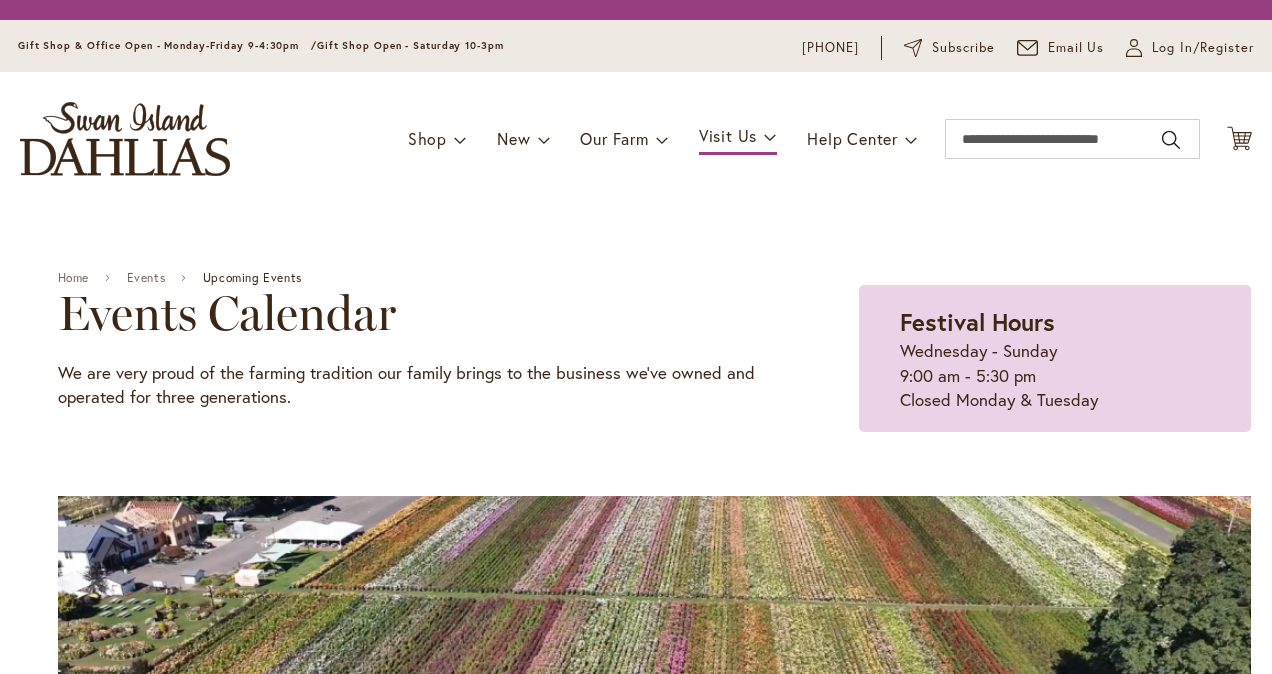 scroll, scrollTop: 0, scrollLeft: 0, axis: both 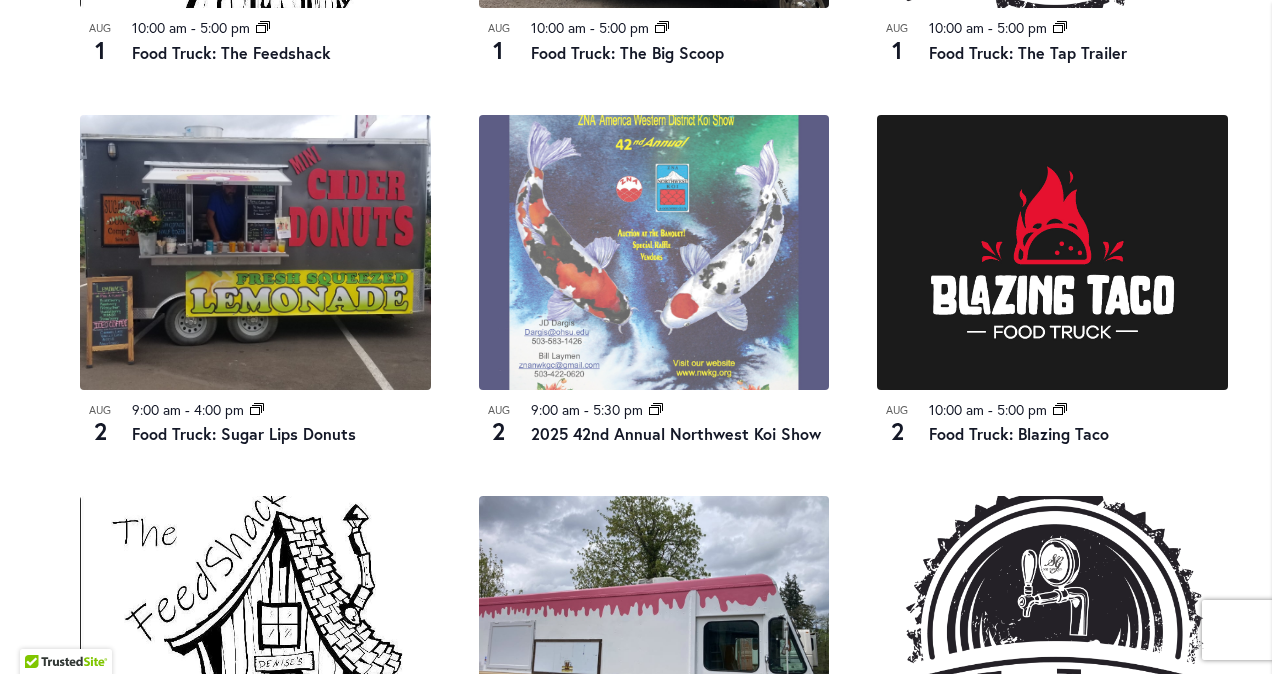 type on "*******" 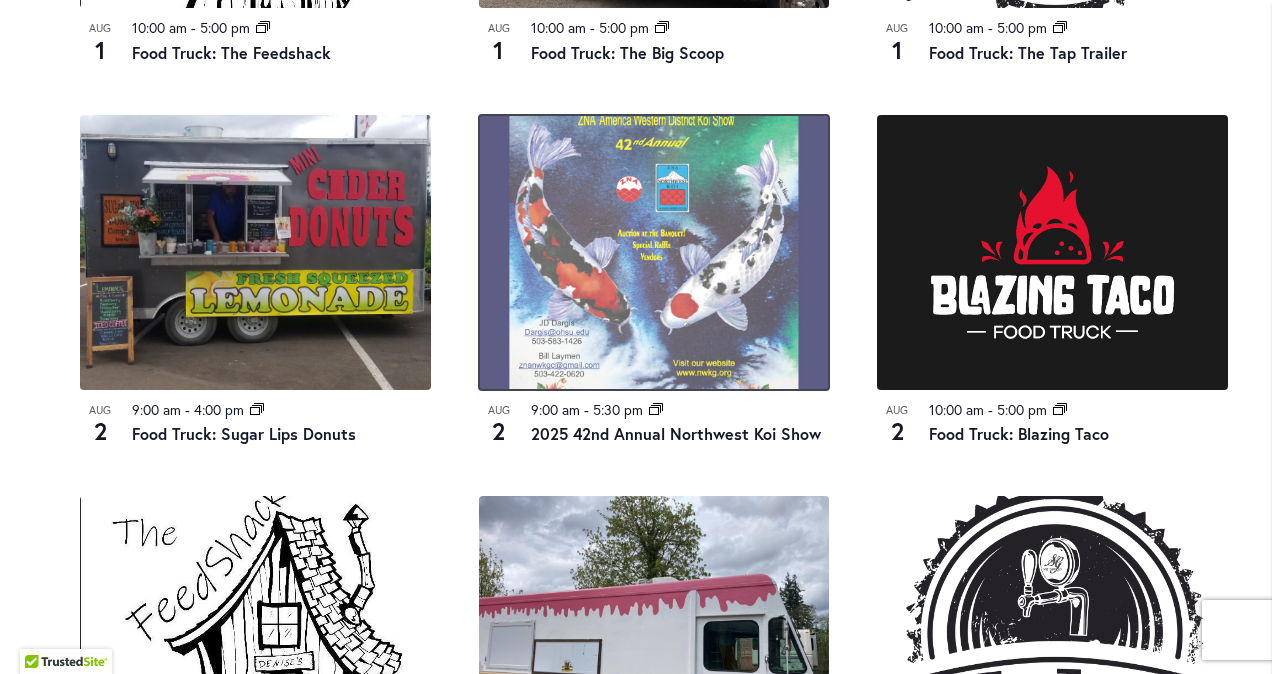 click at bounding box center (654, 252) 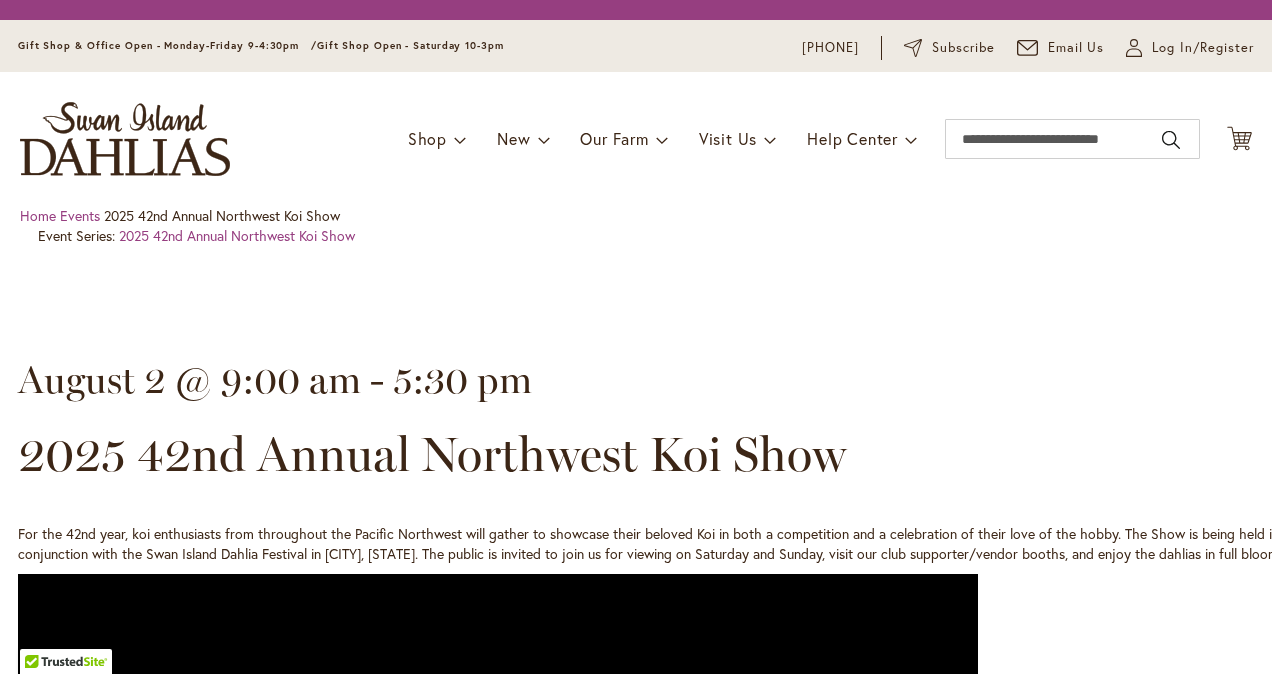 scroll, scrollTop: 0, scrollLeft: 0, axis: both 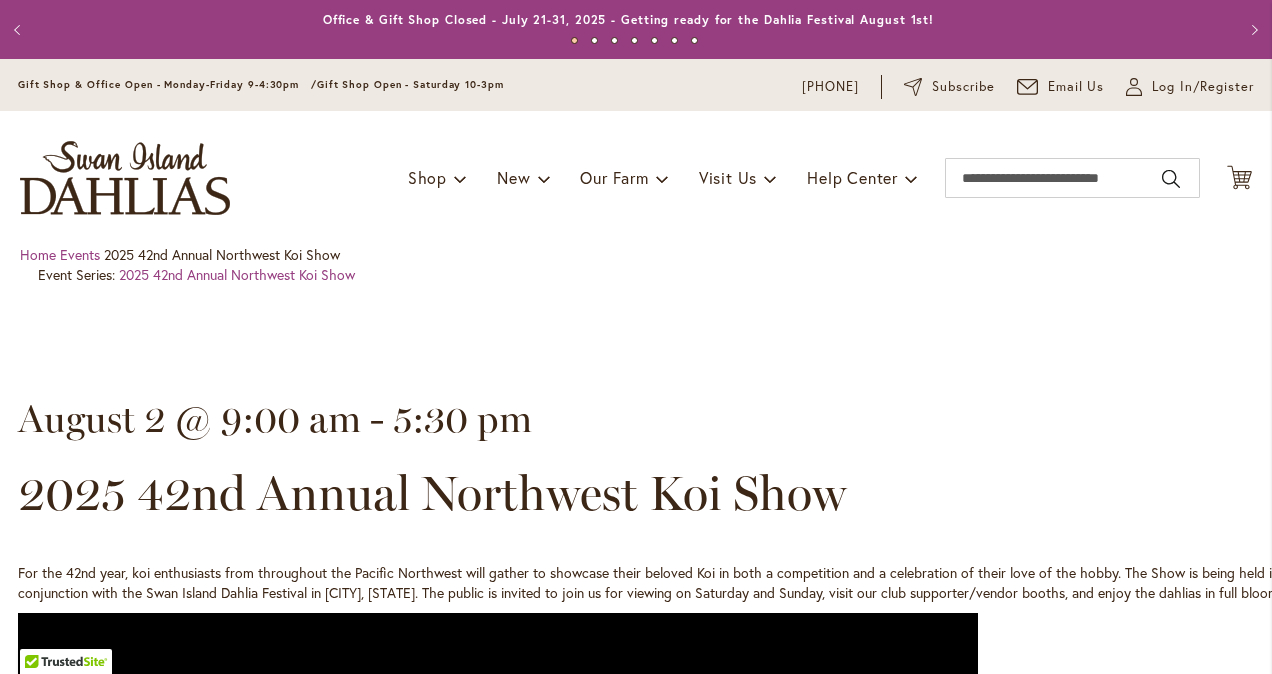 type on "*******" 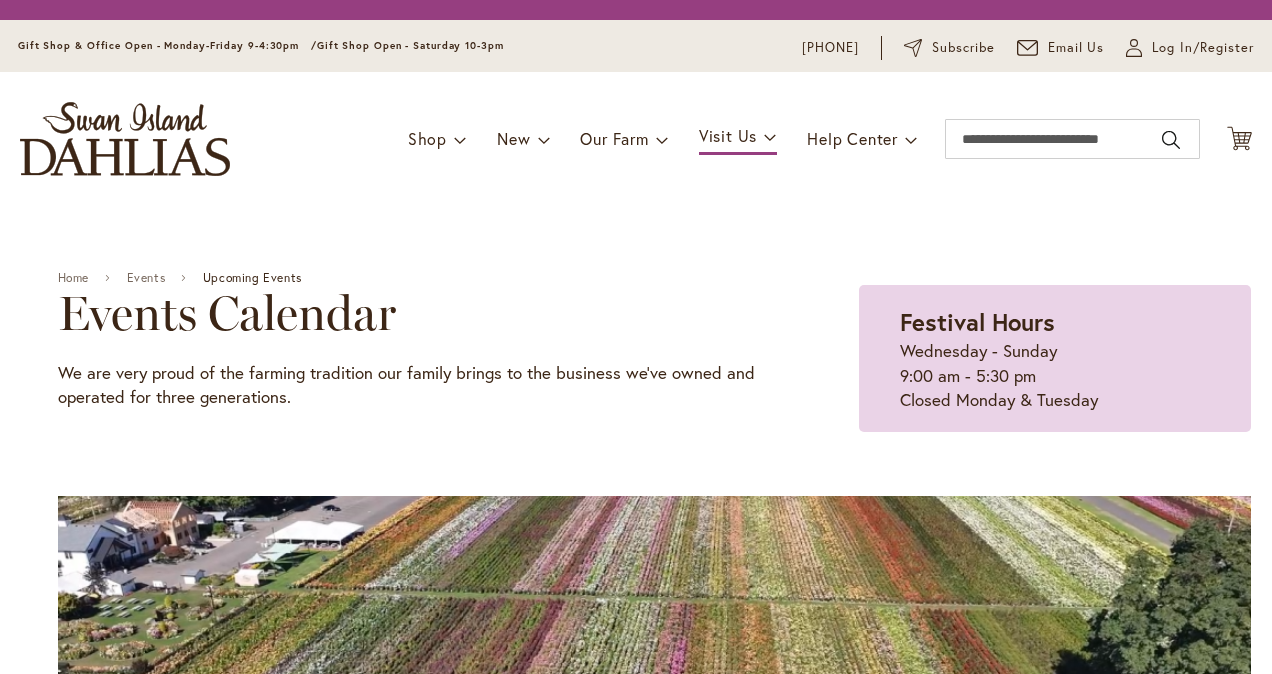 scroll, scrollTop: 0, scrollLeft: 0, axis: both 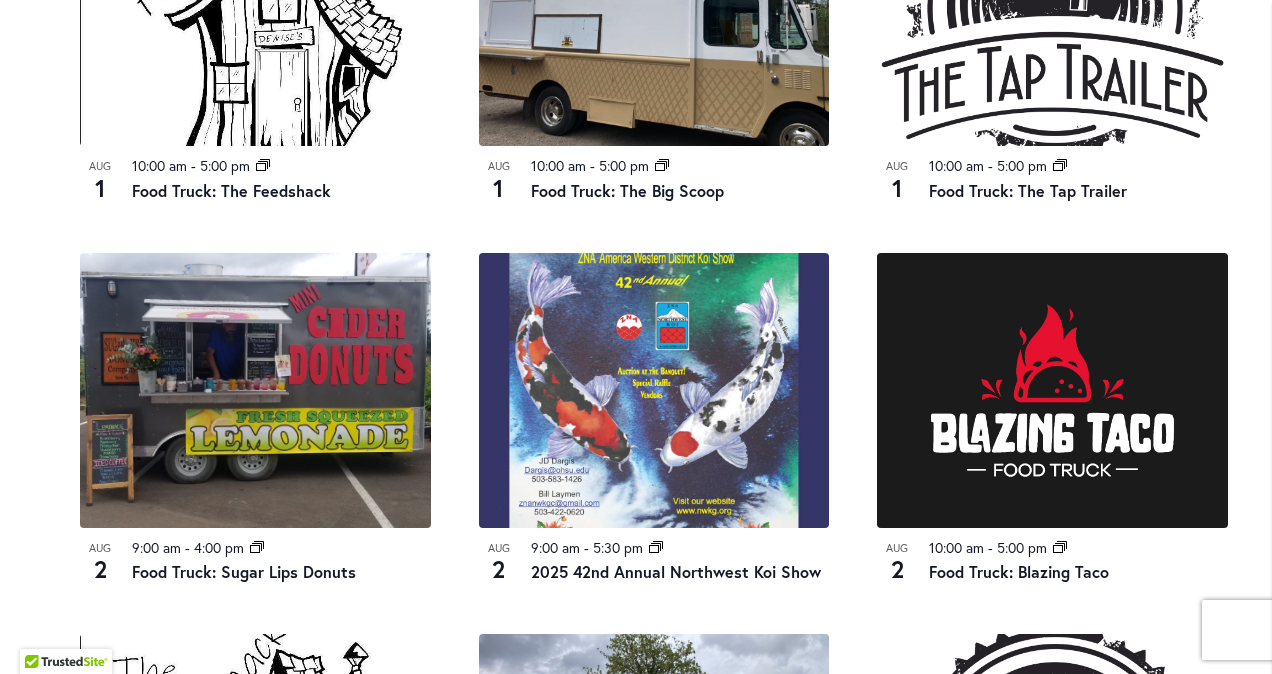 type on "*******" 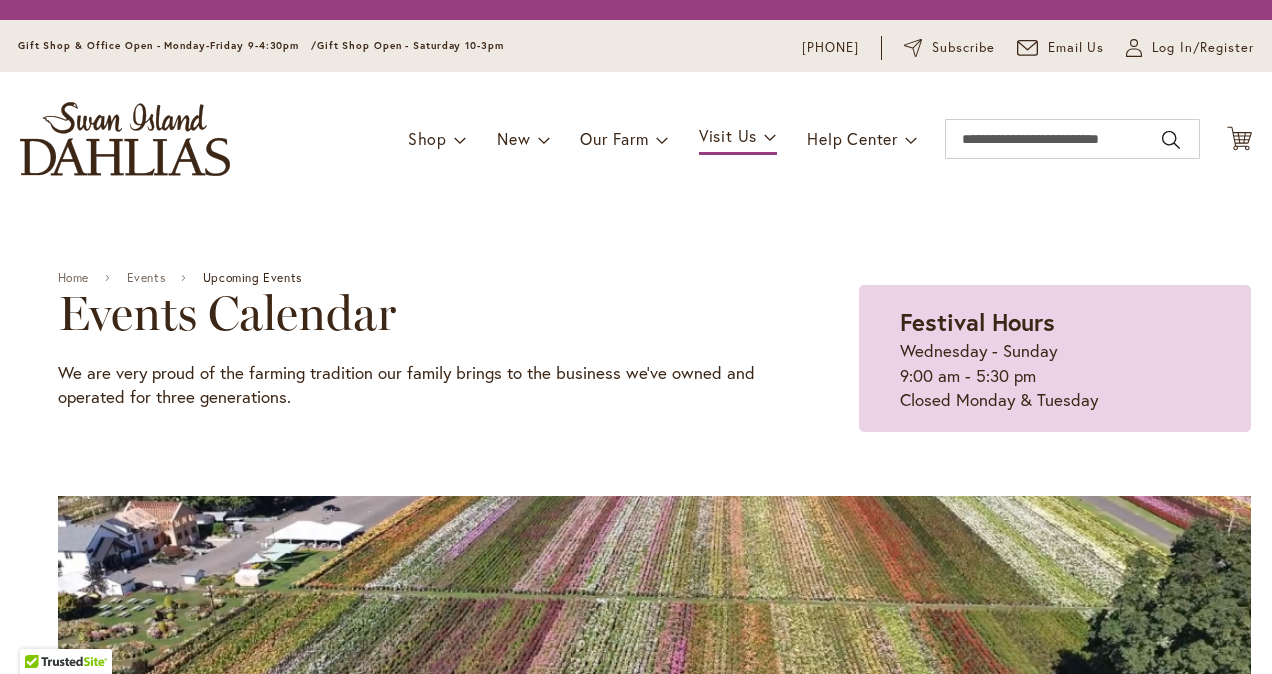 scroll, scrollTop: 0, scrollLeft: 0, axis: both 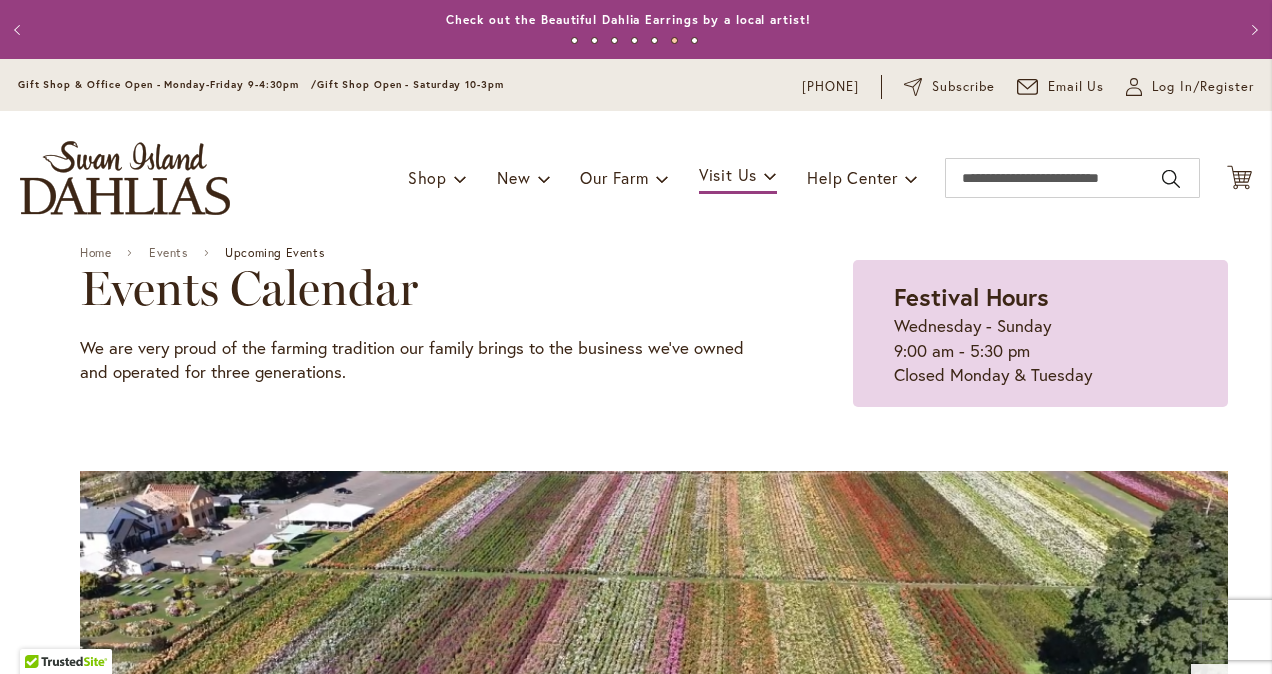 type on "*******" 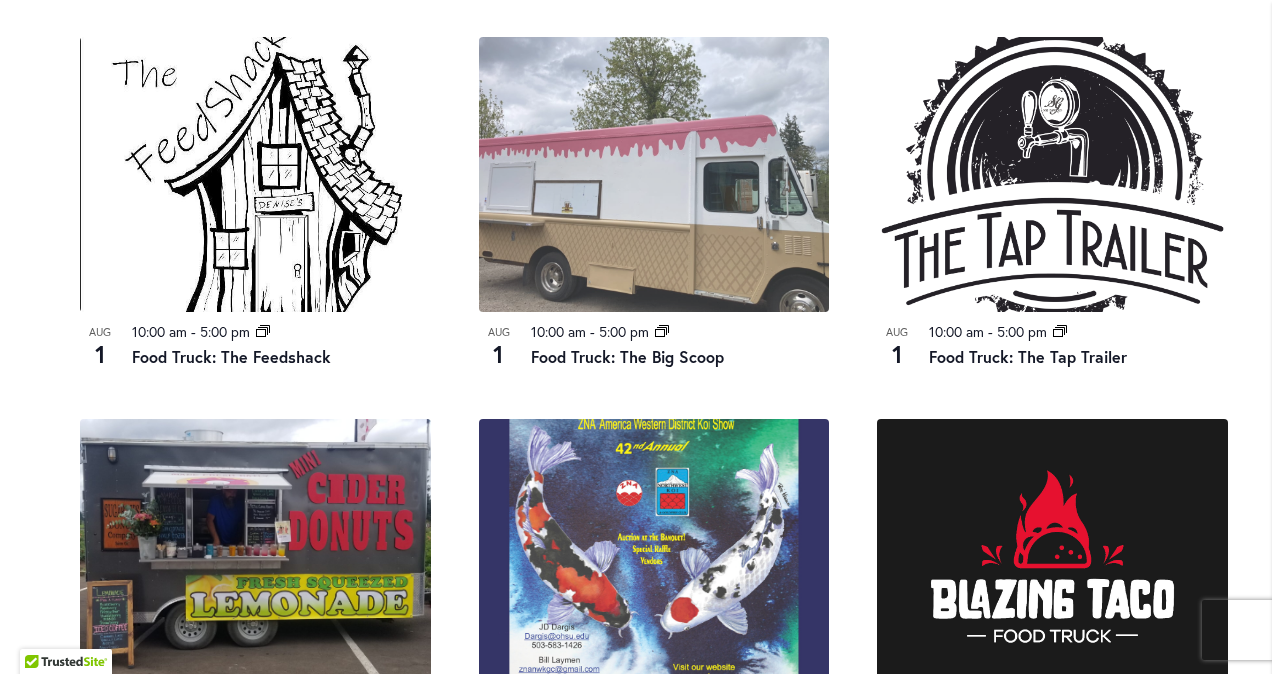 scroll, scrollTop: 1600, scrollLeft: 0, axis: vertical 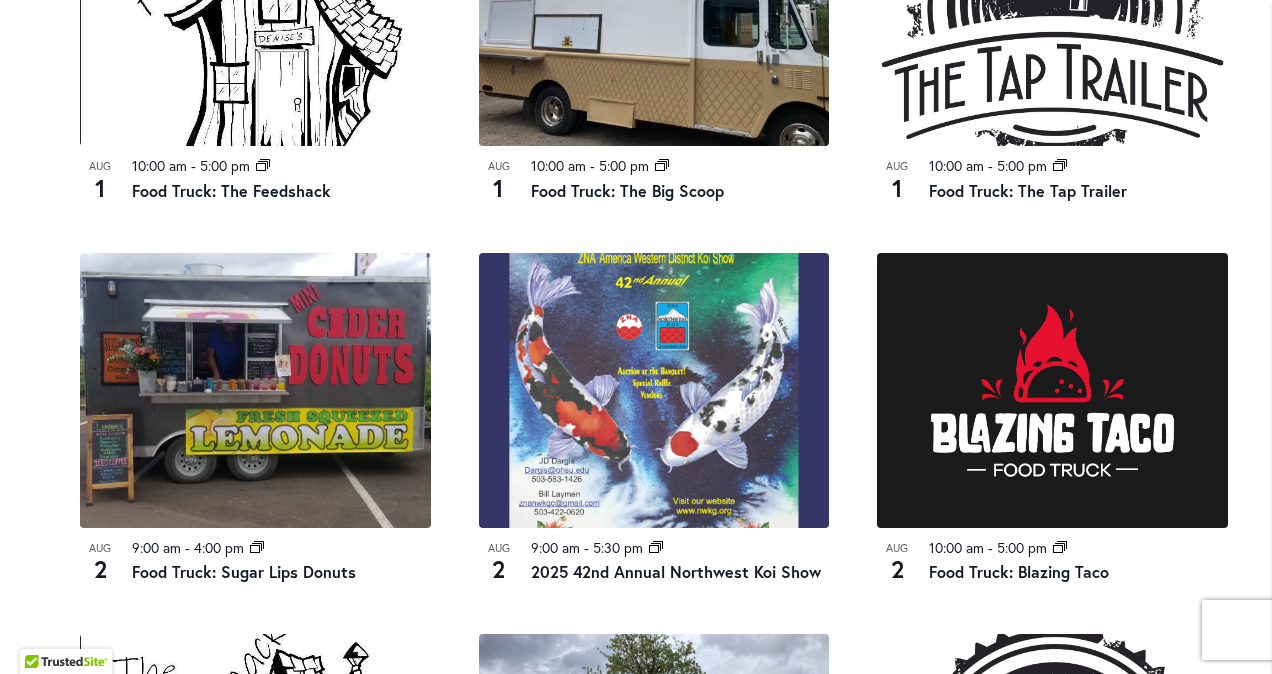 click on "12 events found.
Home       Events     Upcoming Events
Events Calendar
We are very proud of the farming tradition our family brings to the business we've owned and operated for three generations.
Festival Hours
Wednesday - Sunday 9:00 am - 5:30 pm Closed Monday & Tuesday
Events Search and Views Navigation
Search
Enter Keyword. Search for Events by Keyword.
Find Events
Event Views Navigation
Photo
List
Month
Photo
Week" at bounding box center (654, -7) 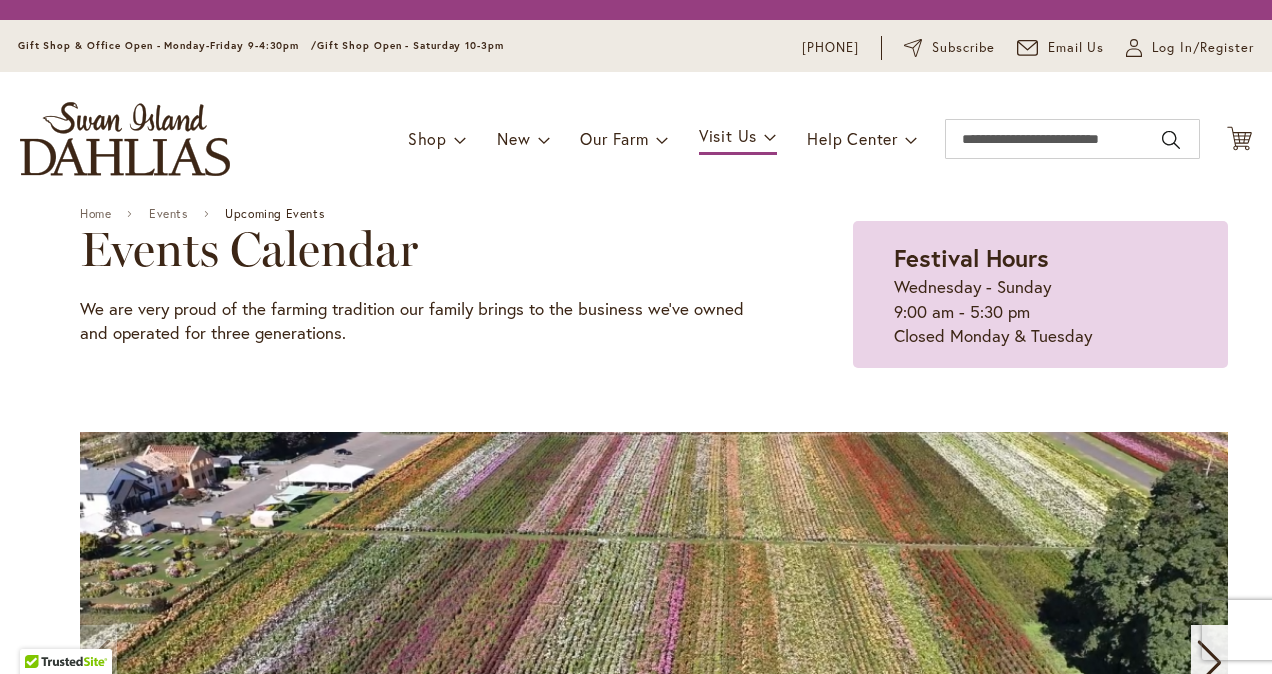 scroll, scrollTop: 0, scrollLeft: 0, axis: both 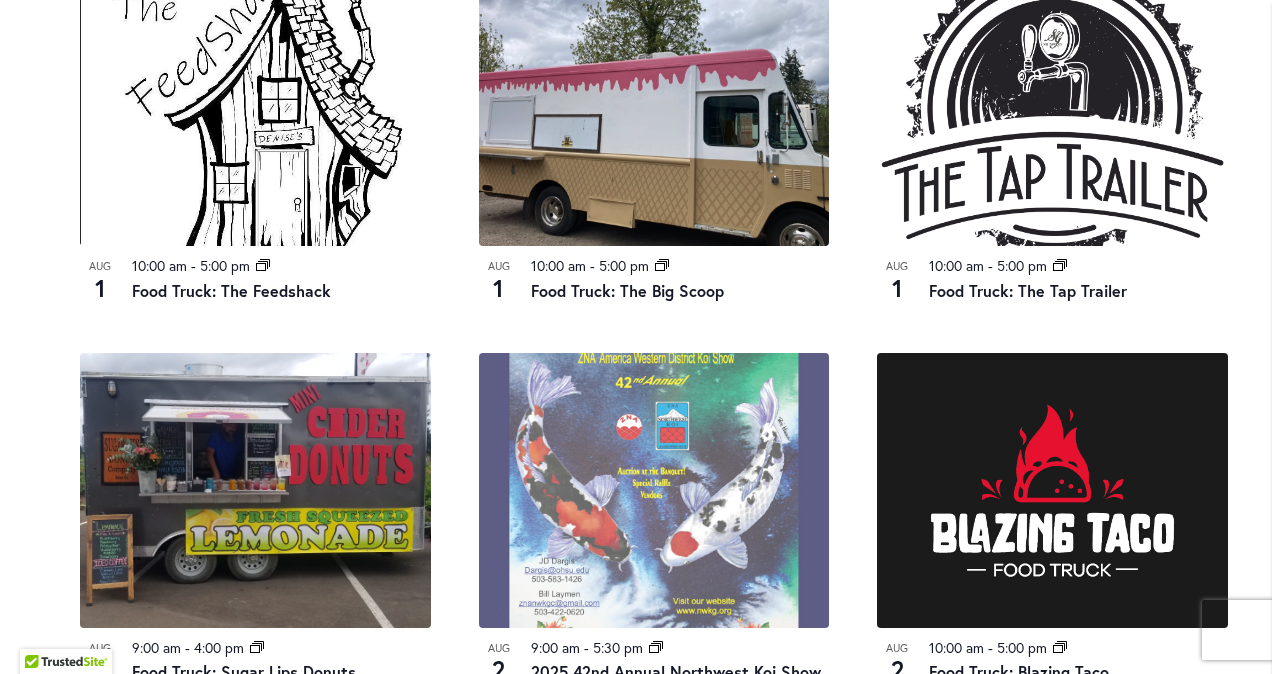 type on "*******" 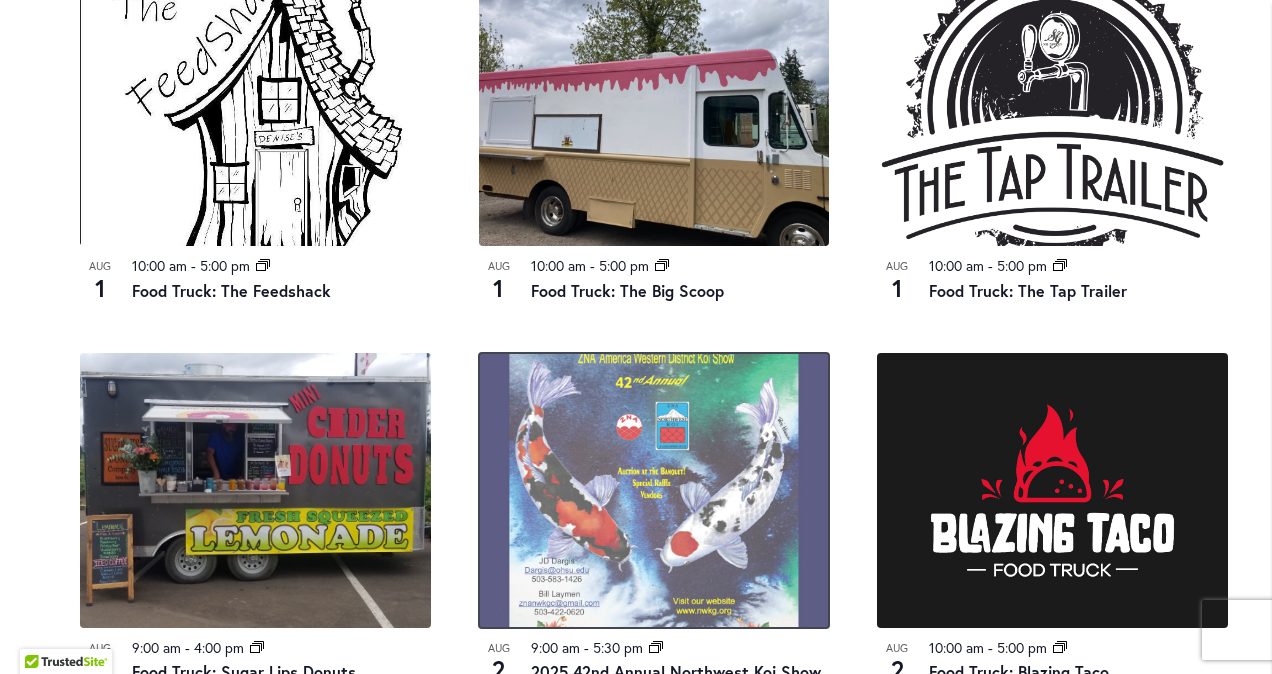 click at bounding box center [654, 490] 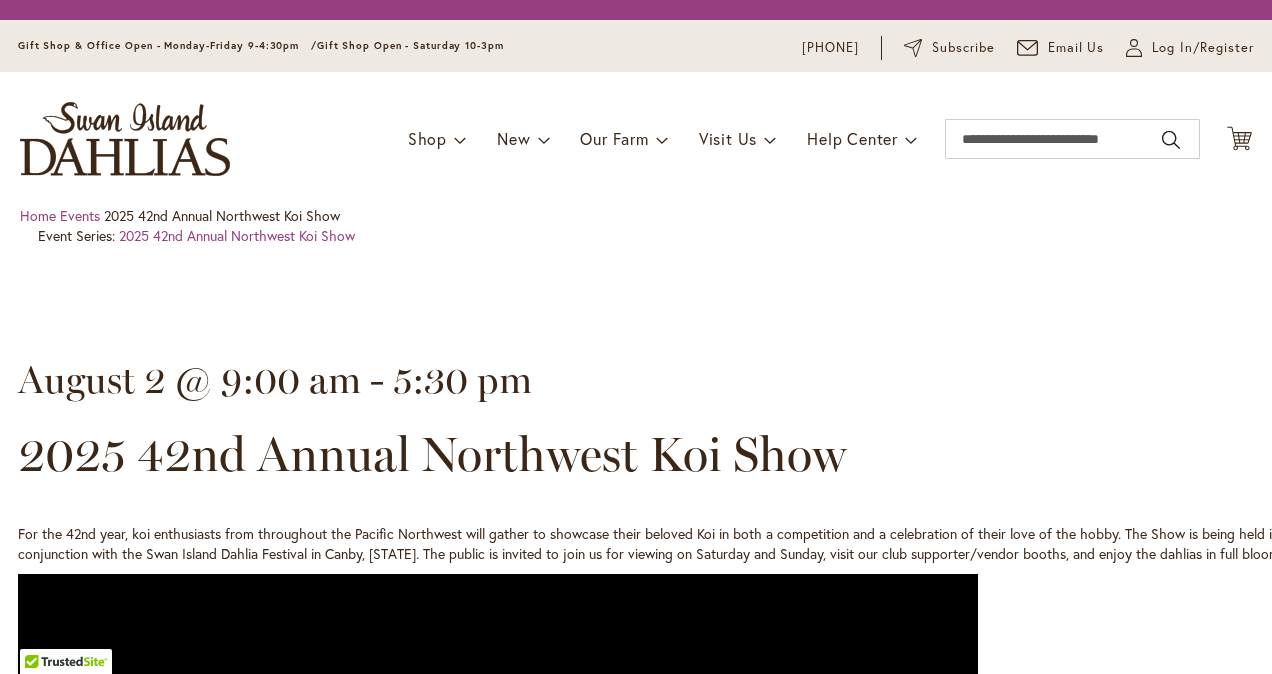 scroll, scrollTop: 0, scrollLeft: 0, axis: both 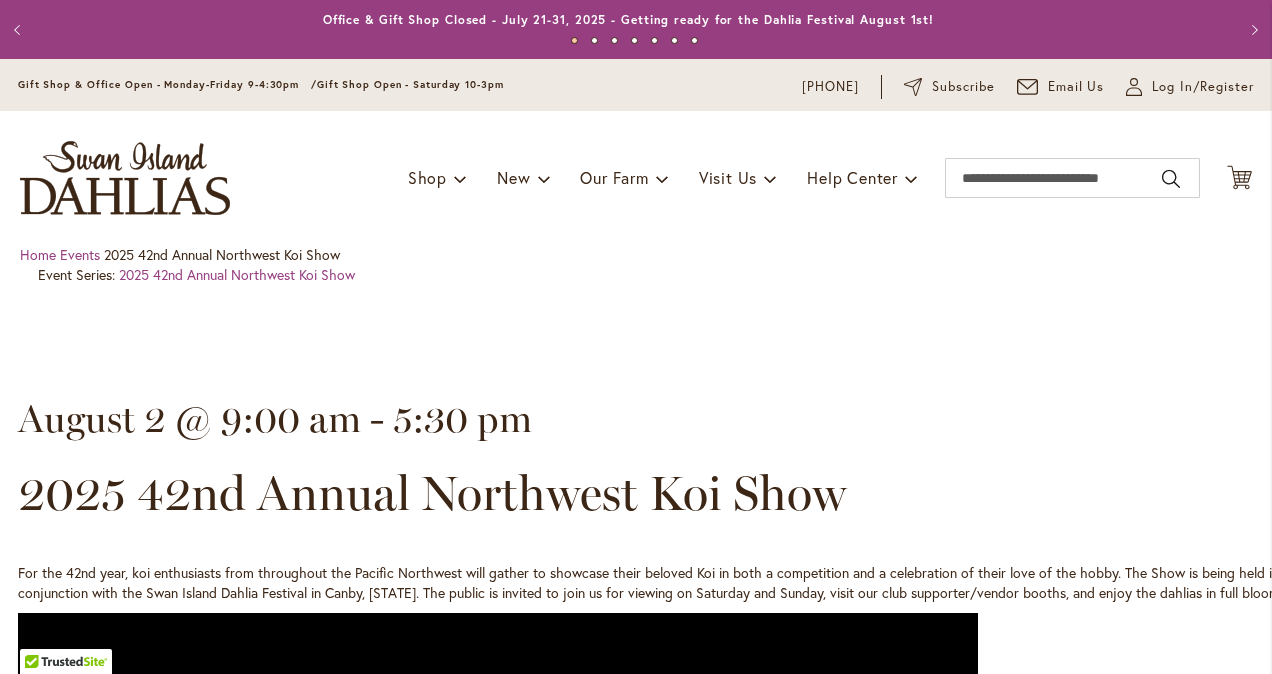 type on "*******" 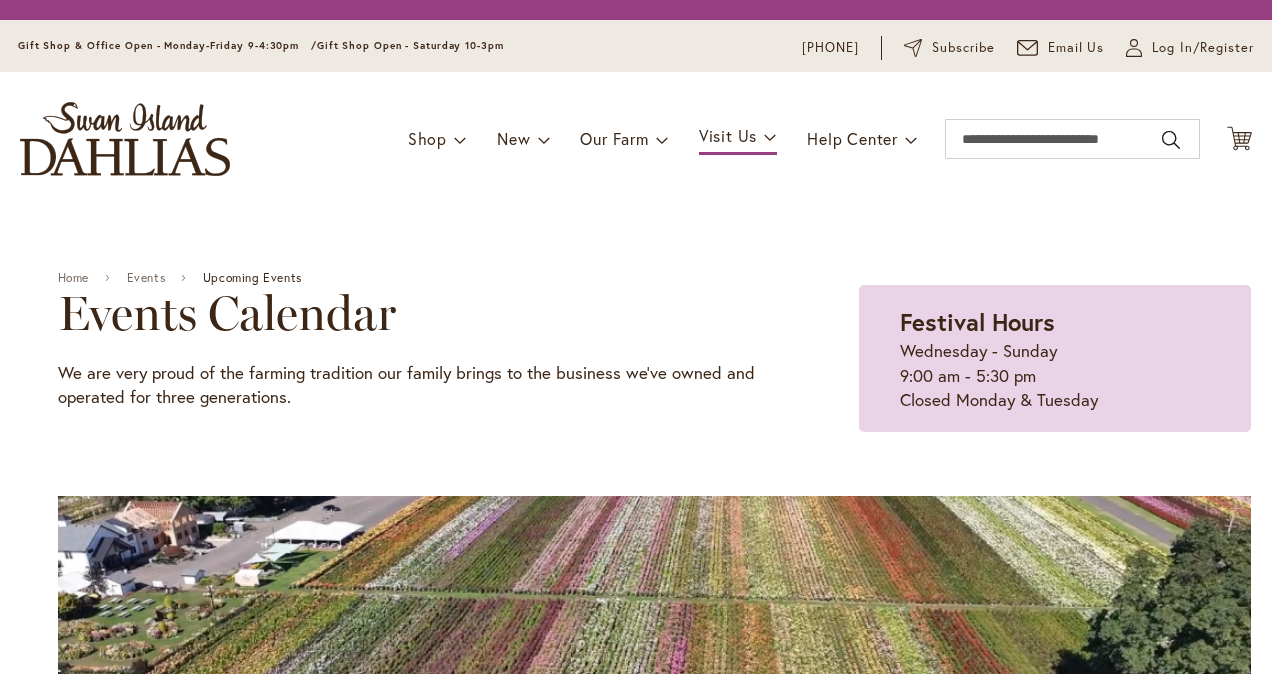 scroll, scrollTop: 0, scrollLeft: 0, axis: both 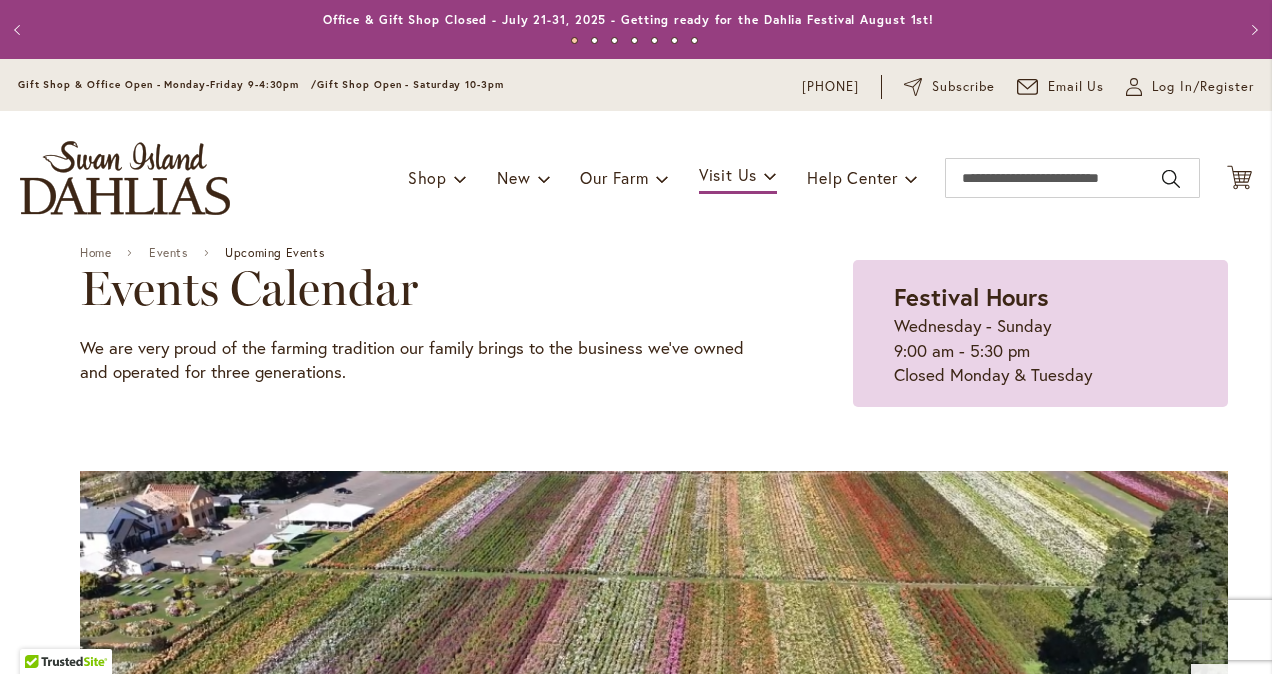 click on "Events Calendar
We are very proud of the farming tradition our family brings to the business we've owned and operated for three generations.
Festival Hours
Wednesday - Sunday 9:00 am - 5:30 pm Closed Monday & Tuesday" at bounding box center [654, 333] 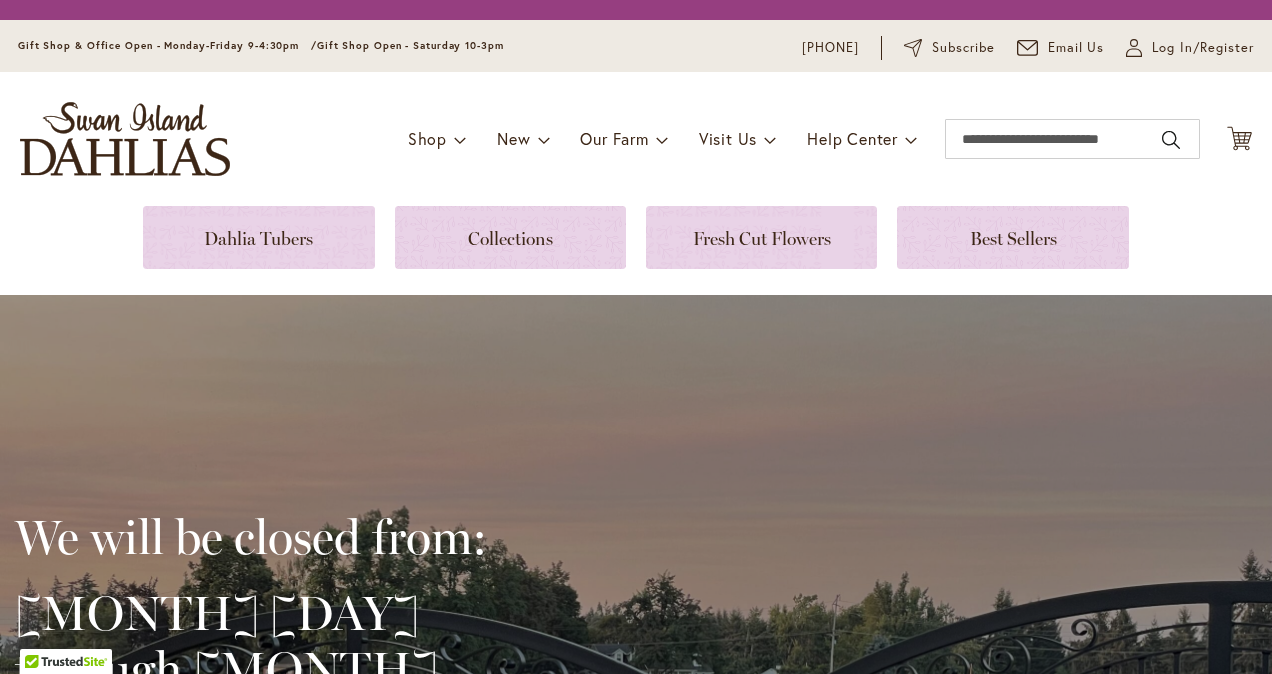 scroll, scrollTop: 0, scrollLeft: 0, axis: both 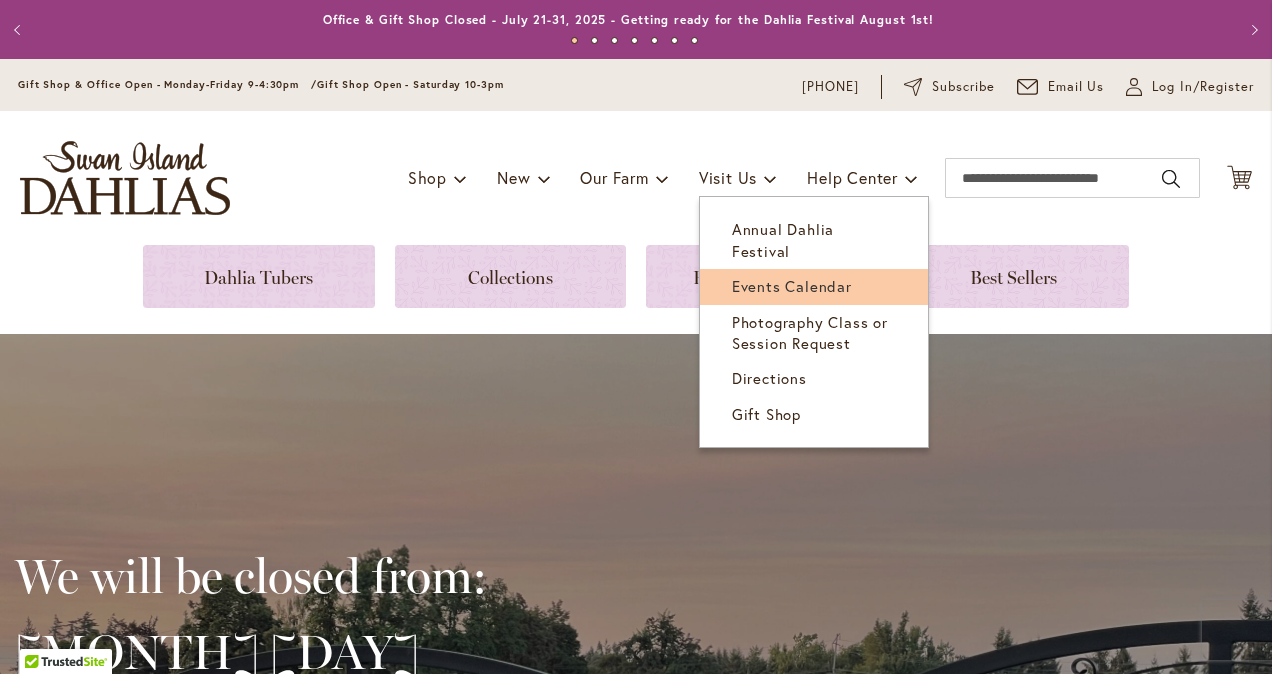 type on "*******" 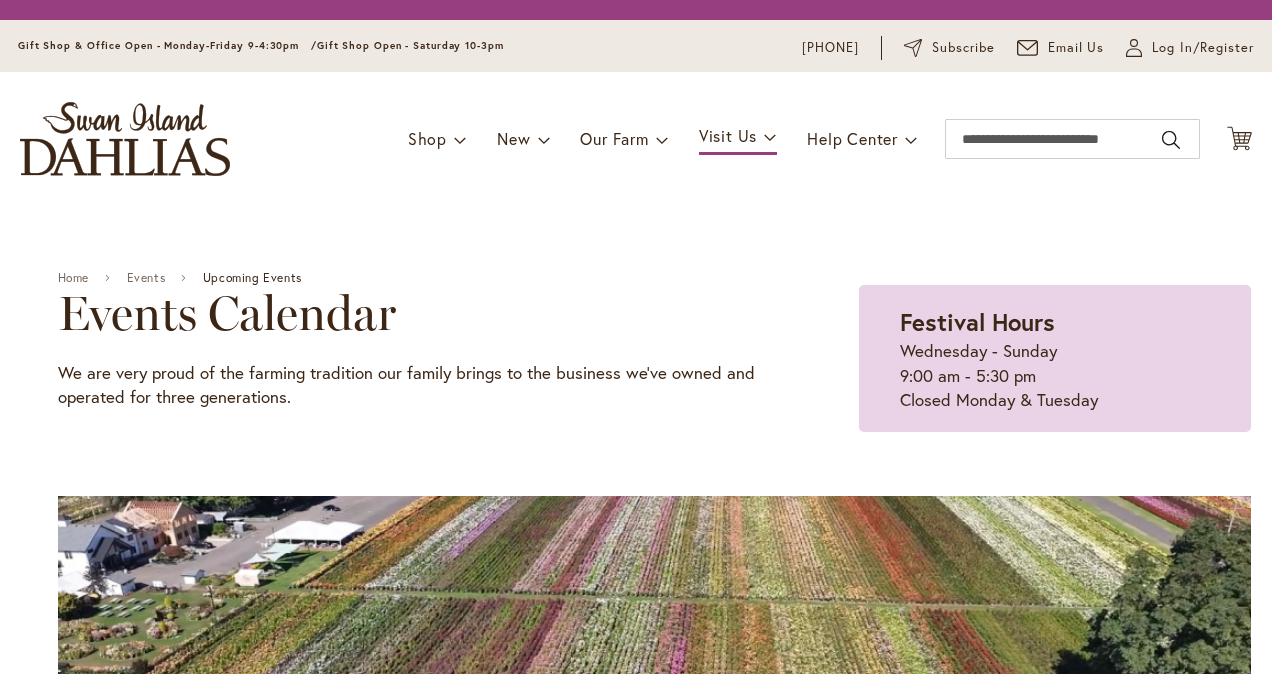 scroll, scrollTop: 0, scrollLeft: 0, axis: both 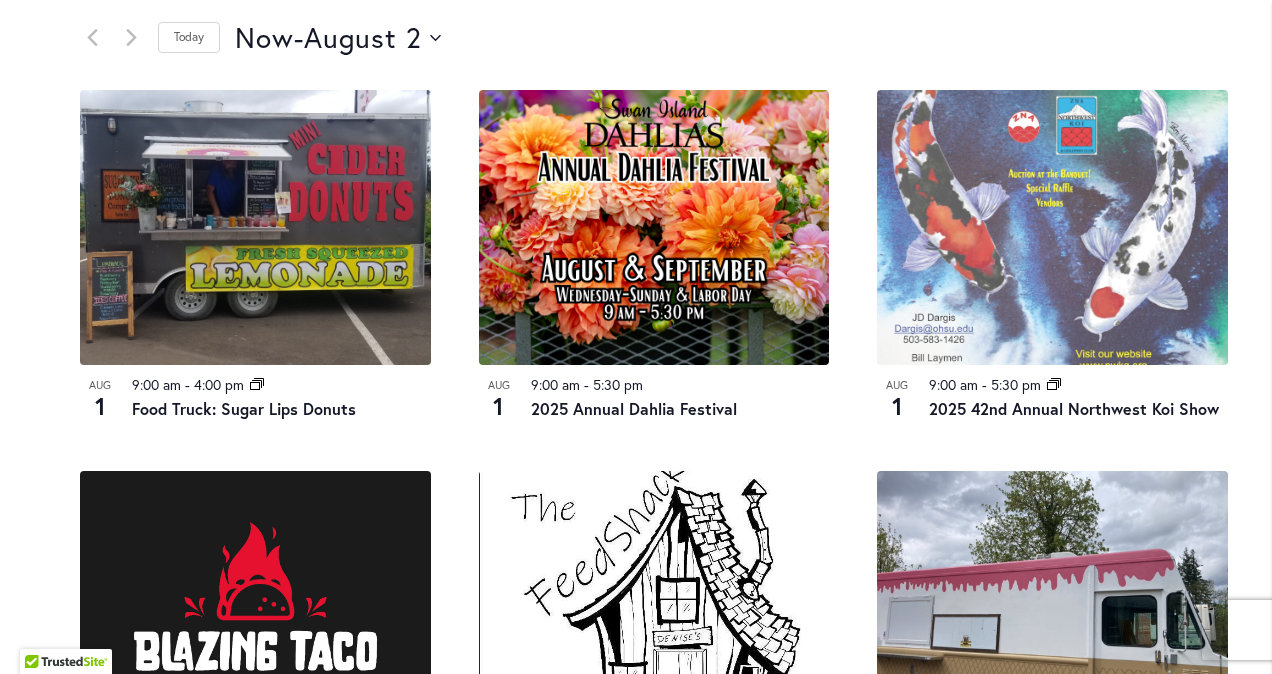 type on "*******" 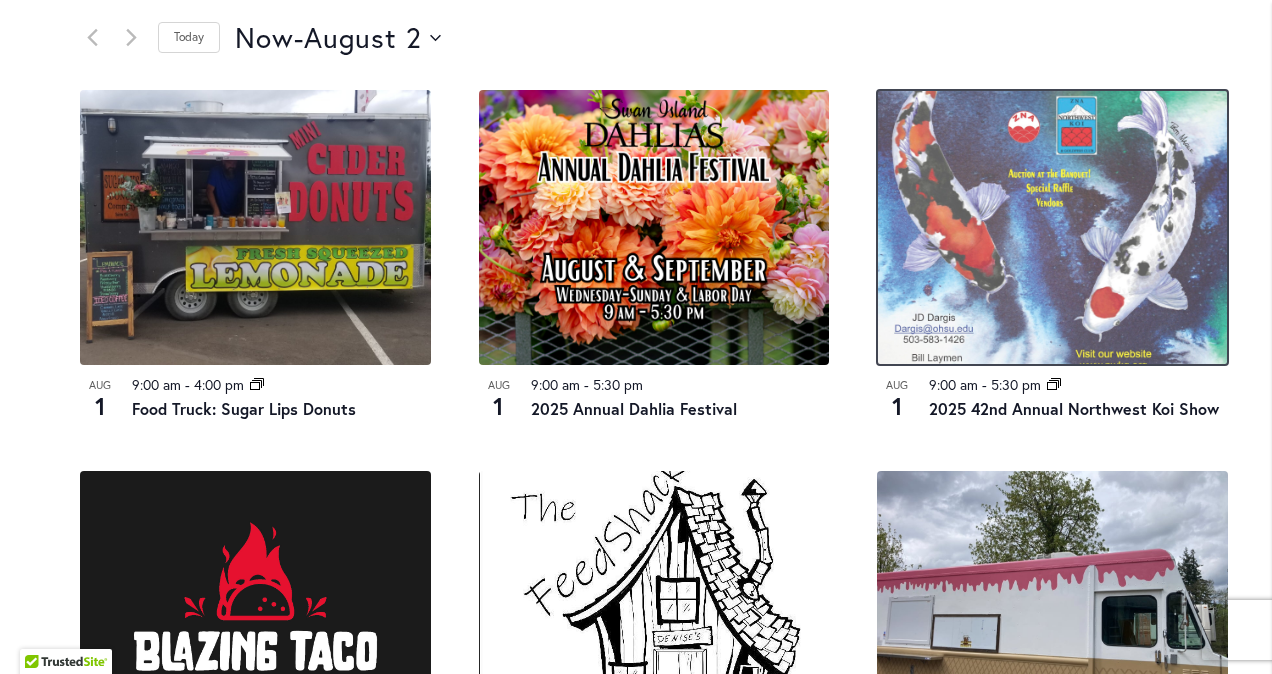 click at bounding box center (1052, 227) 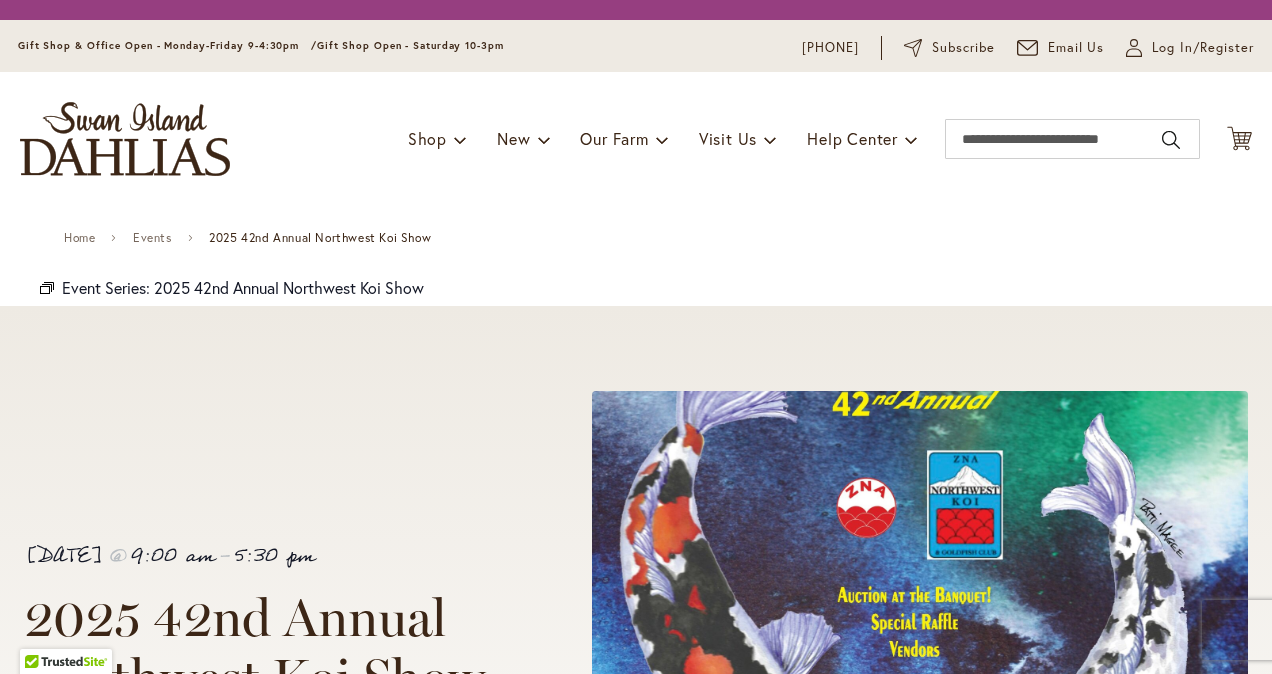 scroll, scrollTop: 0, scrollLeft: 0, axis: both 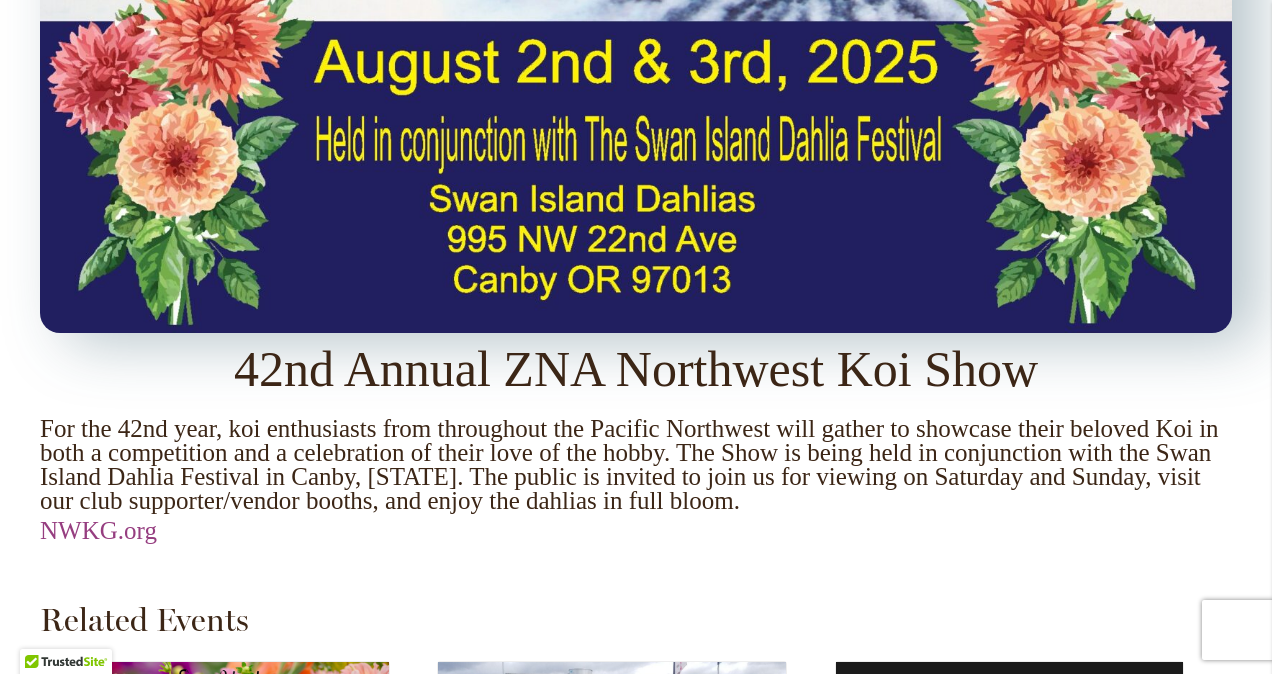 type on "*******" 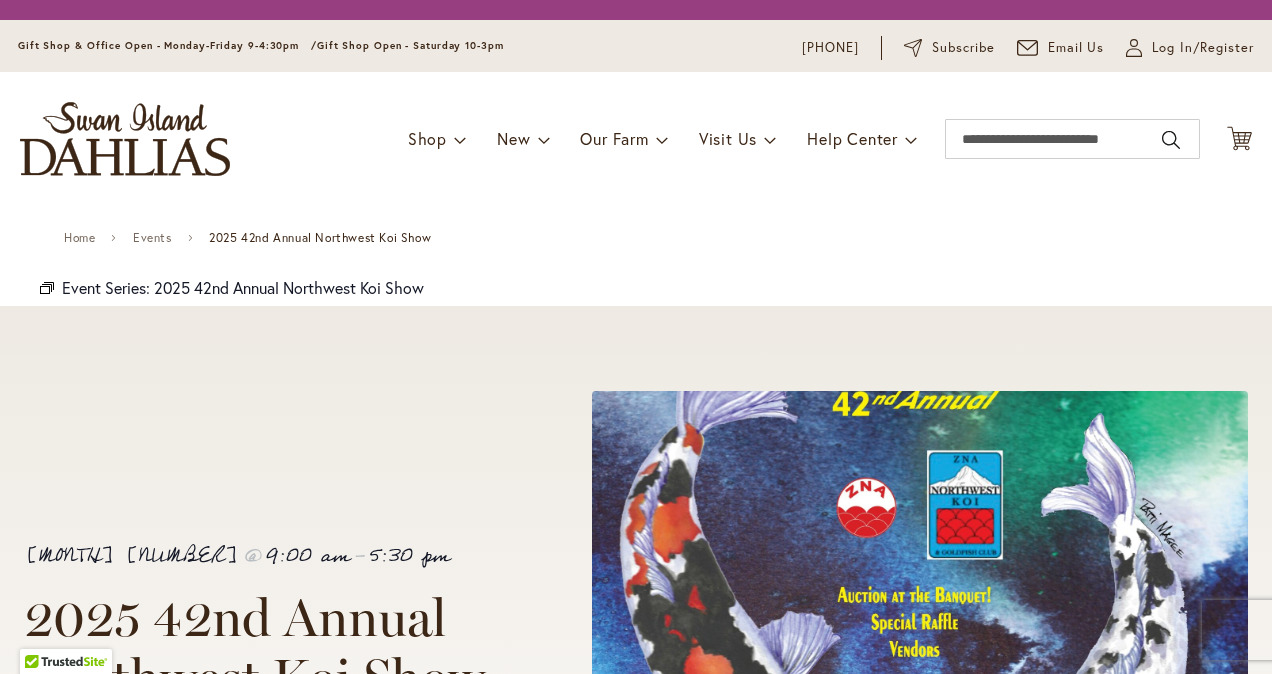 scroll, scrollTop: 0, scrollLeft: 0, axis: both 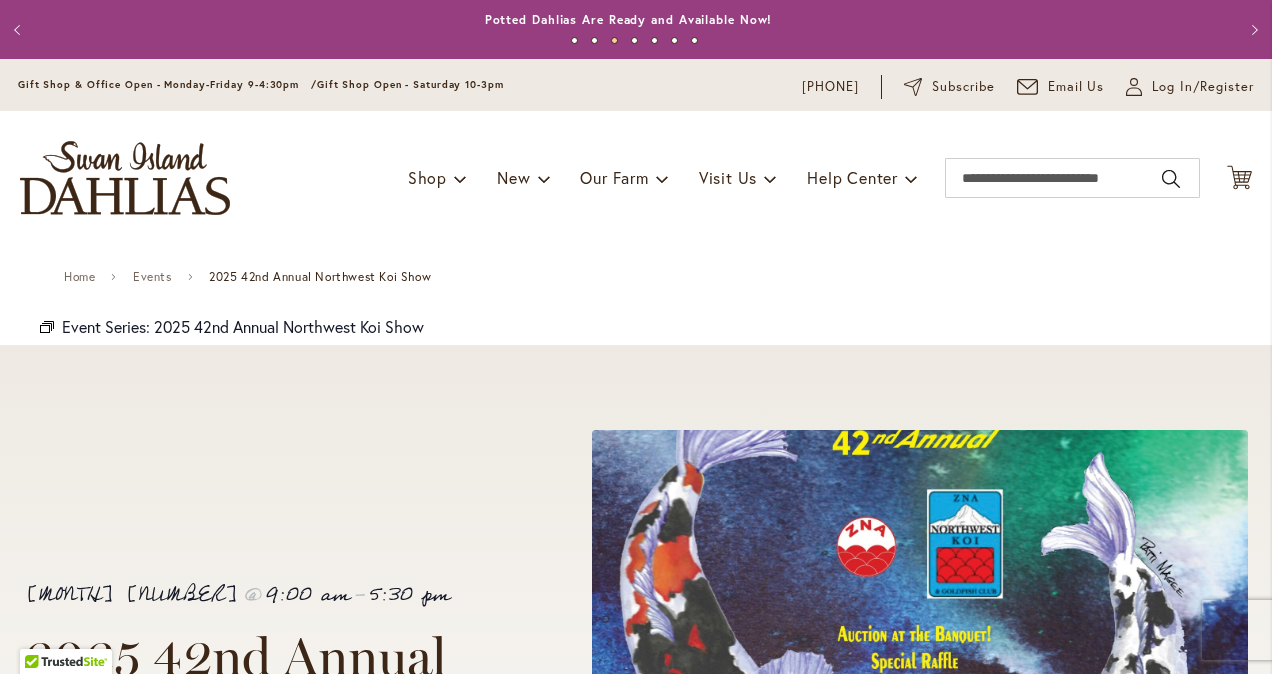 type on "*******" 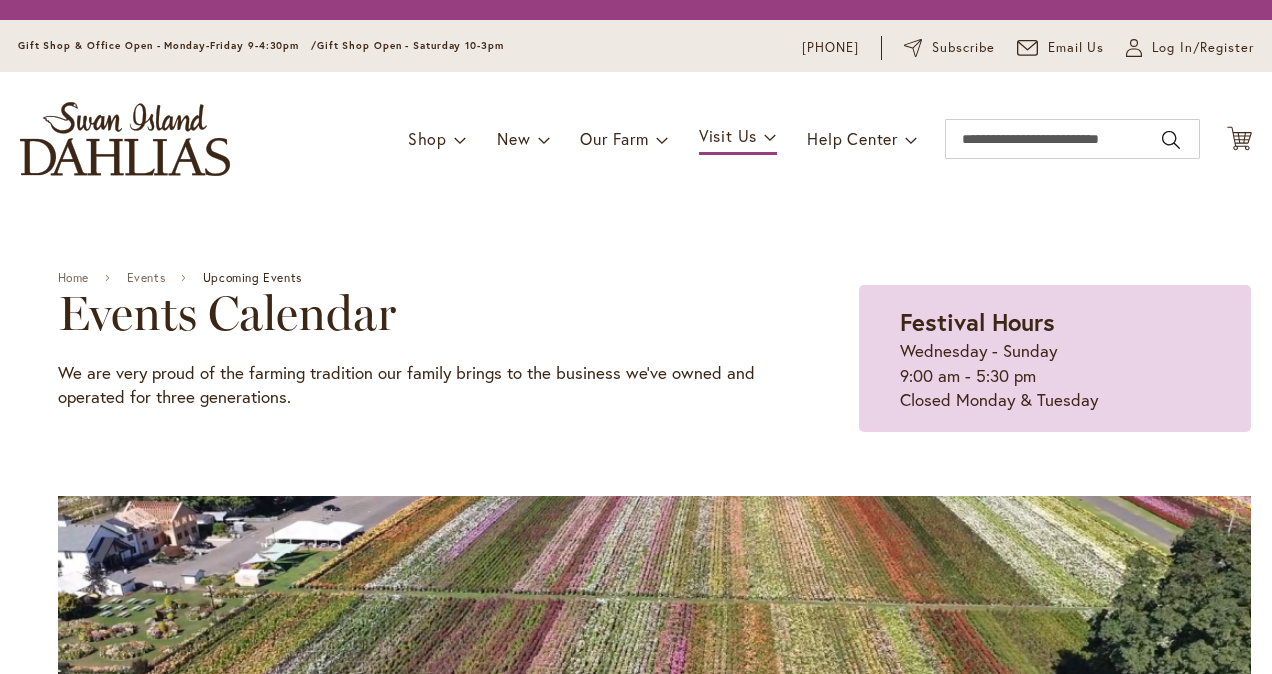 scroll, scrollTop: 0, scrollLeft: 0, axis: both 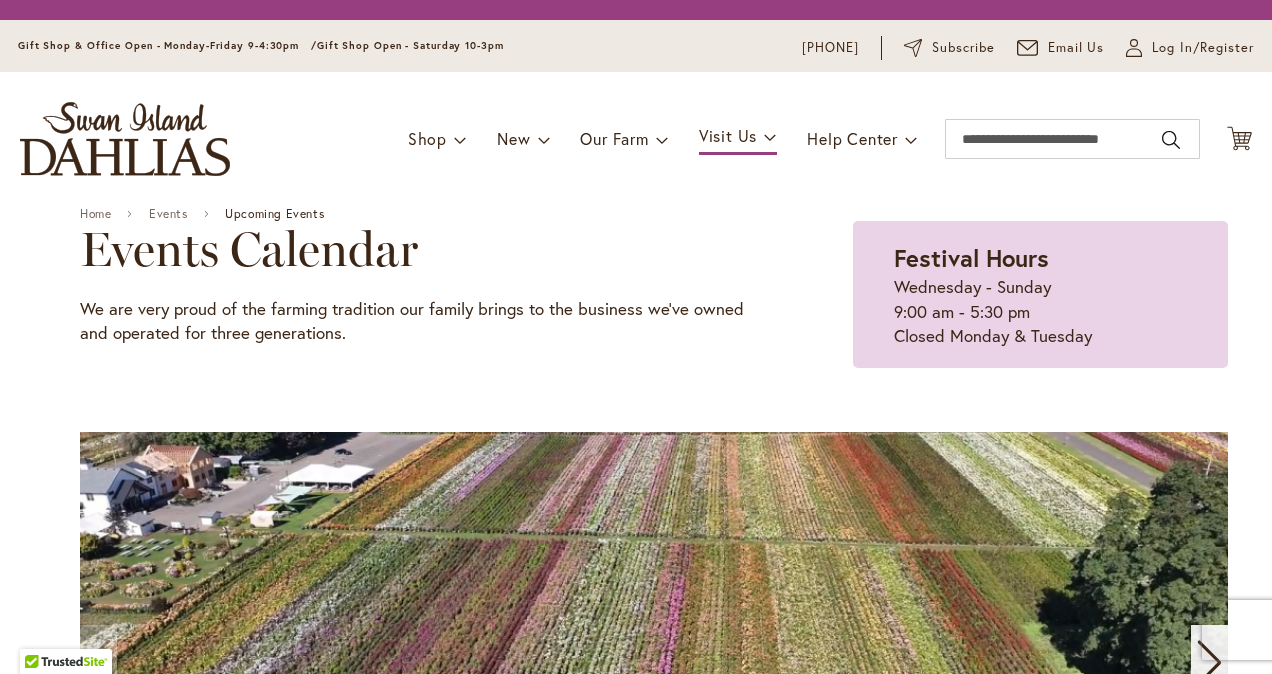 click on "12 events found.
Home       Events     Upcoming Events
Events Calendar
We are very proud of the farming tradition our family brings to the business we've owned and operated for three generations.
Festival Hours
Wednesday - Sunday 9:00 am - 5:30 pm Closed Monday & Tuesday
Events Search and Views Navigation
Search
Enter Keyword. Search for Events by Keyword.
Find Events
Event Views Navigation
Photo
List
Month
Photo
Week" at bounding box center [654, 1554] 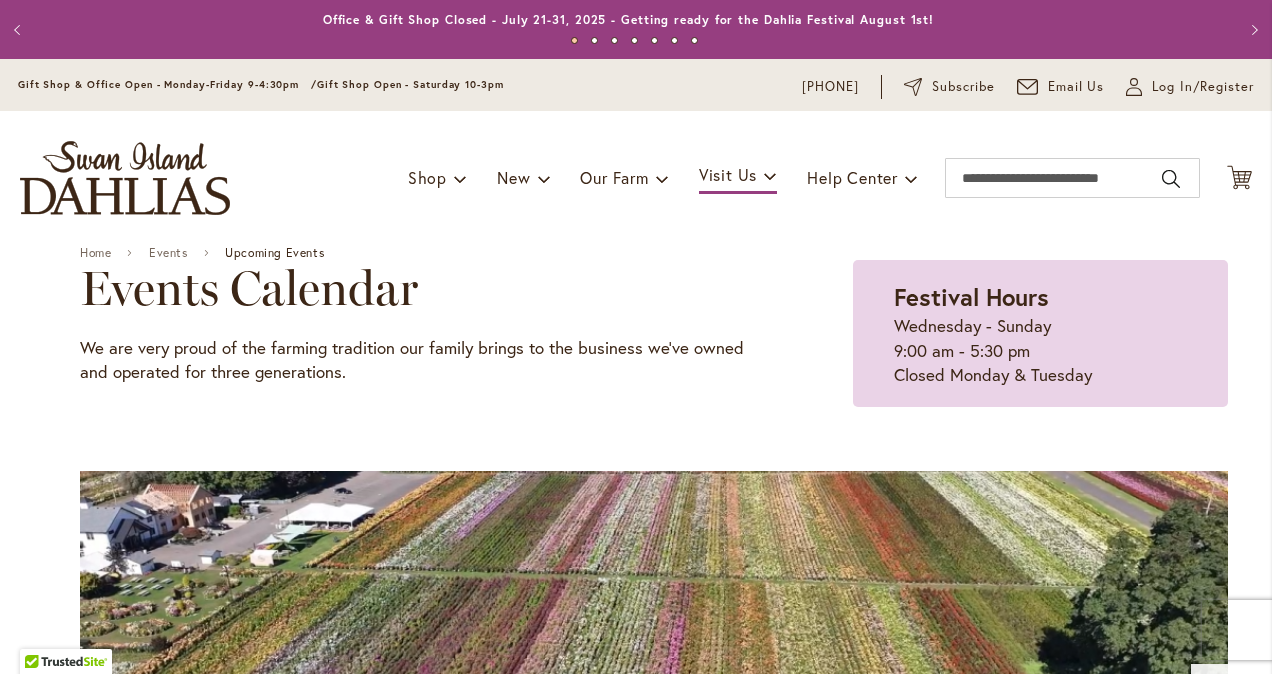 type on "*******" 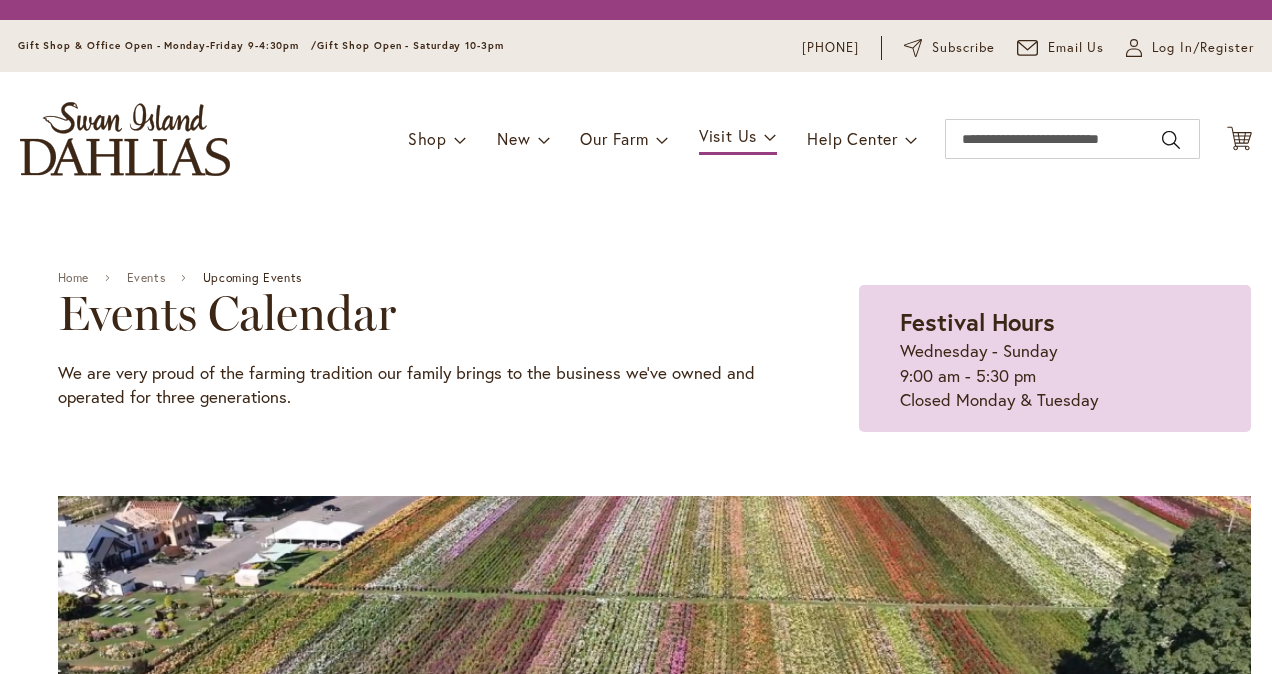 scroll, scrollTop: 0, scrollLeft: 0, axis: both 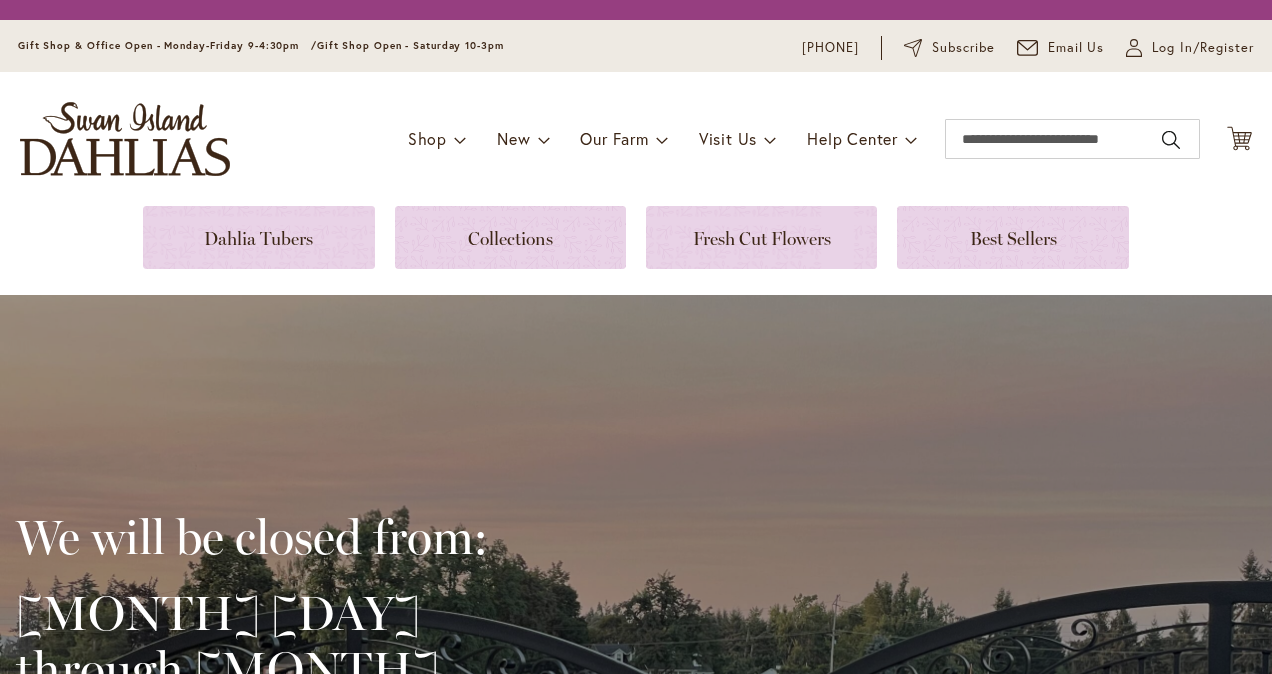 click on "Toggle Nav
Shop
Dahlia Tubers
Collections
Fresh Cut Dahlias
Gardening Supplies
Gift Cards
Request a Catalog
Gifts, Clothing & Specialty Items" at bounding box center (636, 139) 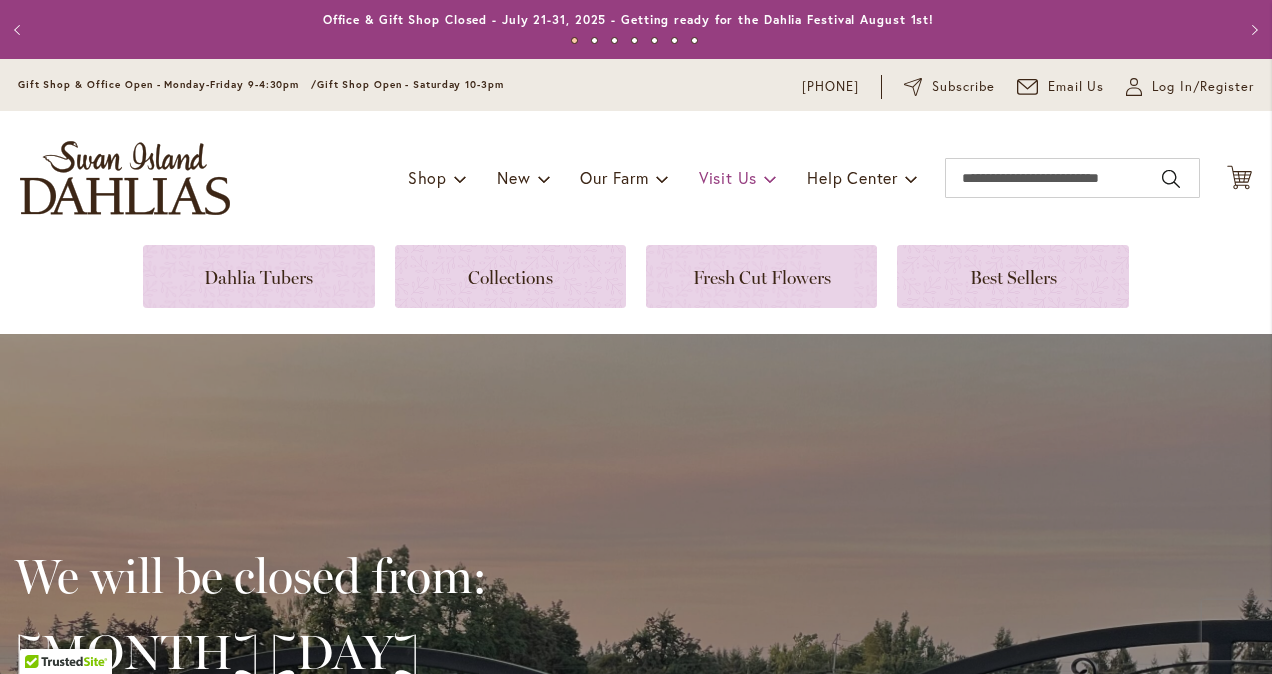 type on "*******" 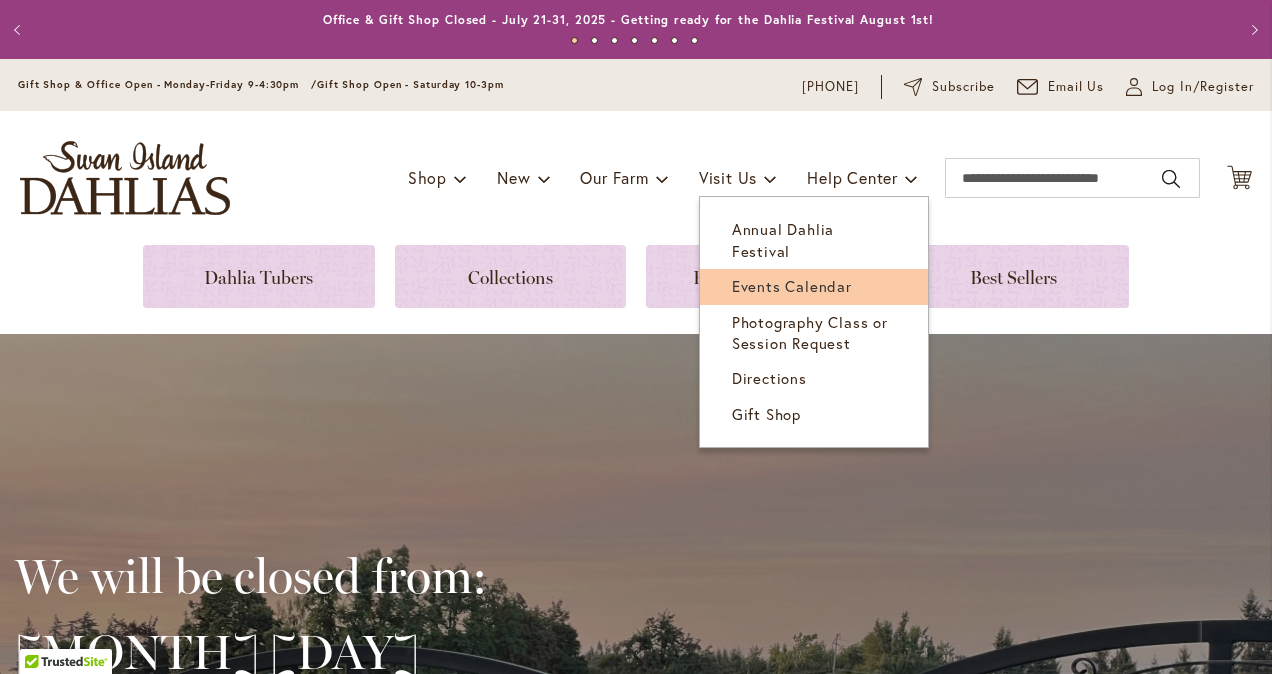 click on "Events Calendar" at bounding box center [792, 286] 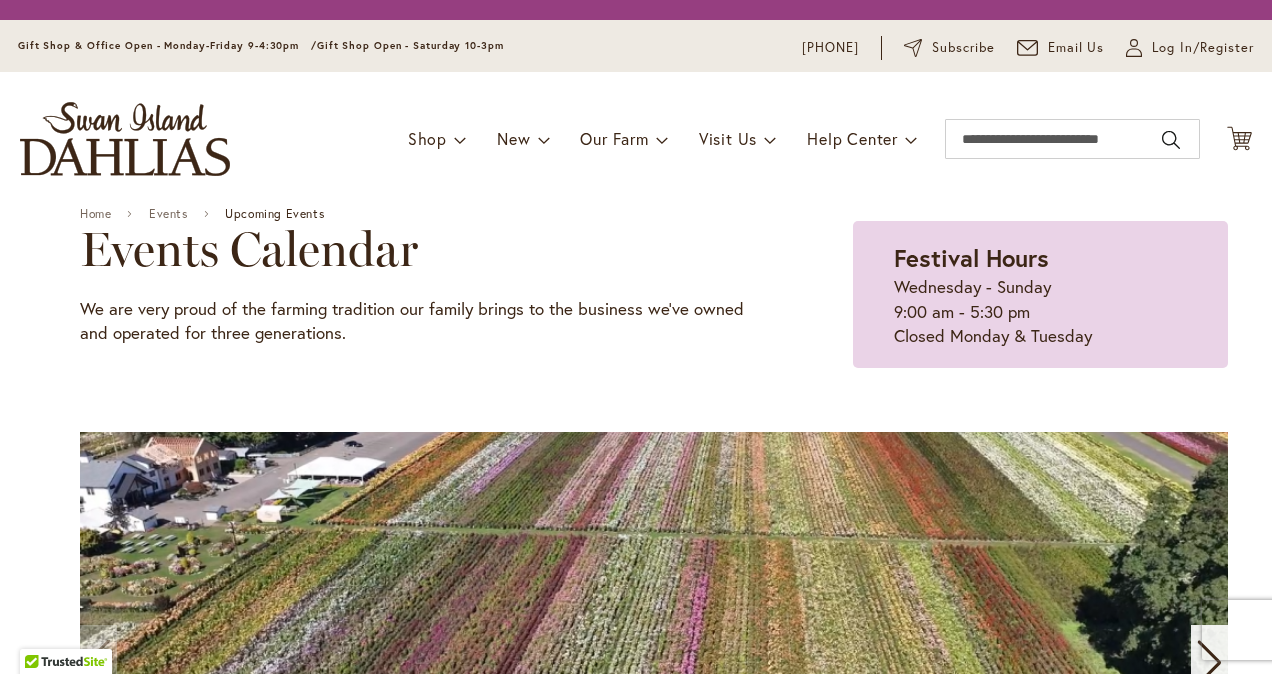 scroll, scrollTop: 0, scrollLeft: 0, axis: both 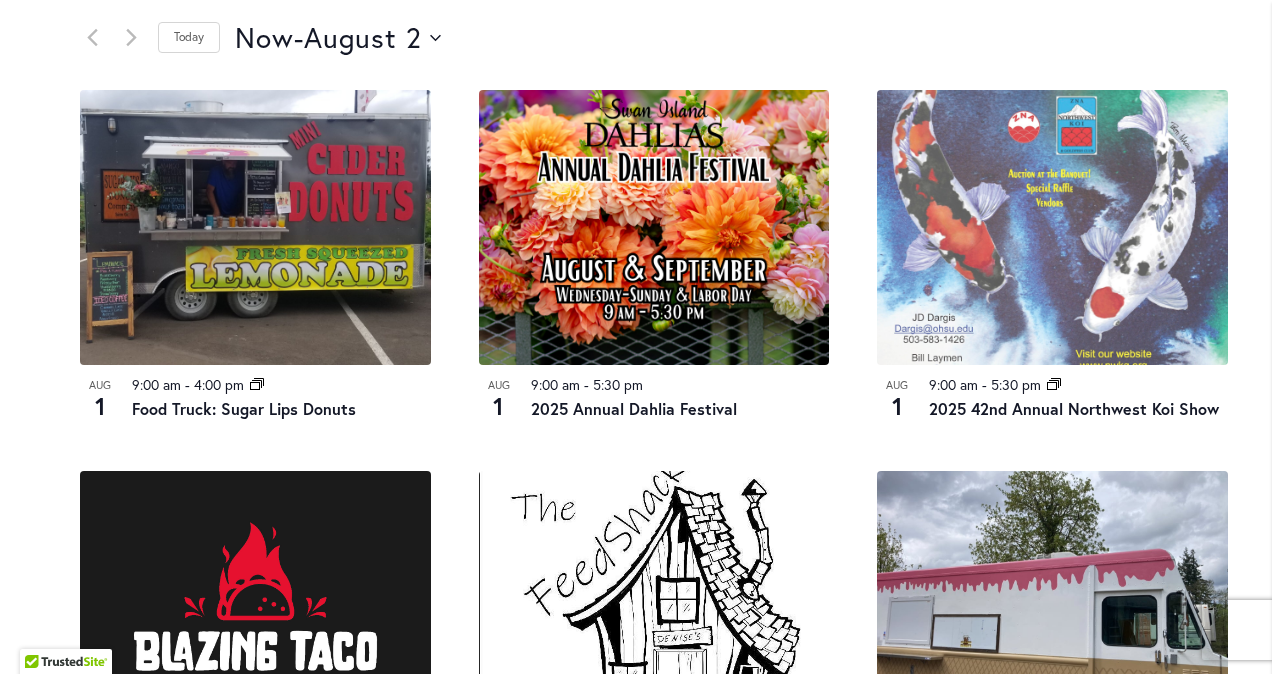 type on "*******" 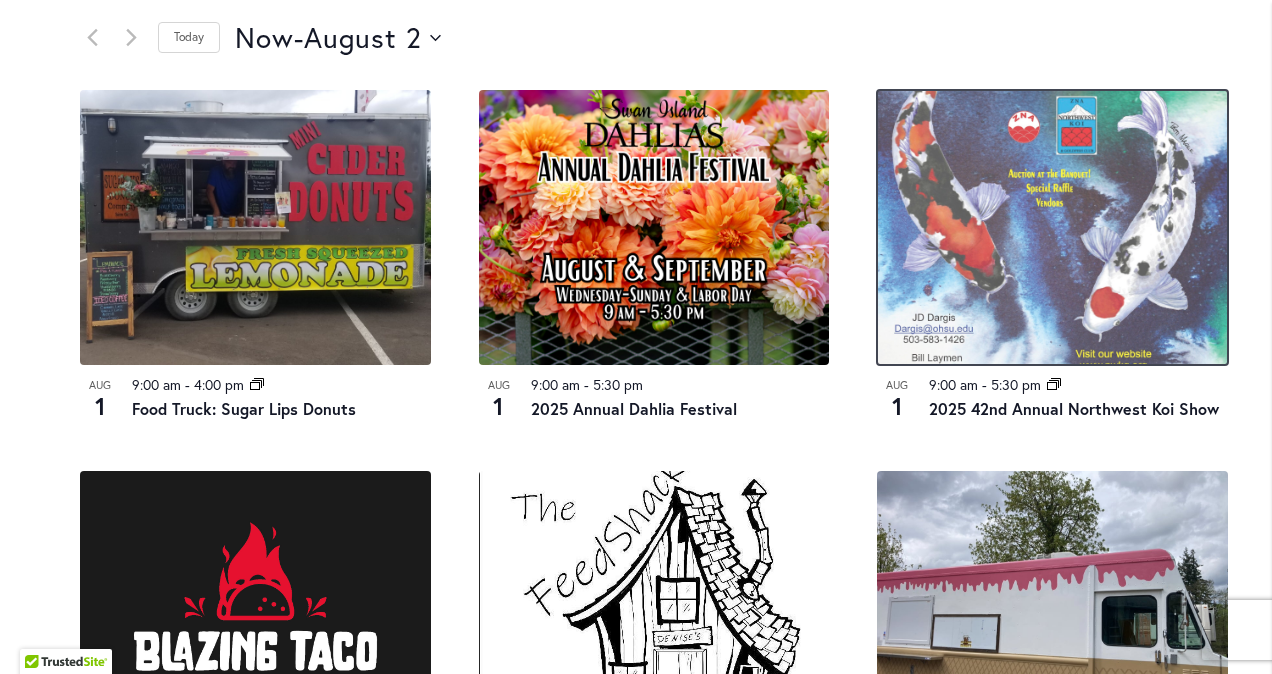 click at bounding box center [1052, 227] 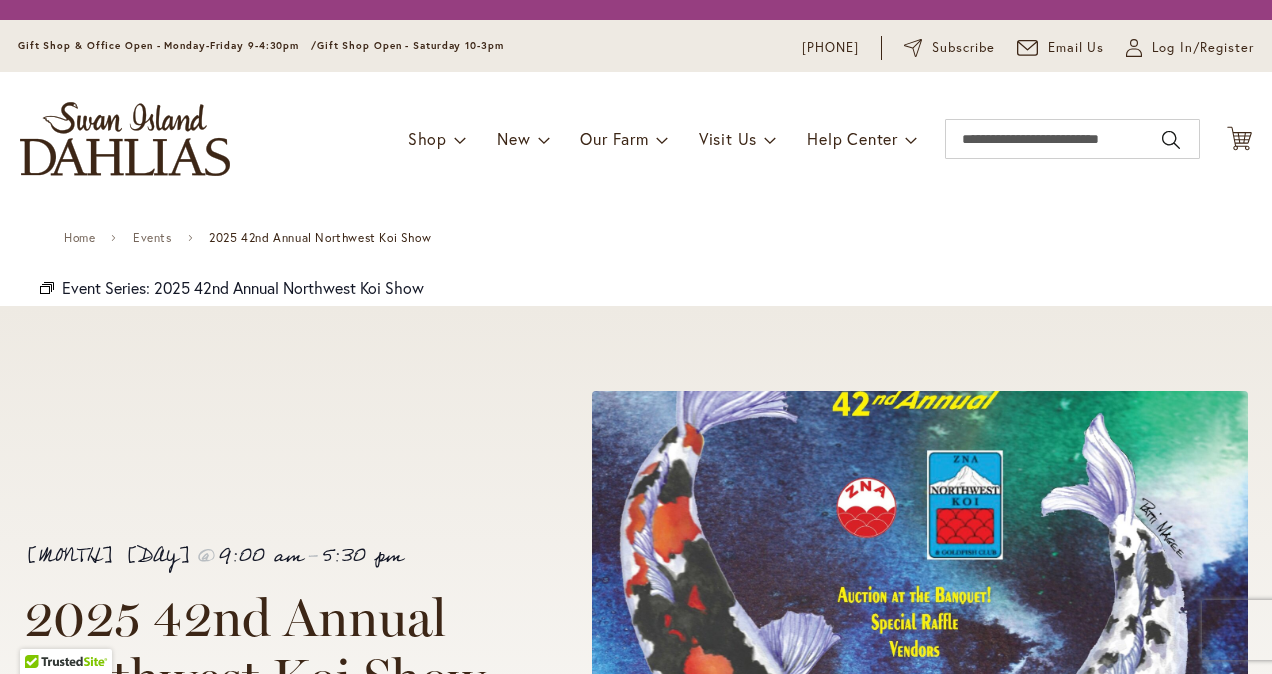scroll, scrollTop: 0, scrollLeft: 0, axis: both 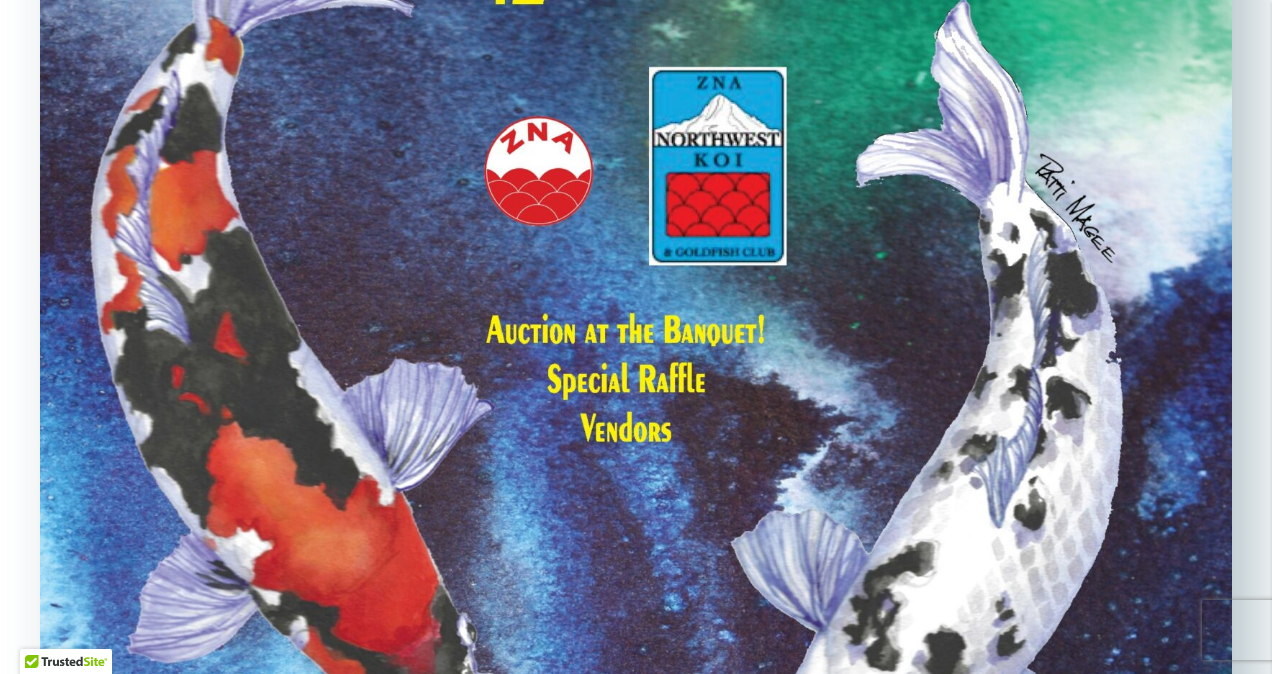 type on "*******" 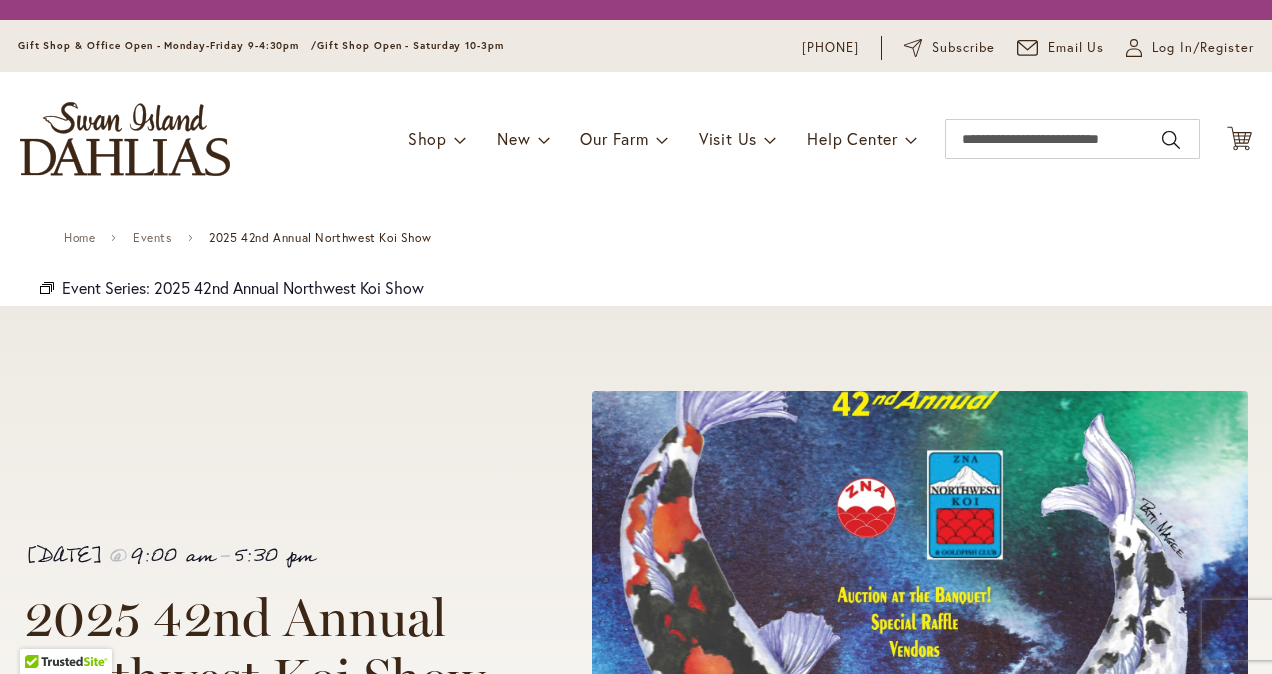 scroll, scrollTop: 0, scrollLeft: 0, axis: both 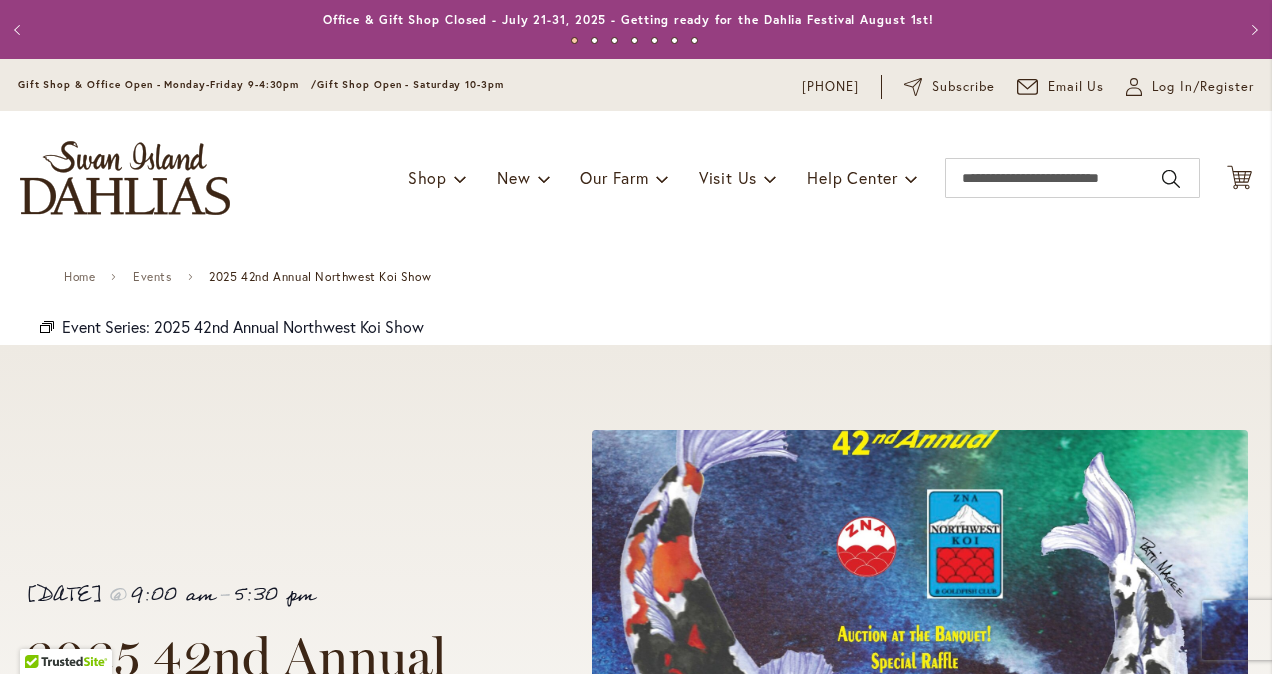 type on "*******" 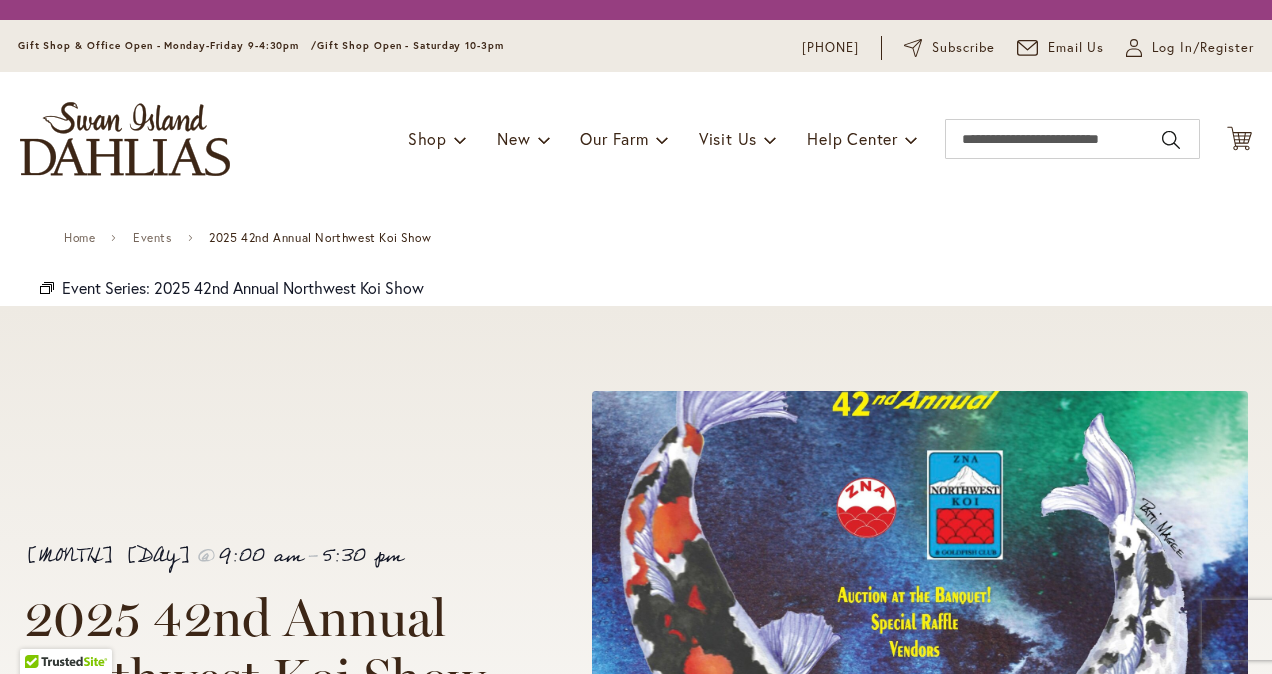 scroll, scrollTop: 0, scrollLeft: 0, axis: both 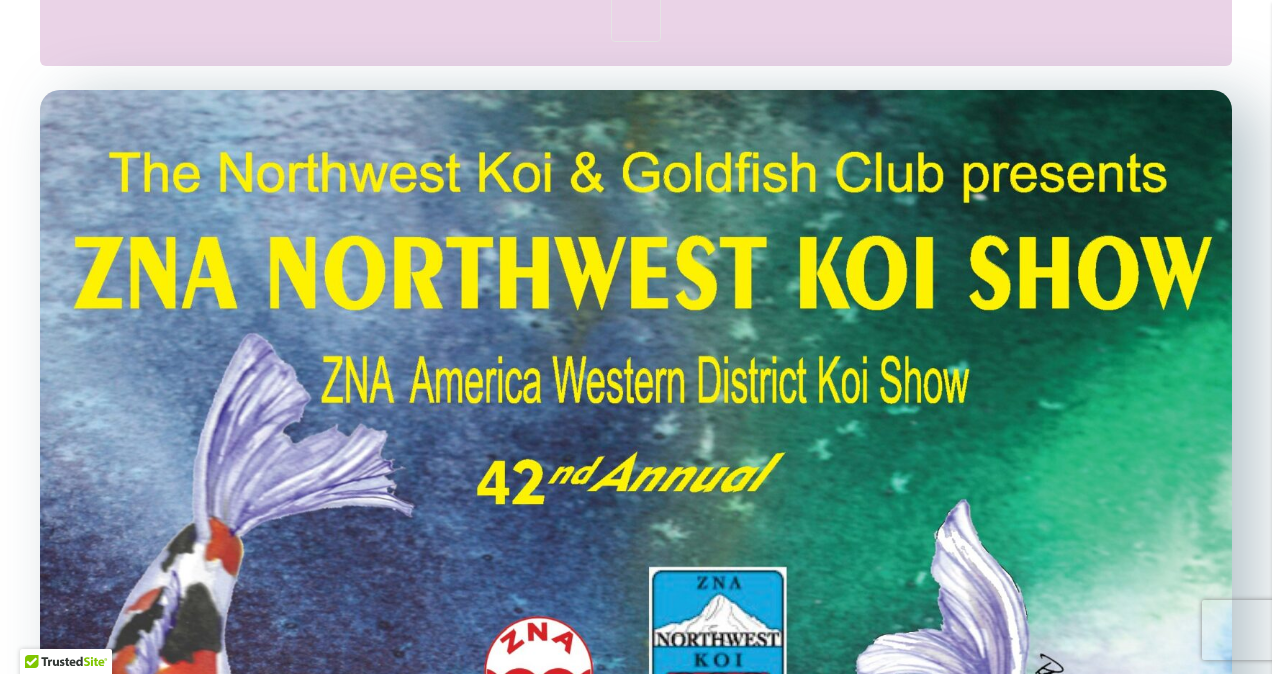 type on "*******" 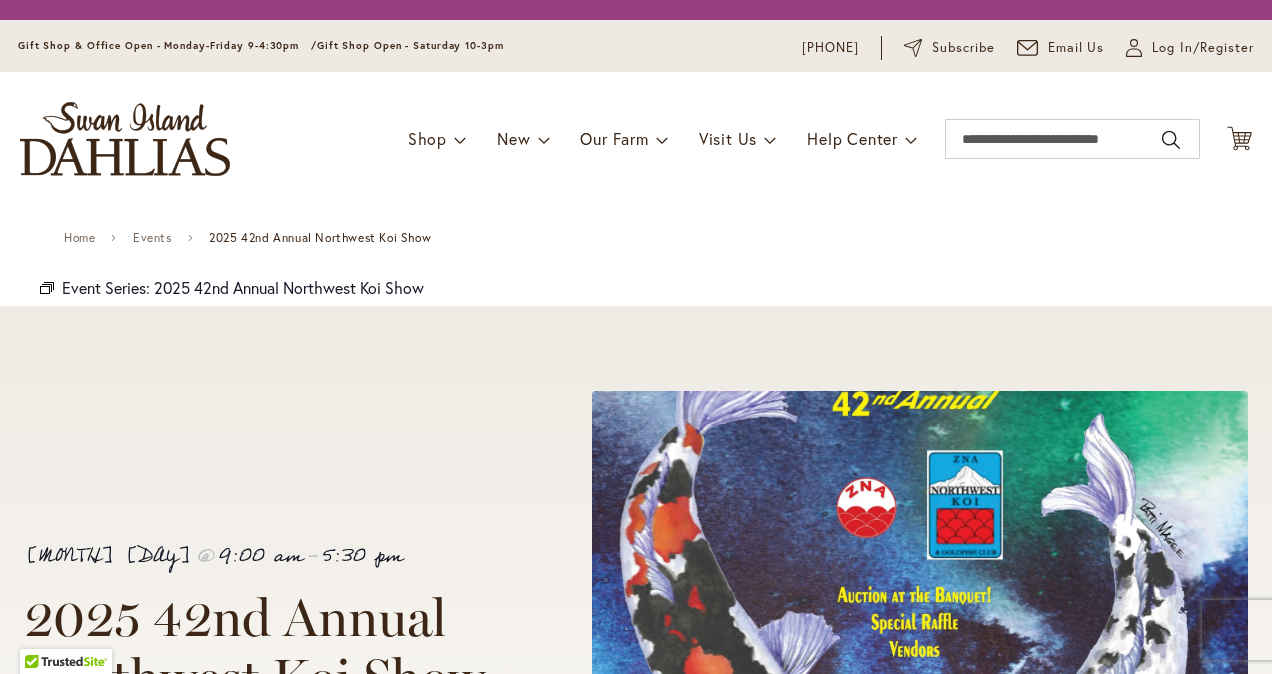 scroll, scrollTop: 0, scrollLeft: 0, axis: both 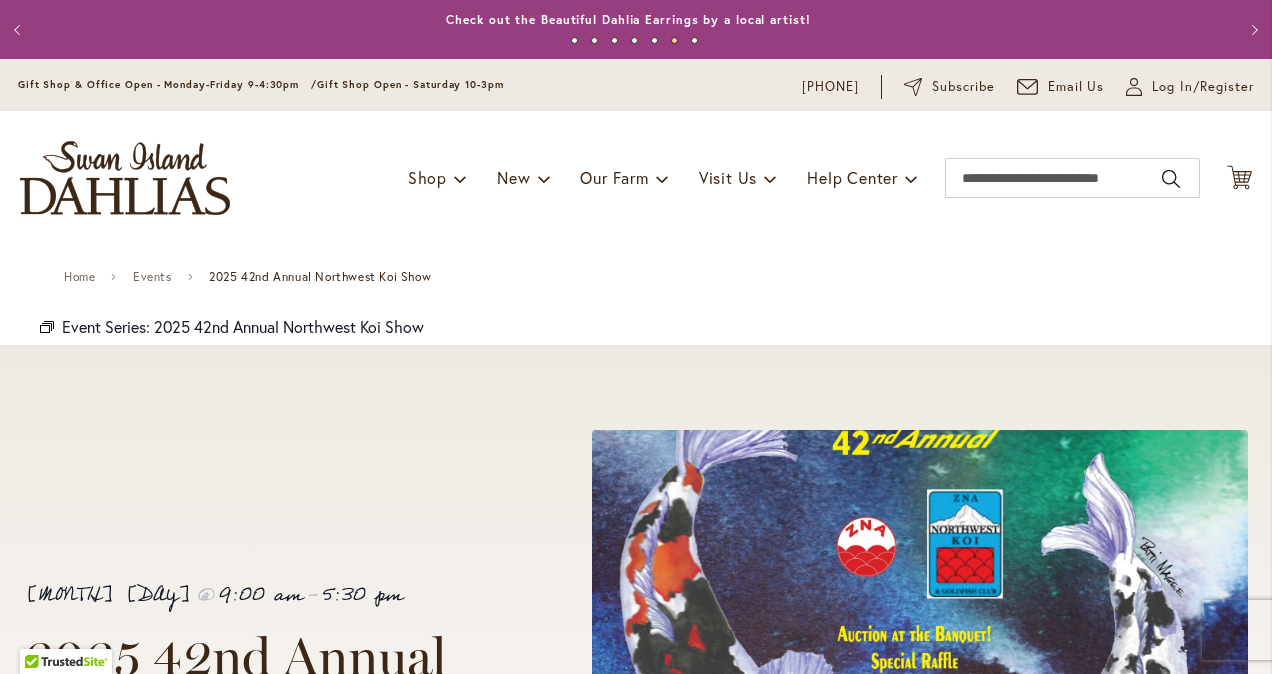 type on "*******" 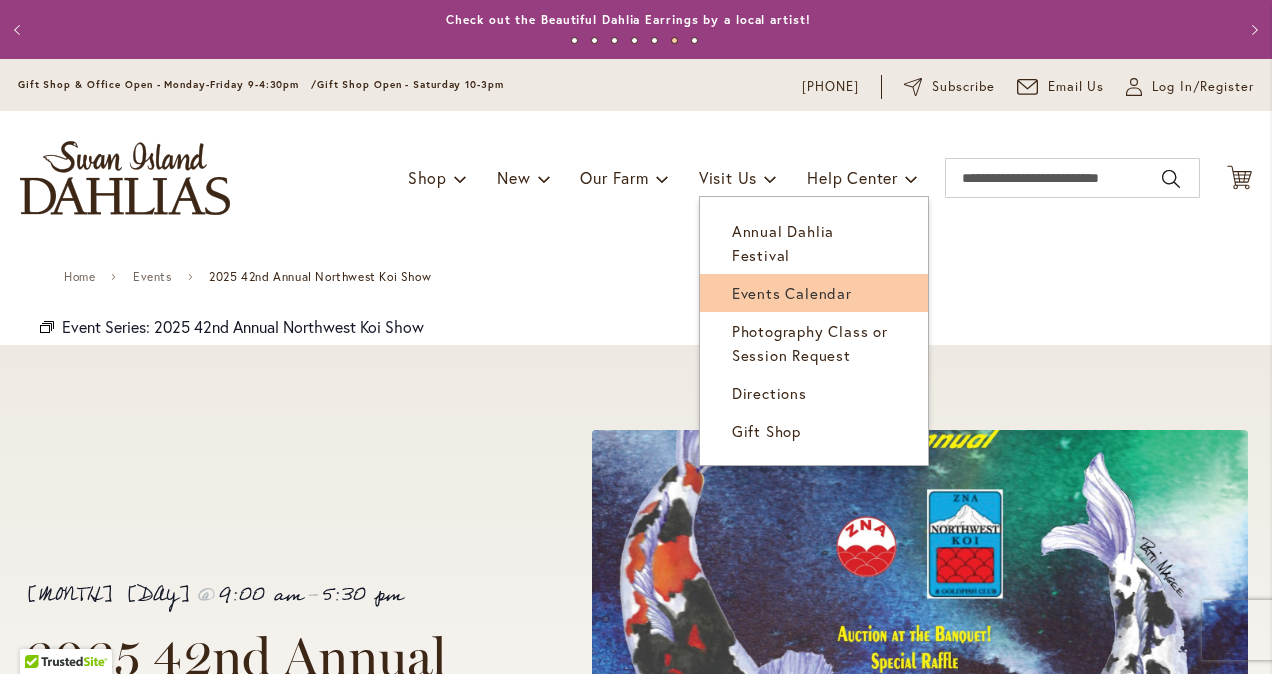 click on "Events Calendar" at bounding box center (792, 293) 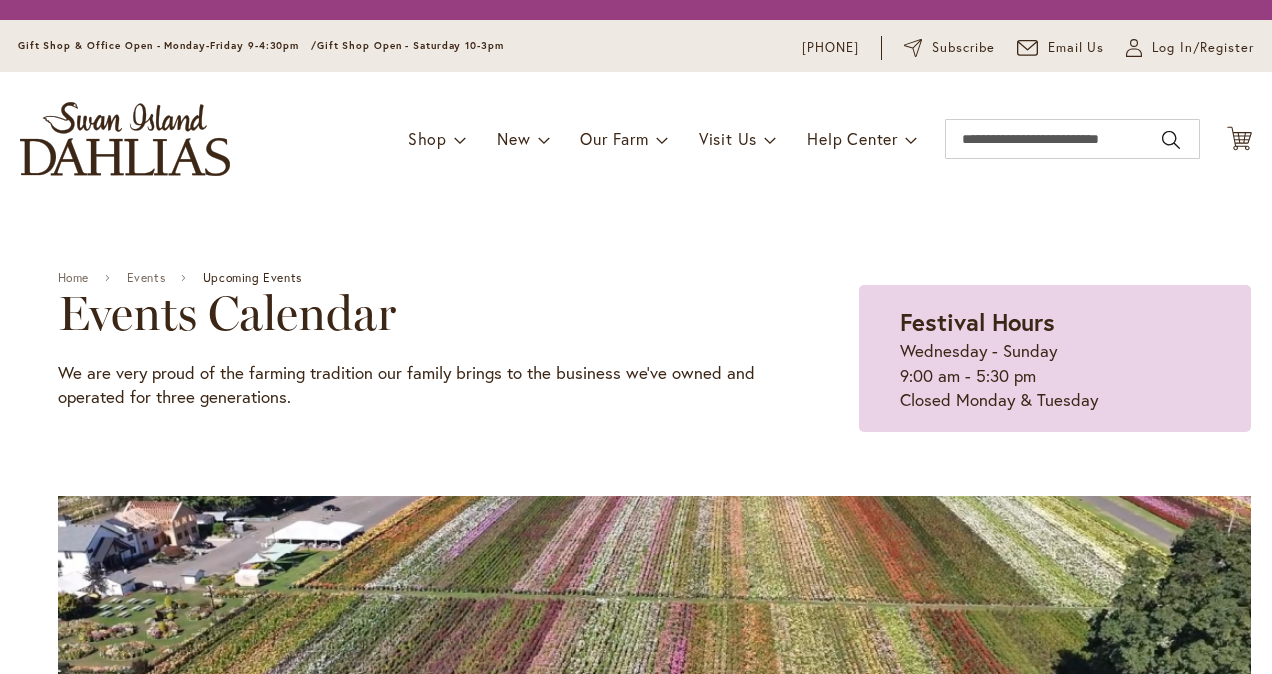 scroll, scrollTop: 0, scrollLeft: 0, axis: both 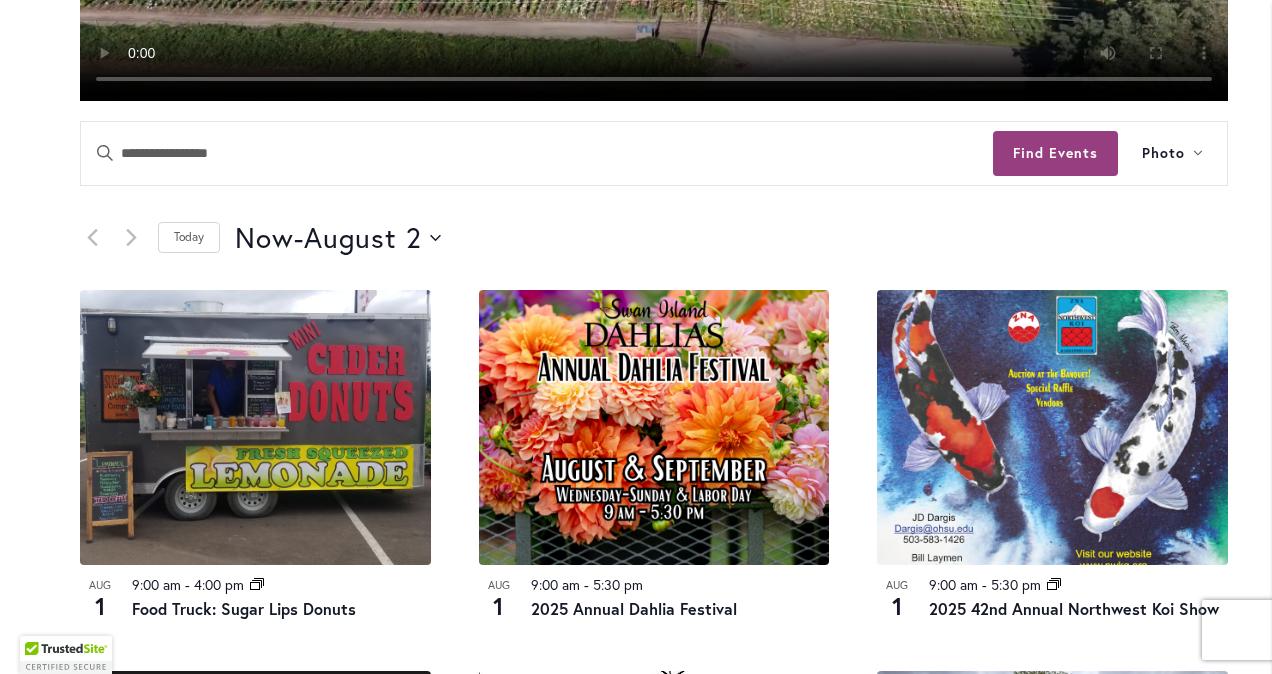 type on "*******" 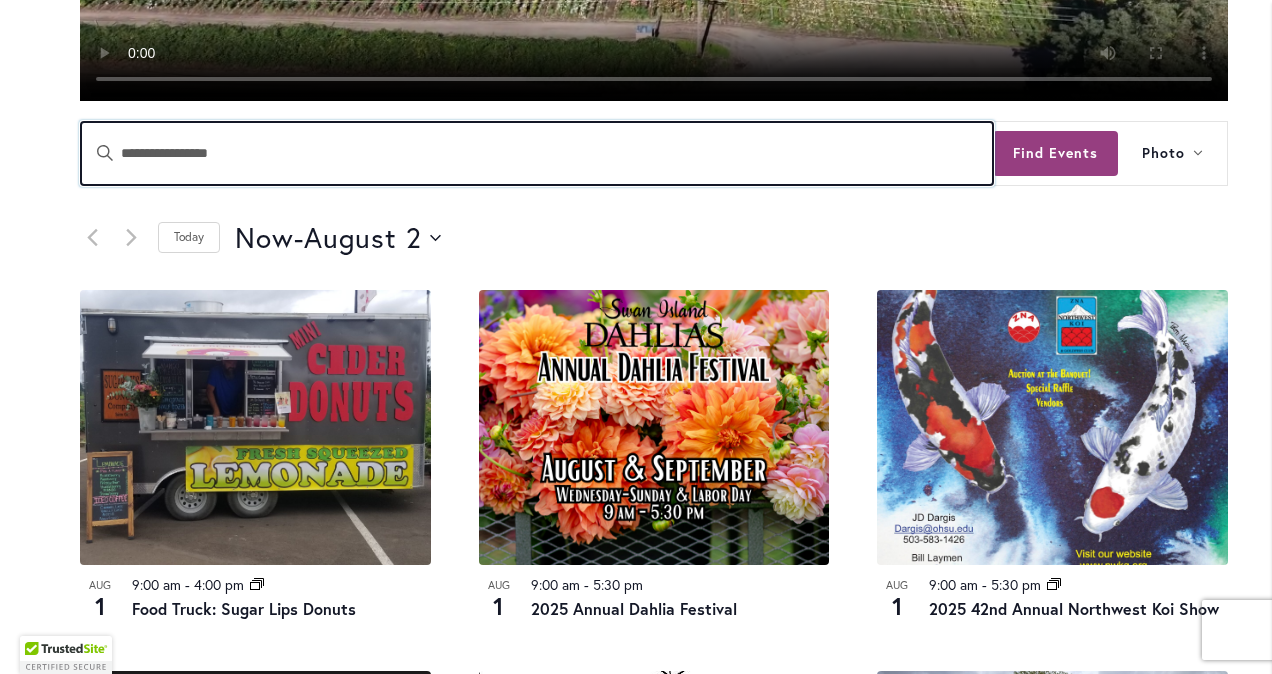 click on "Enter Keyword. Search for Events by Keyword." at bounding box center [537, 153] 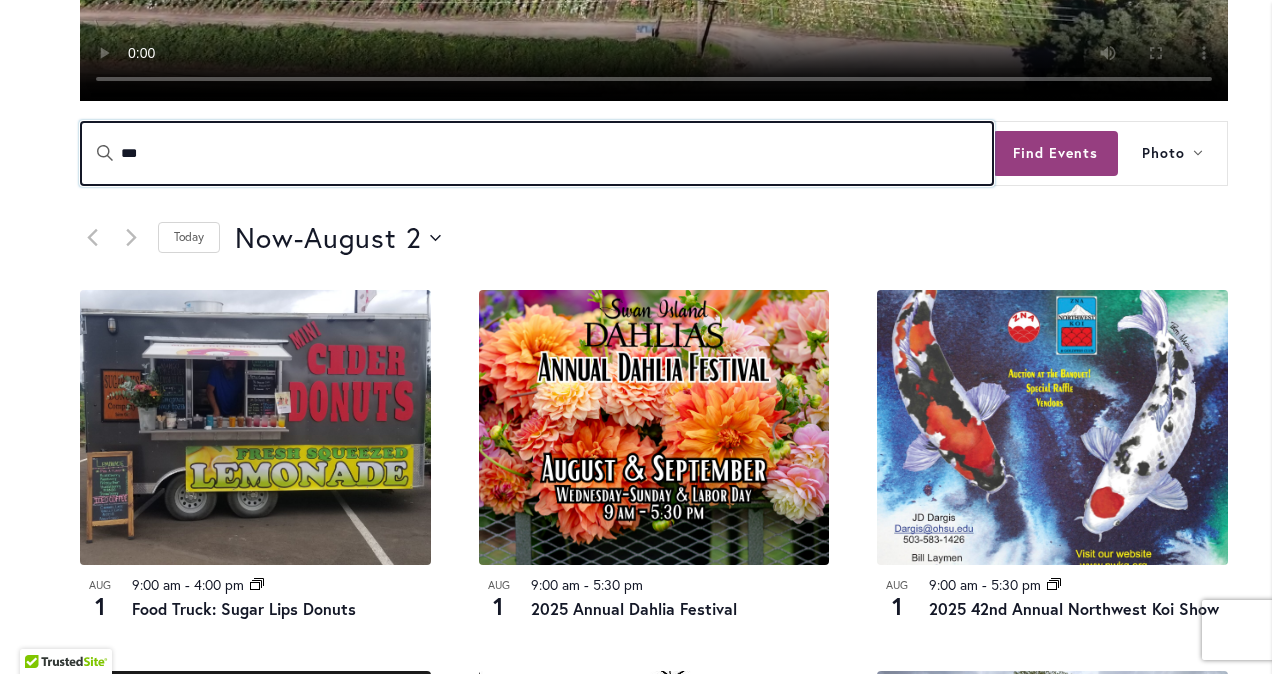 type on "***" 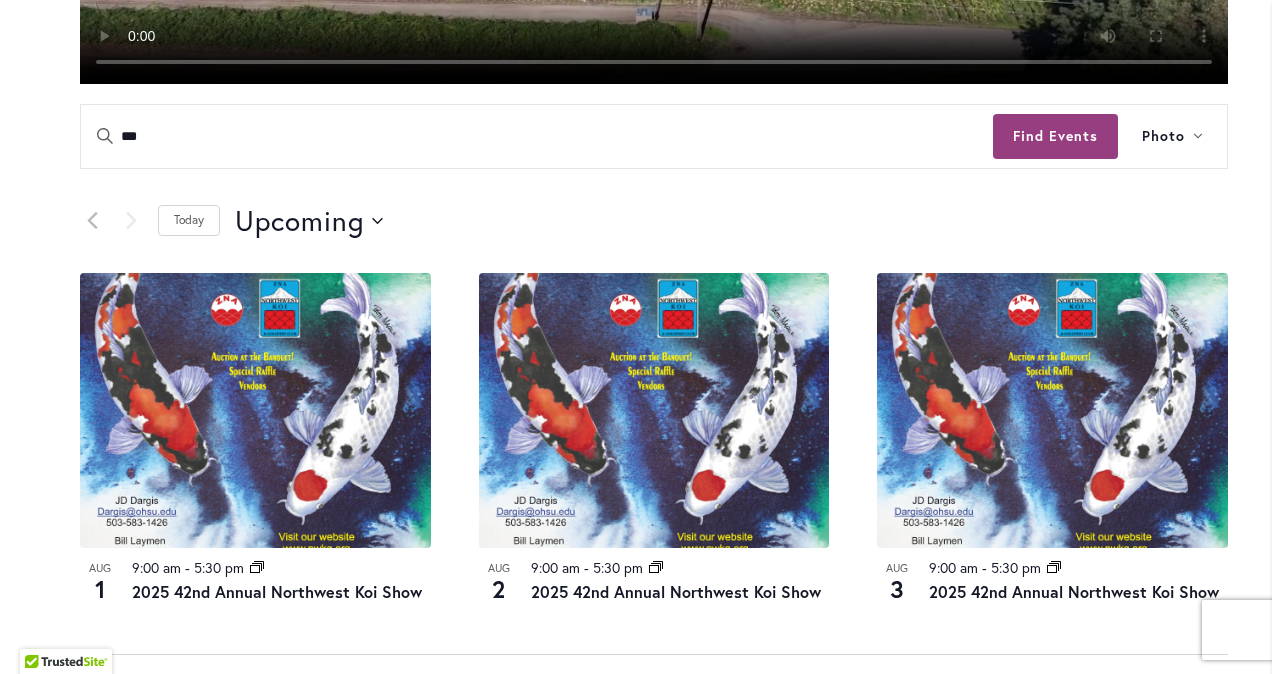 scroll, scrollTop: 800, scrollLeft: 0, axis: vertical 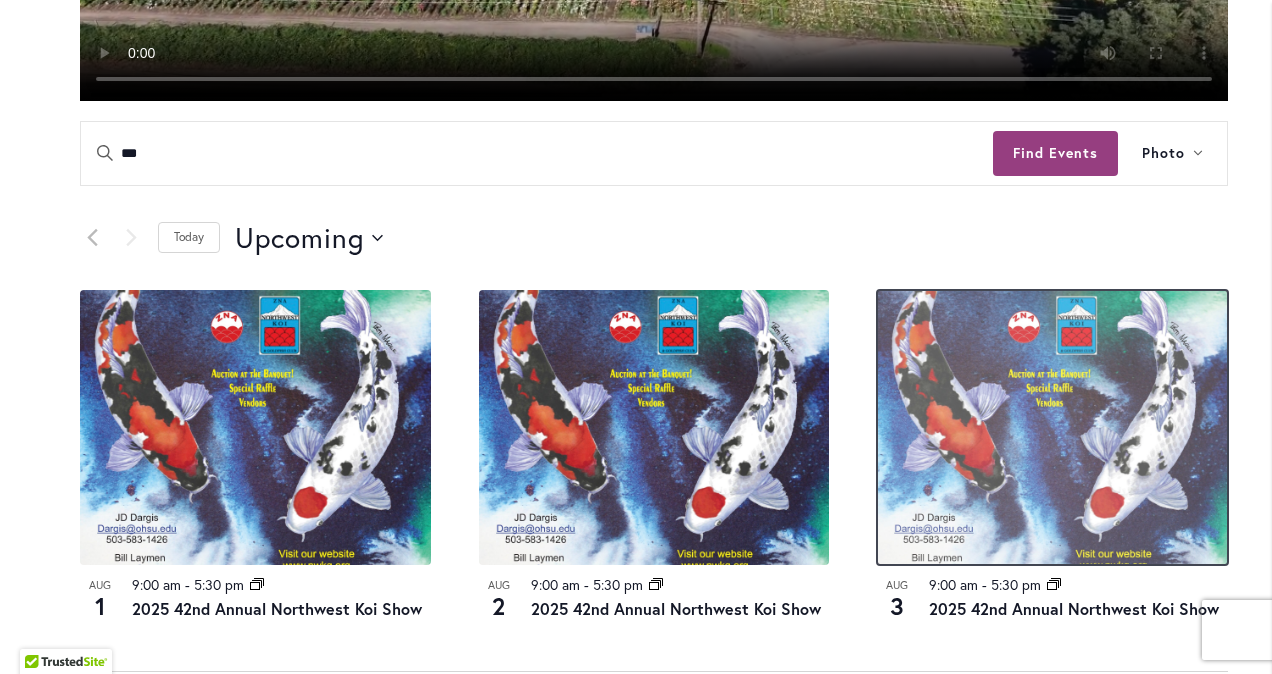 click at bounding box center (1052, 427) 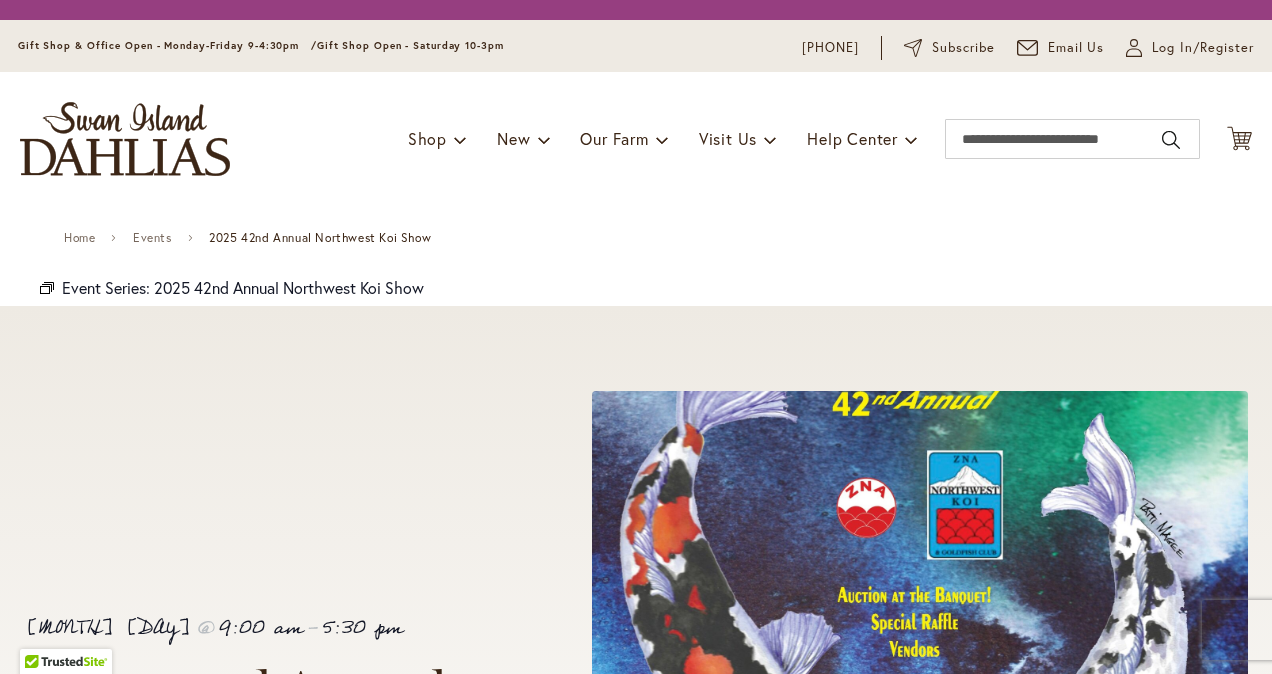 scroll, scrollTop: 0, scrollLeft: 0, axis: both 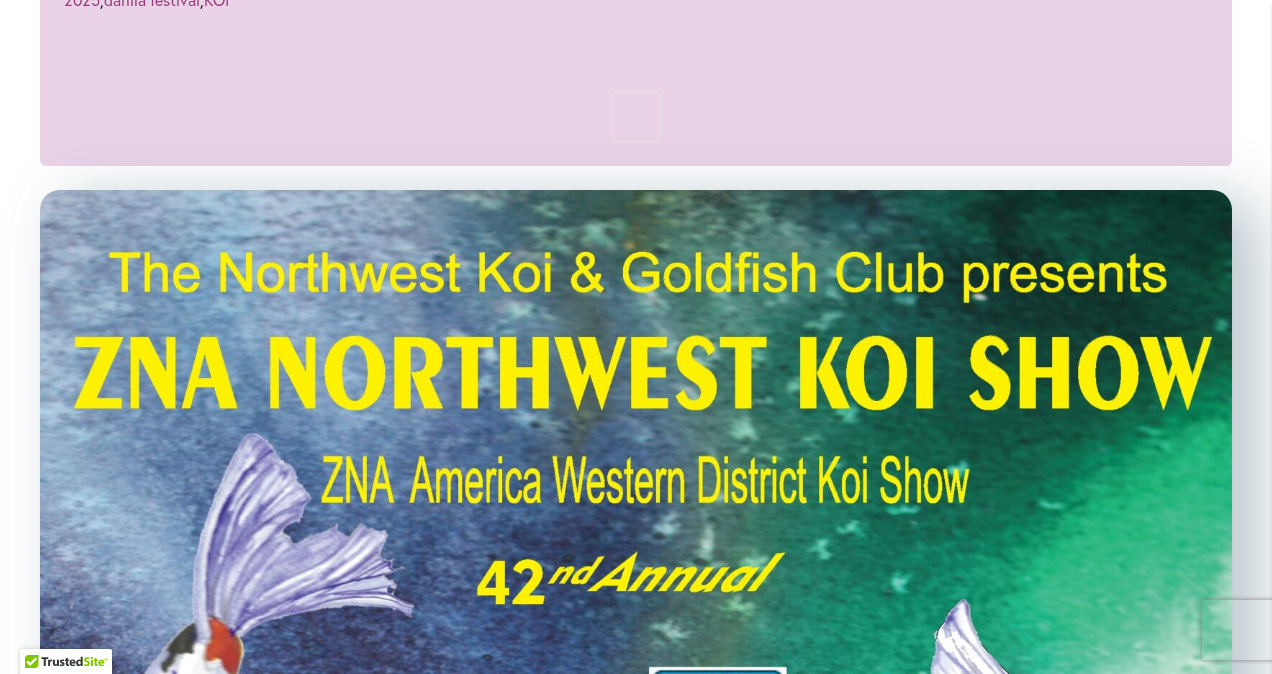 type on "*******" 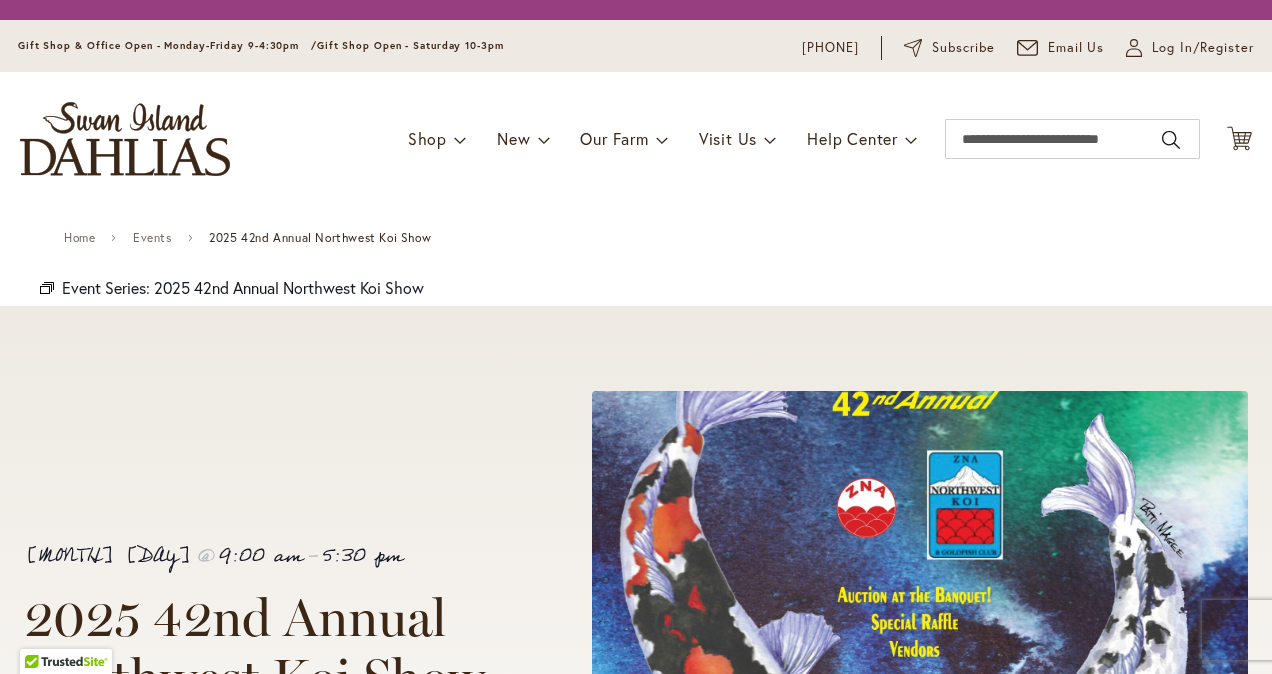 scroll, scrollTop: 0, scrollLeft: 0, axis: both 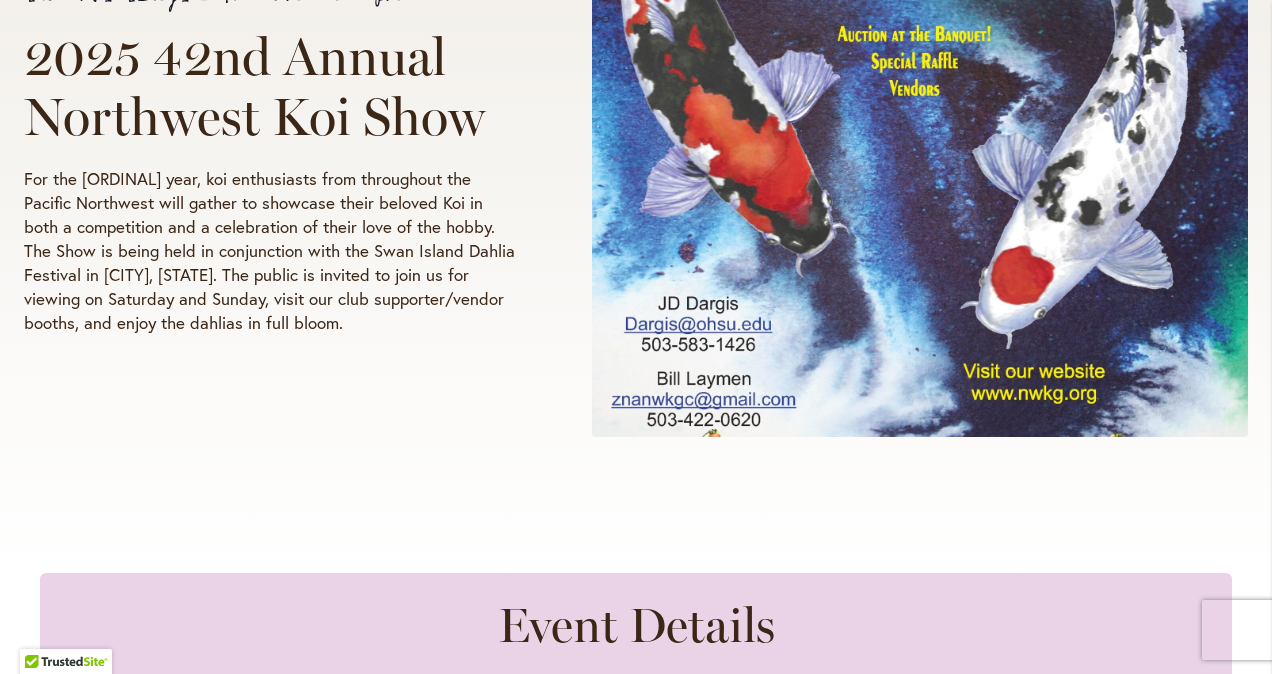 type on "*******" 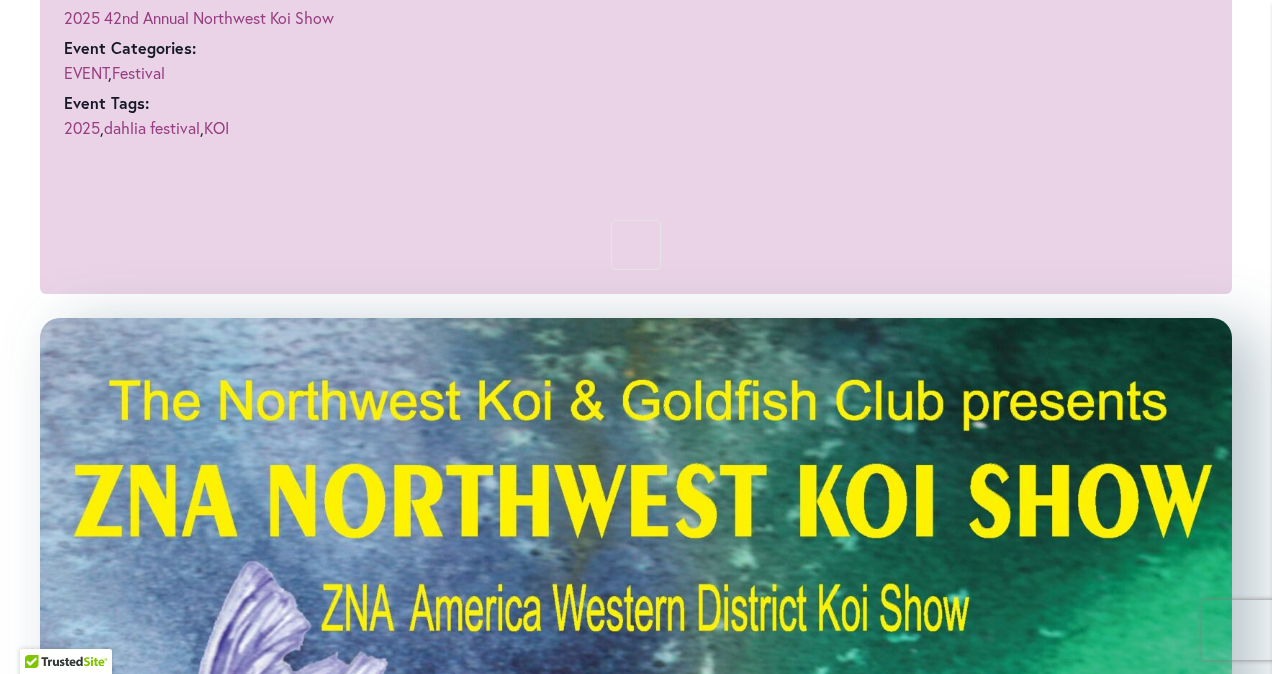 scroll, scrollTop: 1500, scrollLeft: 0, axis: vertical 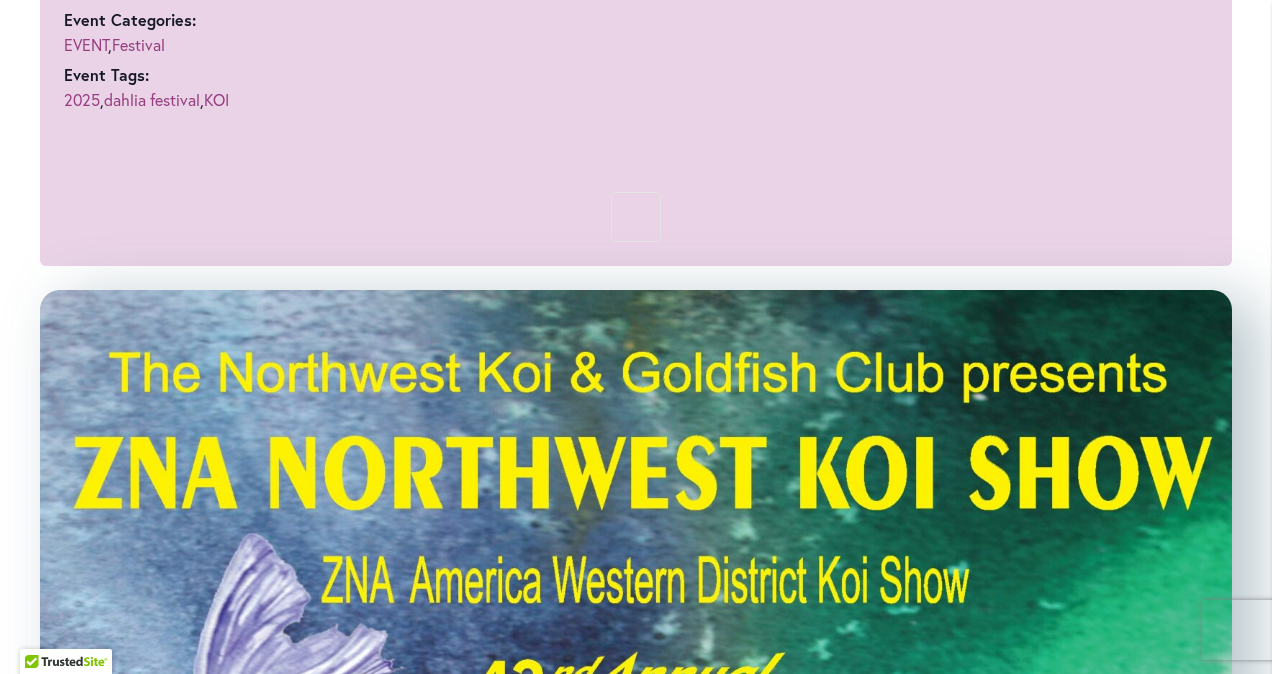click at bounding box center [636, 1211] 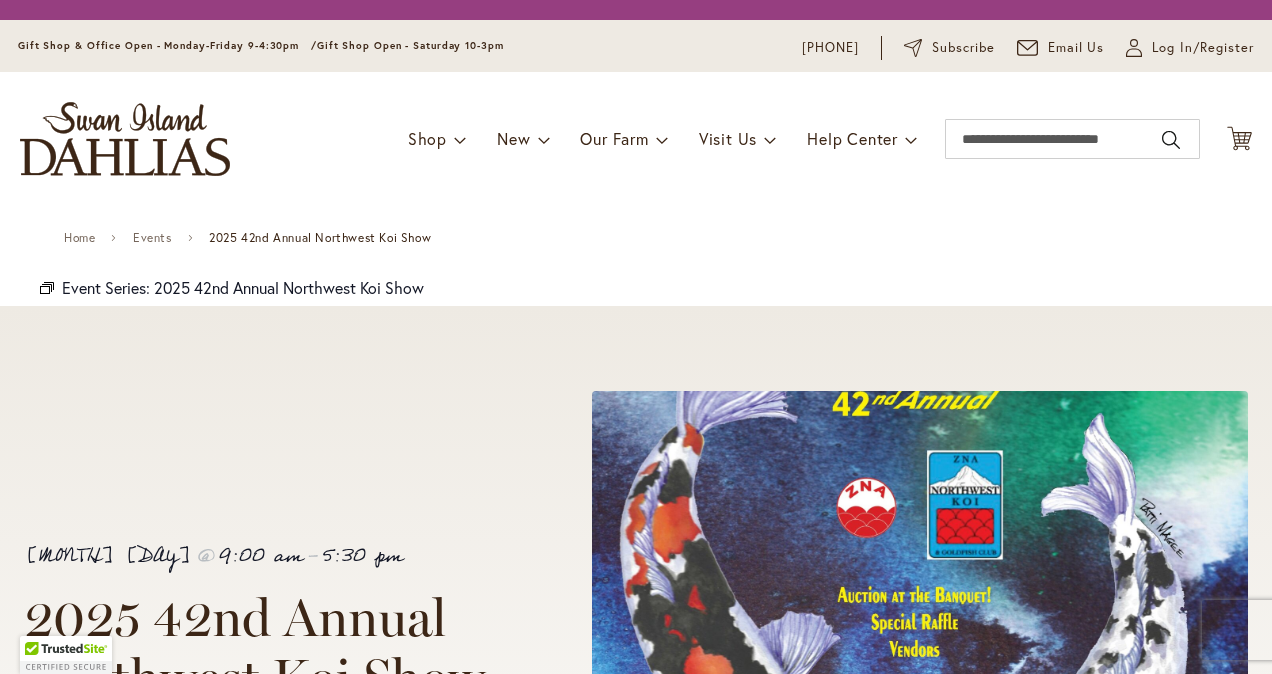 scroll, scrollTop: 0, scrollLeft: 0, axis: both 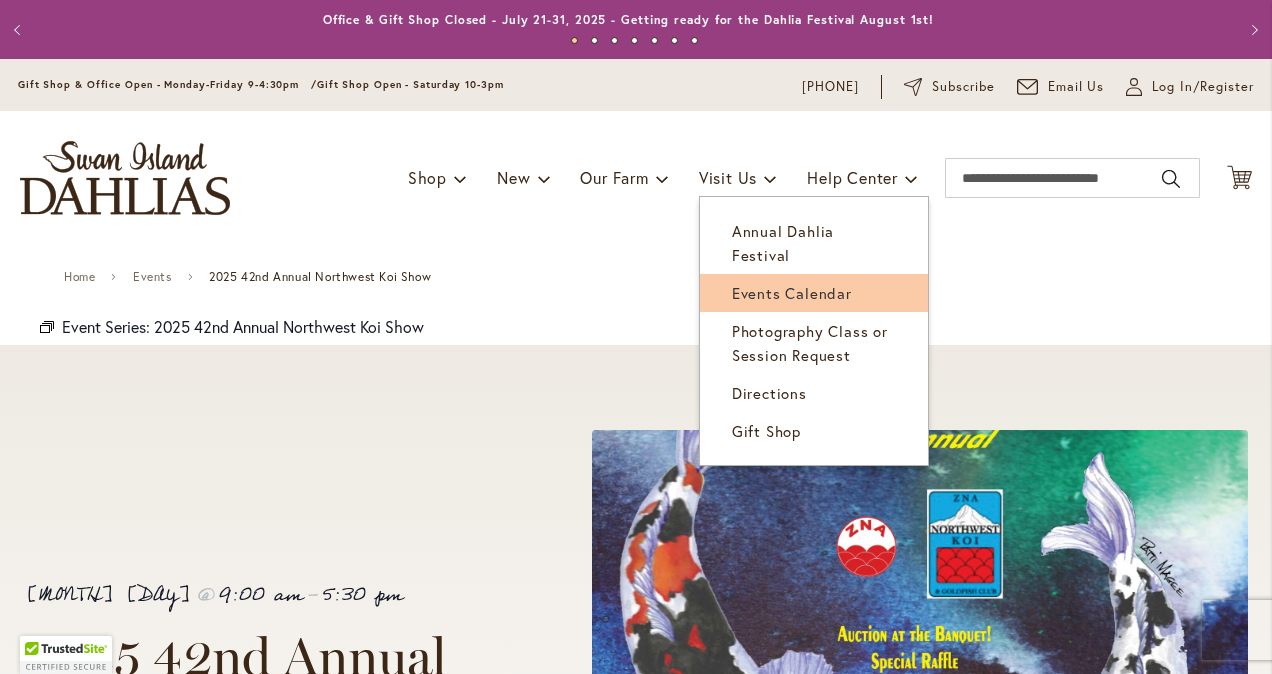 type on "*******" 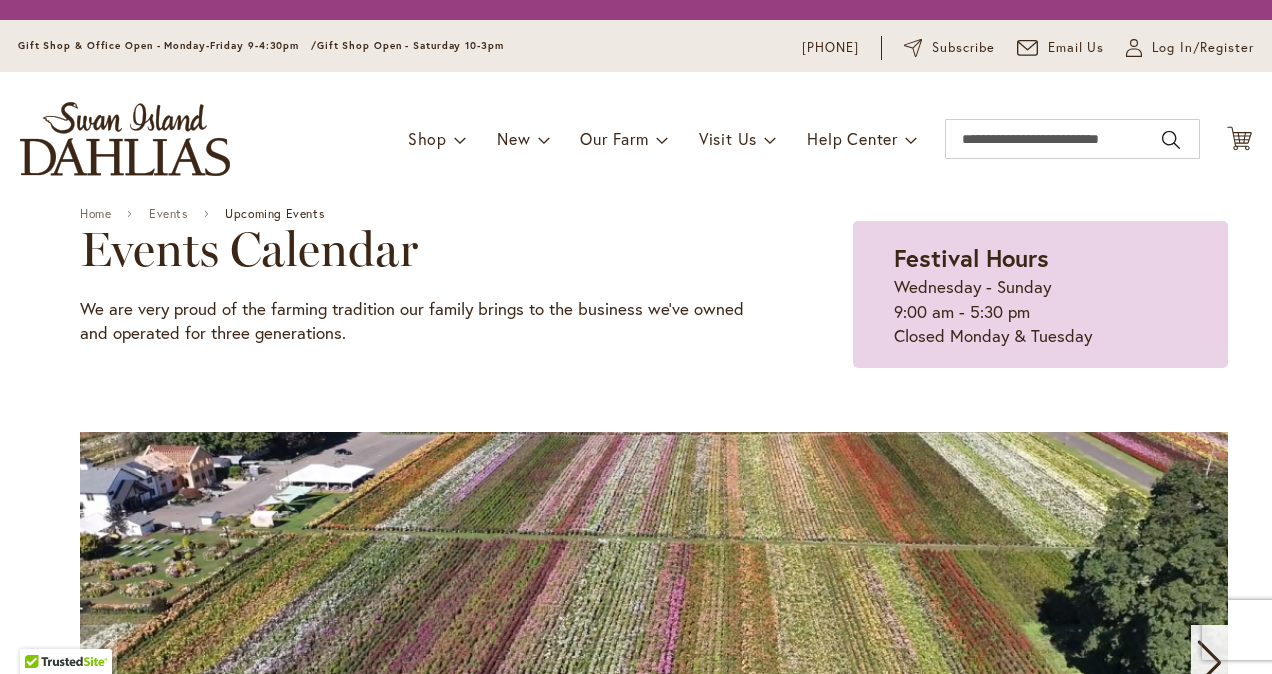scroll, scrollTop: 0, scrollLeft: 0, axis: both 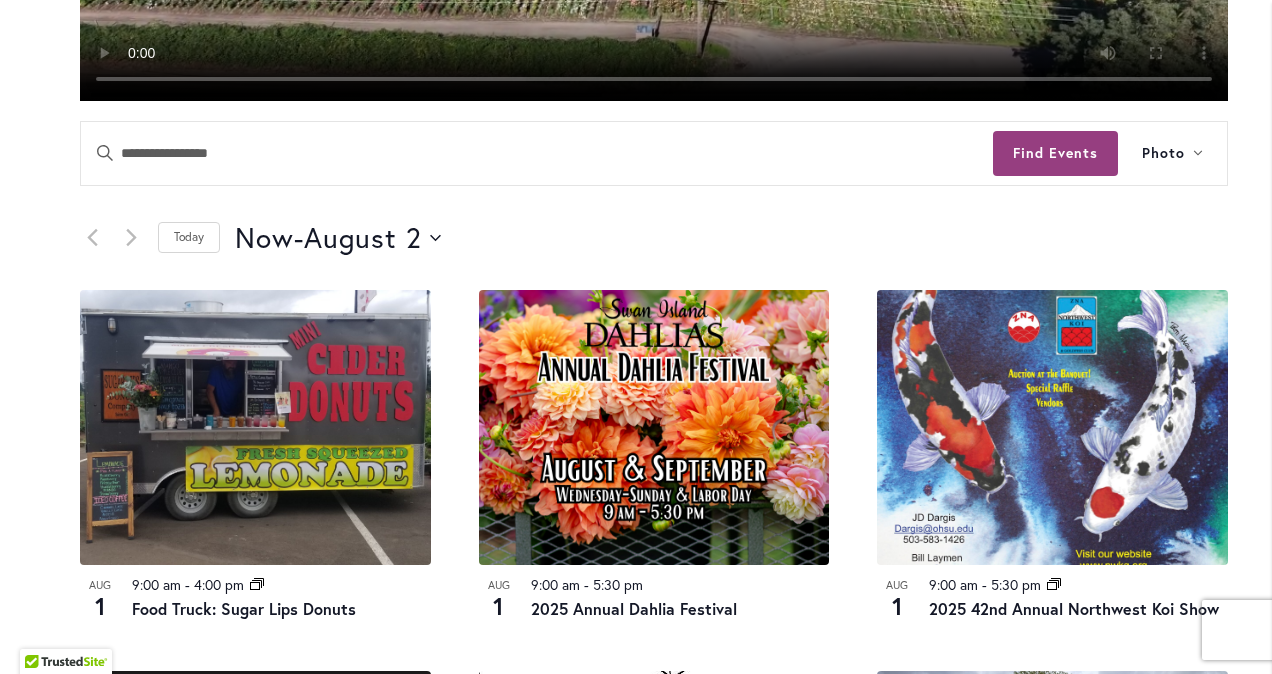 type on "*******" 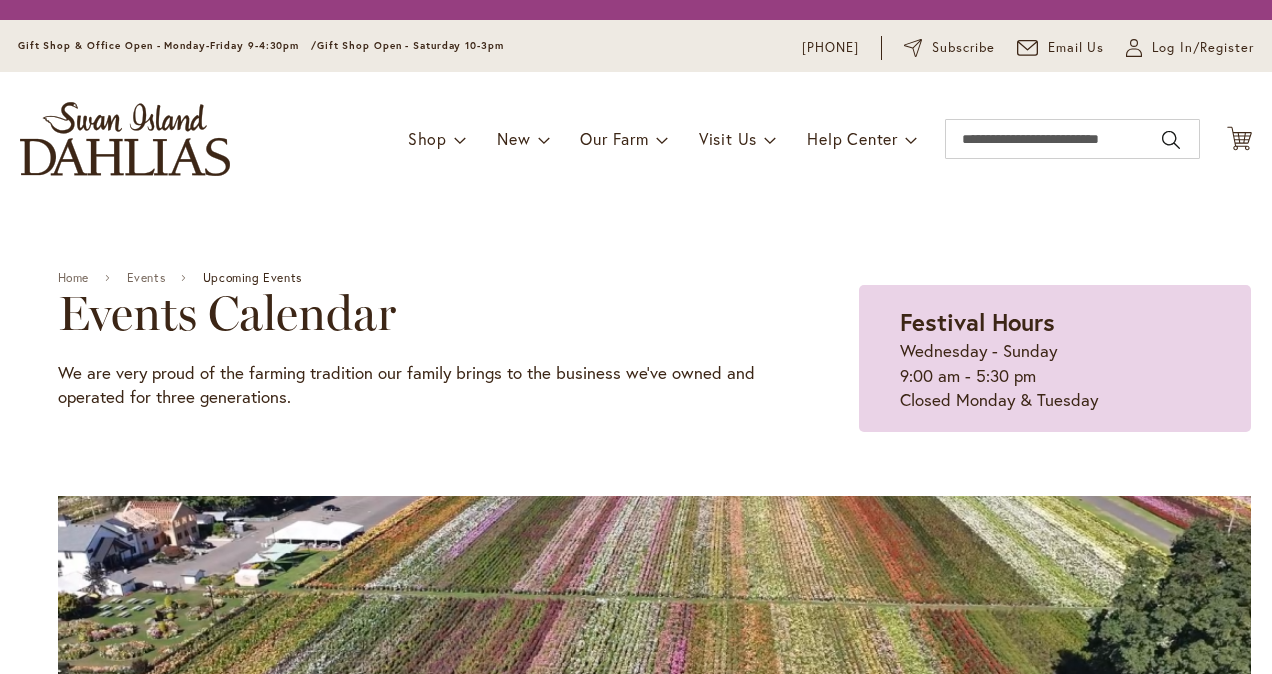 scroll, scrollTop: 0, scrollLeft: 0, axis: both 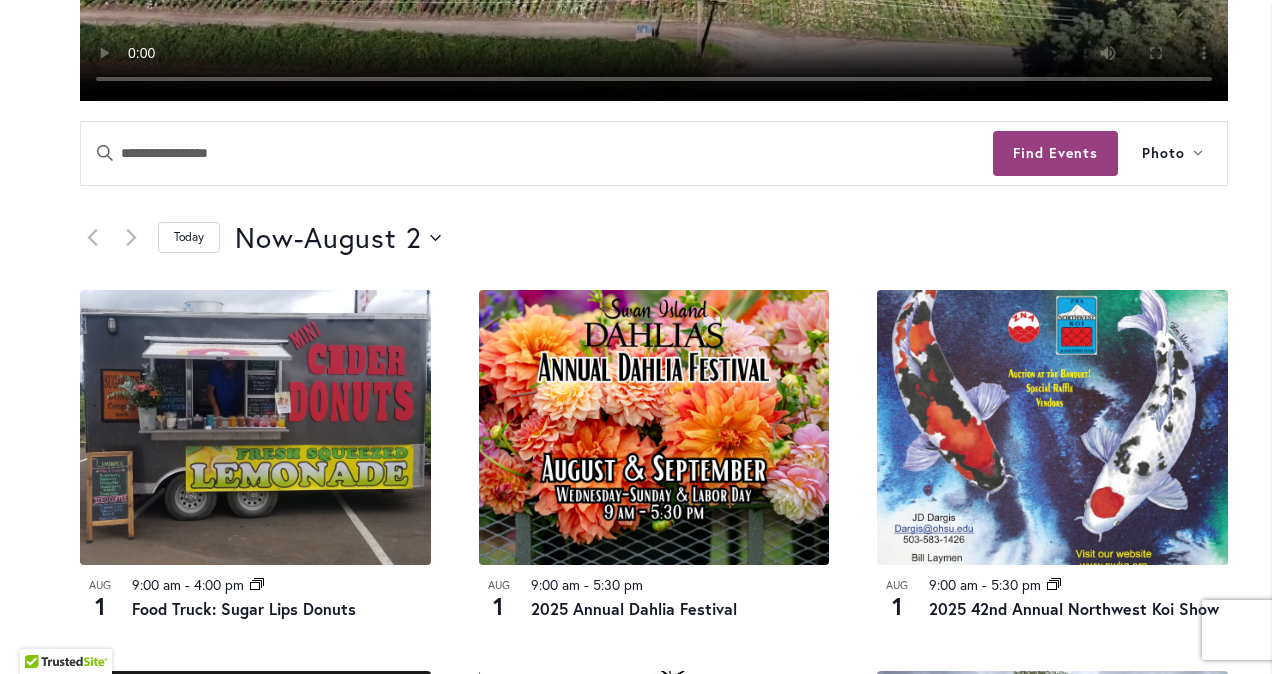 type on "*******" 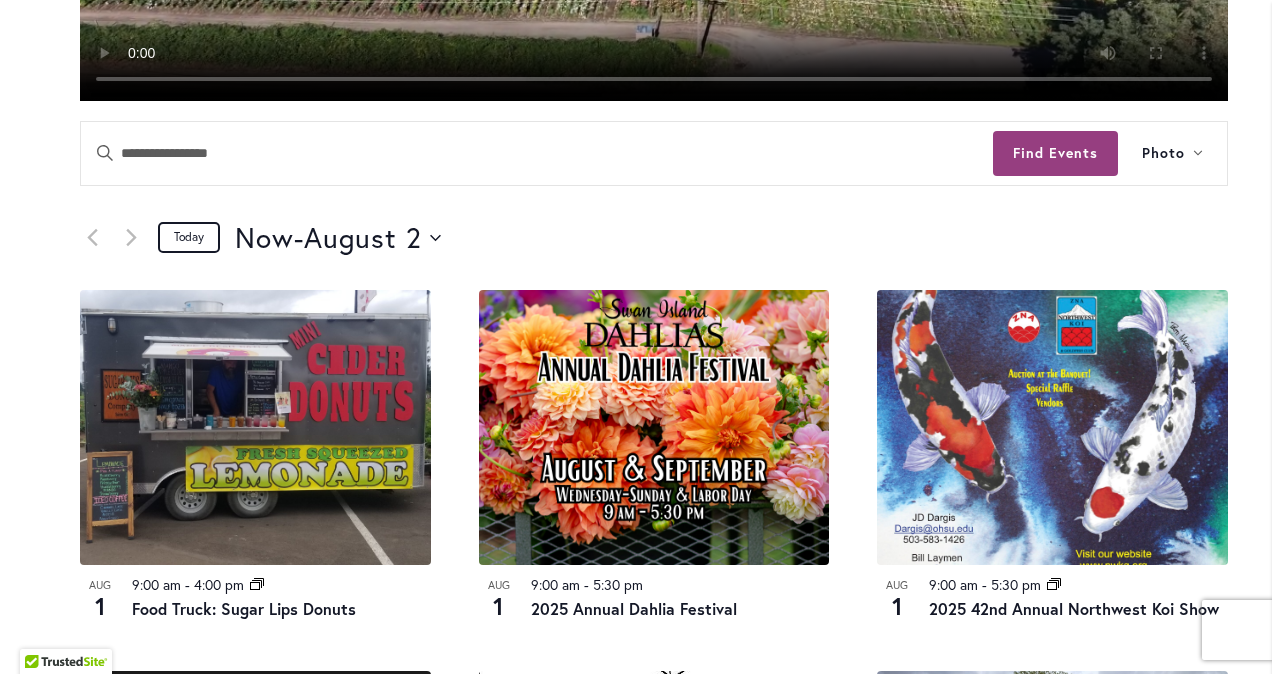 click on "Today" at bounding box center (189, 237) 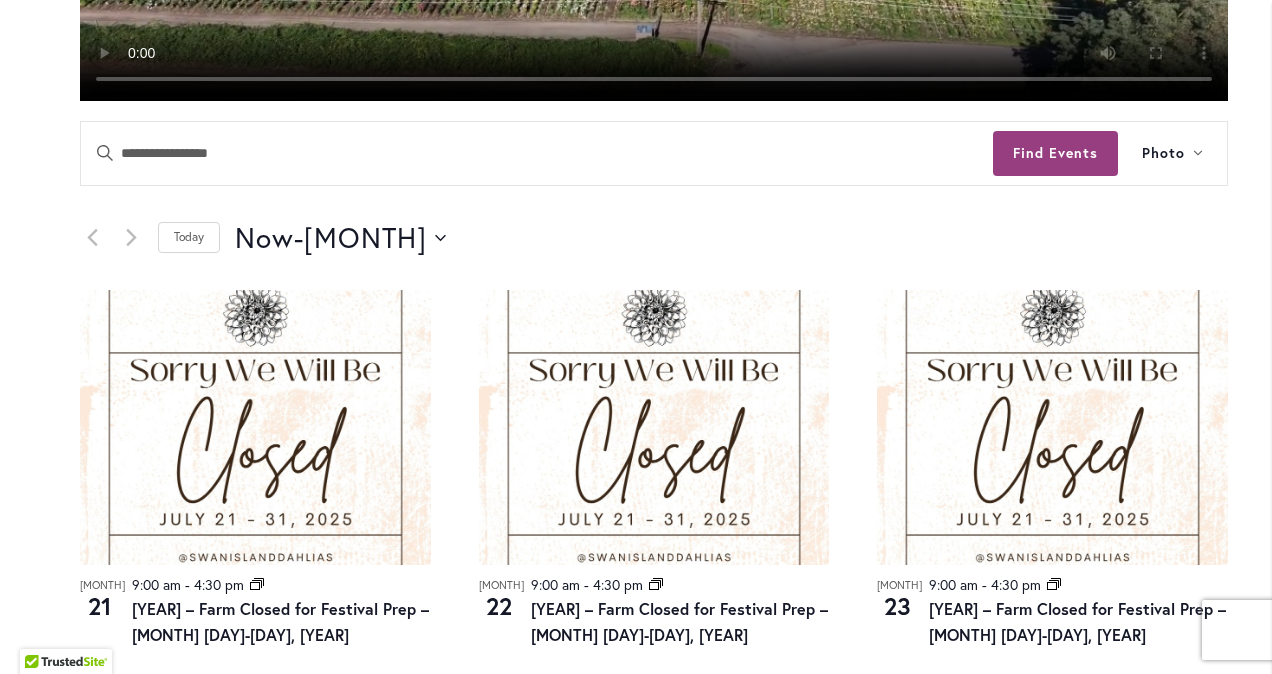 click on "12 events found.
Home       Events     Upcoming Events
Events Calendar
We are very proud of the farming tradition our family brings to the business we've owned and operated for three generations.
Festival Hours
Wednesday - Sunday 9:00 am - 5:30 pm Closed Monday & Tuesday
Events Search and Views Navigation
Search
Enter Keyword. Search for Events by Keyword.
Find Events
Event Views Navigation
Photo
List
Month
Photo
Week" at bounding box center (654, 843) 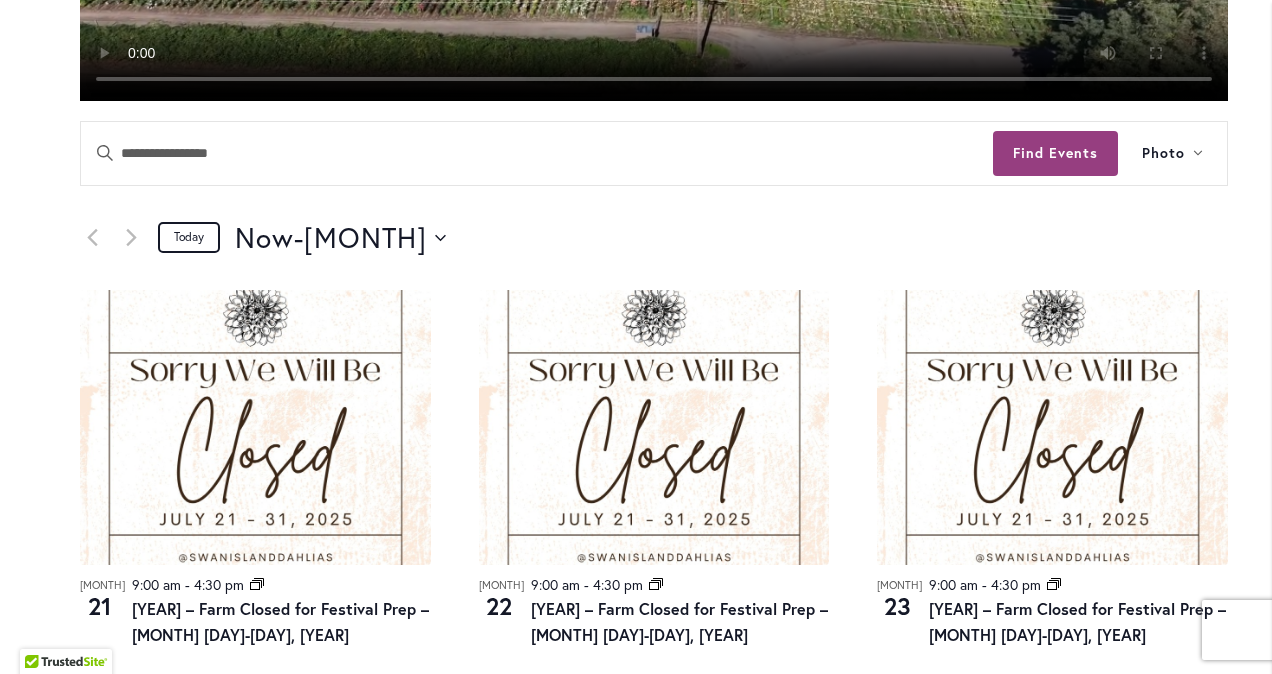 click on "Today" at bounding box center (189, 237) 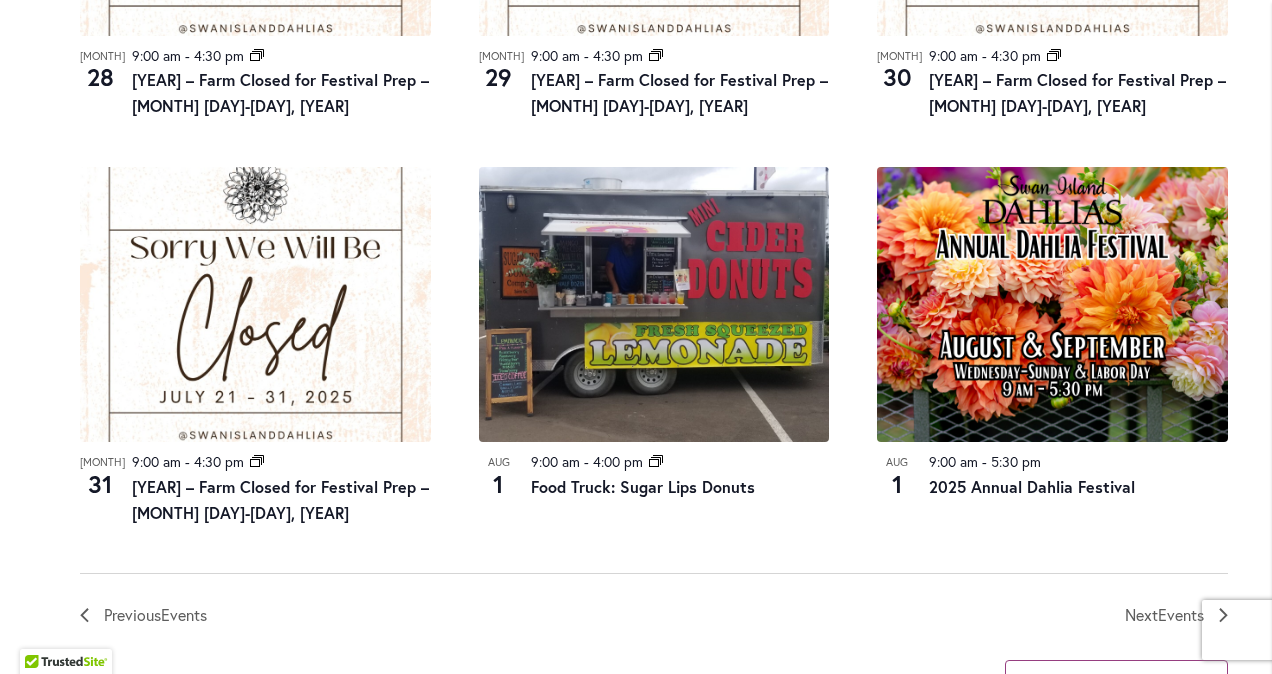scroll, scrollTop: 2100, scrollLeft: 0, axis: vertical 